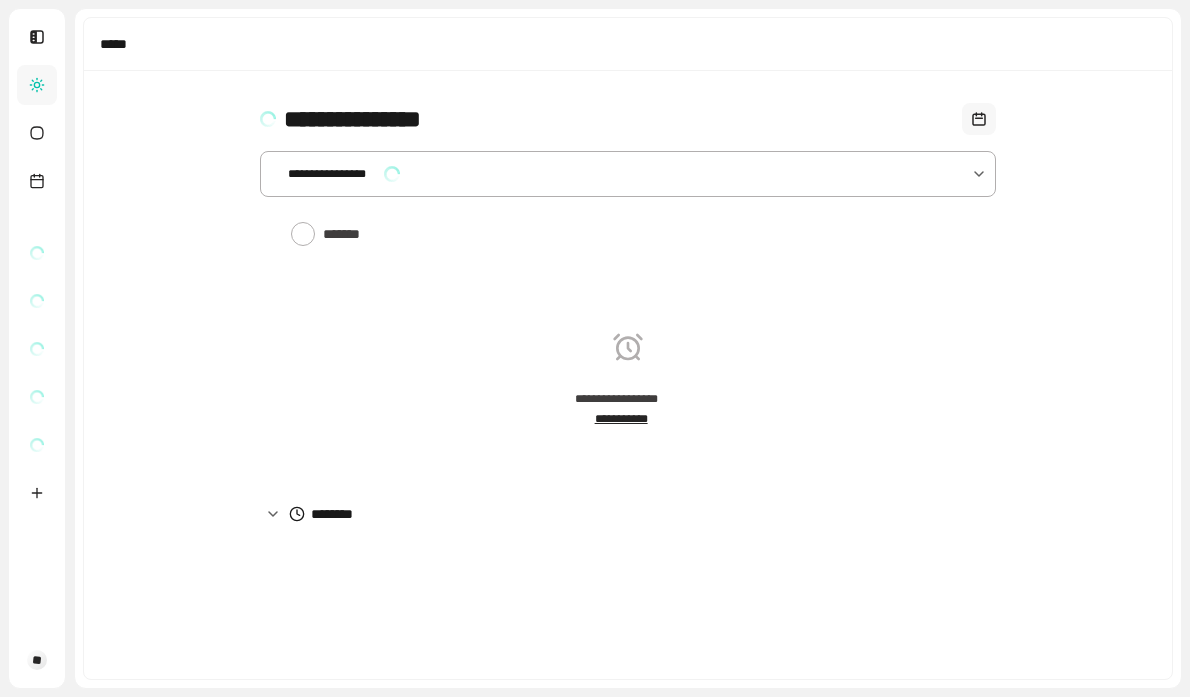 scroll, scrollTop: 0, scrollLeft: 0, axis: both 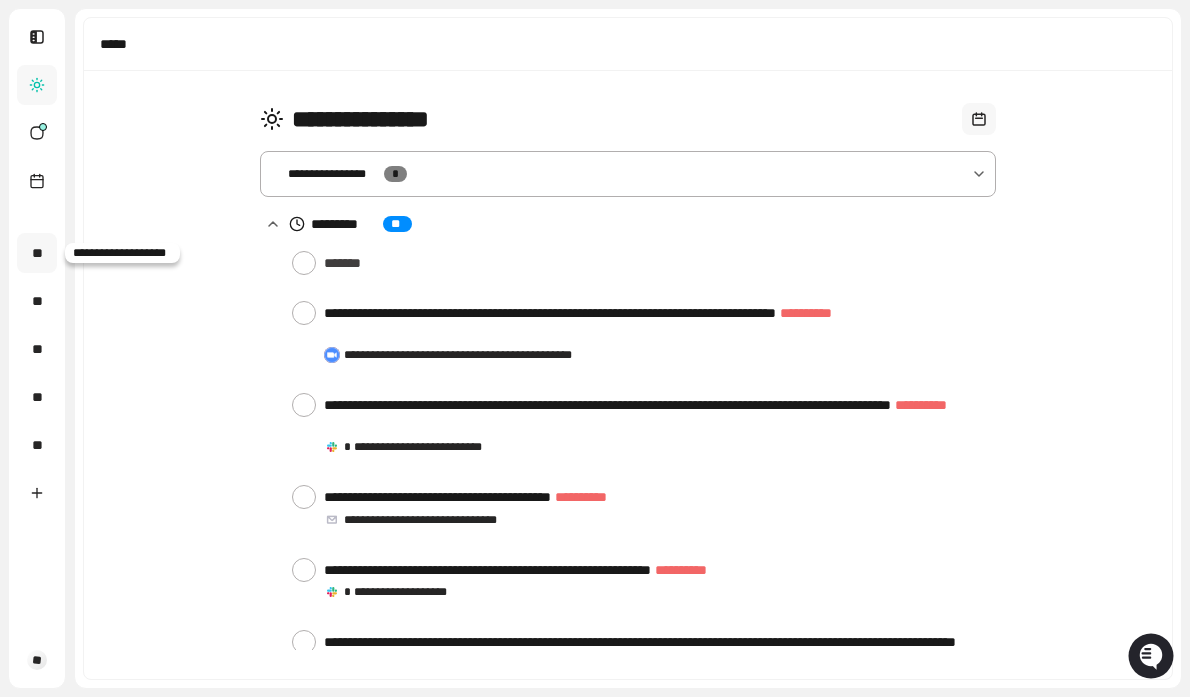 click on "**" at bounding box center [37, 253] 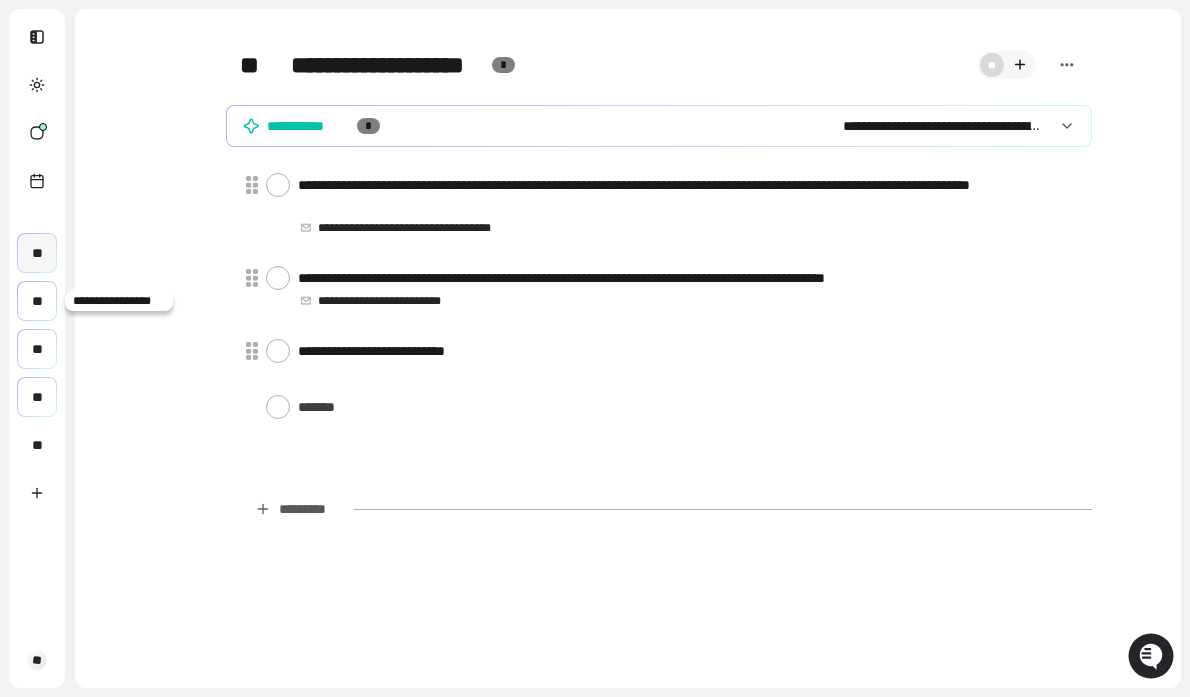 click on "**" at bounding box center [37, 301] 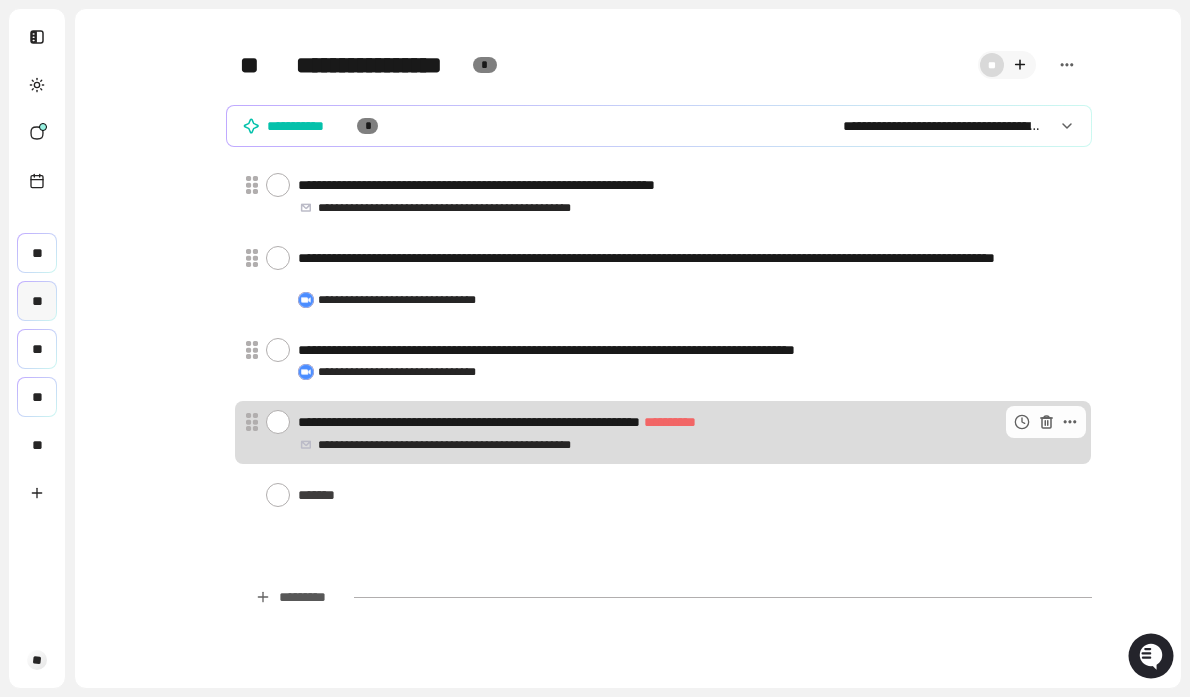 click at bounding box center (278, 422) 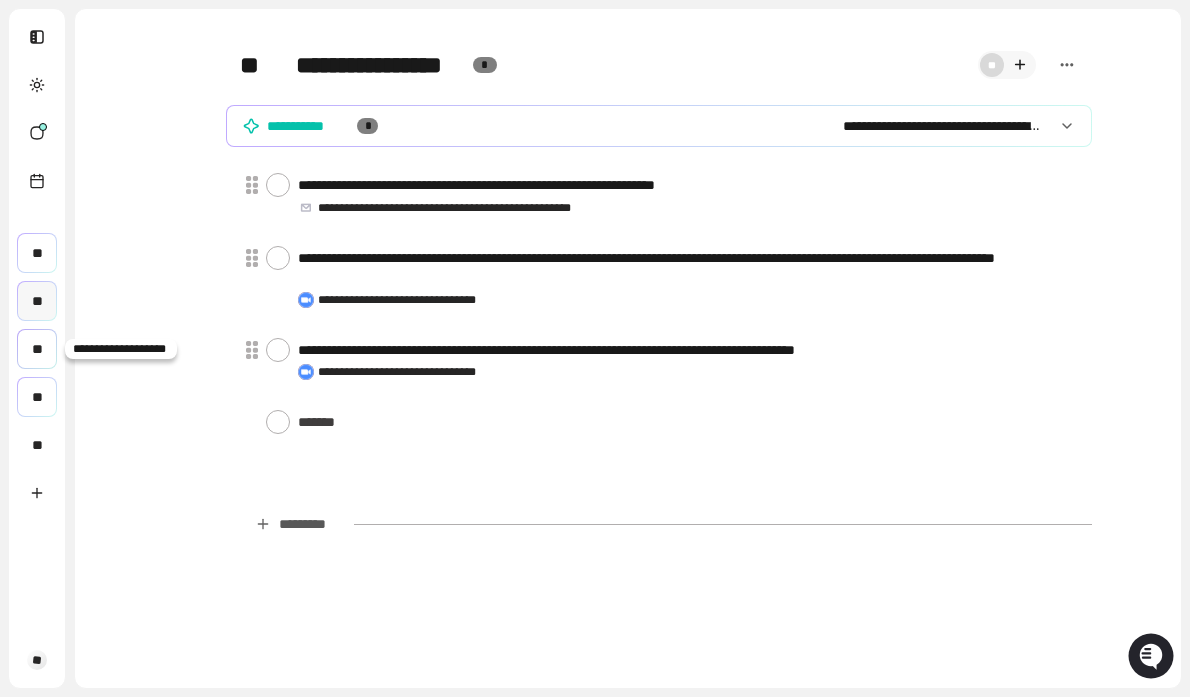 click on "**" at bounding box center [37, 349] 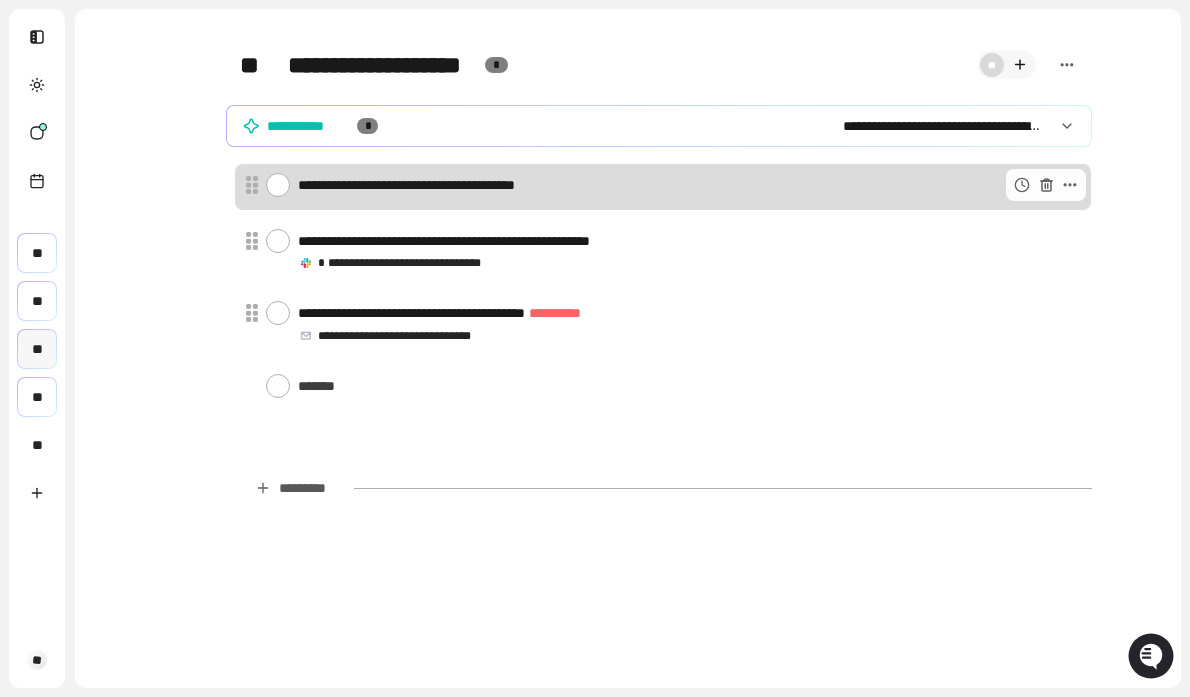 click at bounding box center (278, 185) 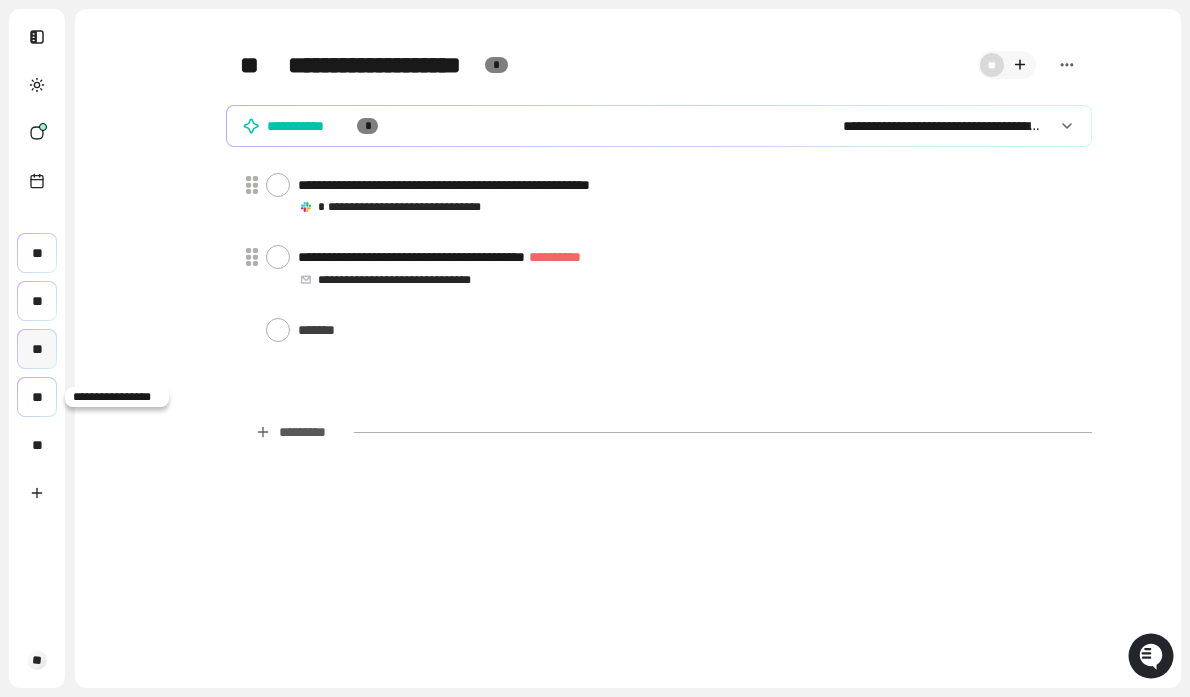 click on "**" at bounding box center [37, 397] 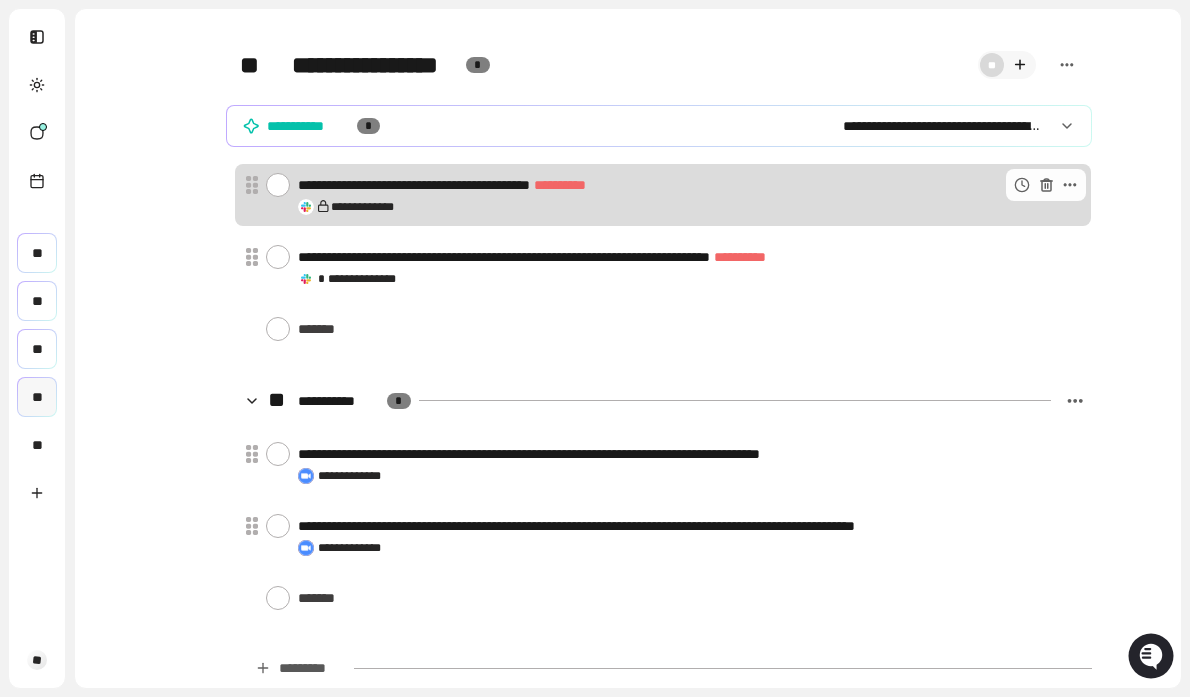 scroll, scrollTop: 1, scrollLeft: 0, axis: vertical 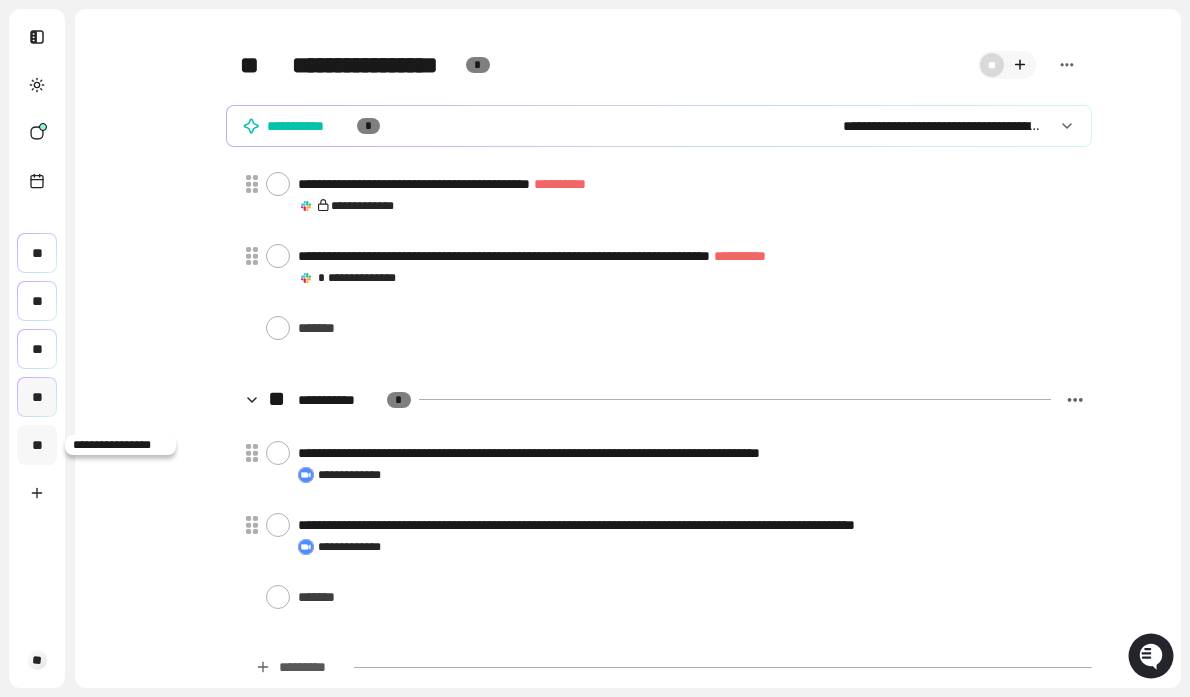 click on "**" at bounding box center [37, 445] 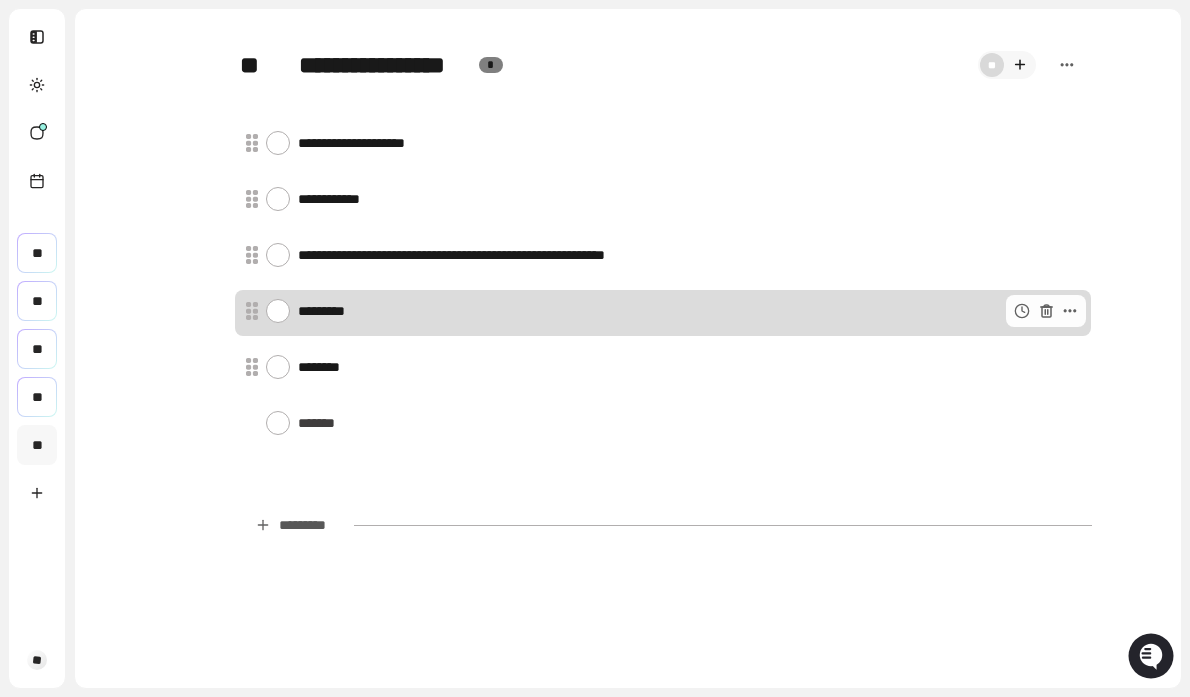 click at bounding box center (278, 311) 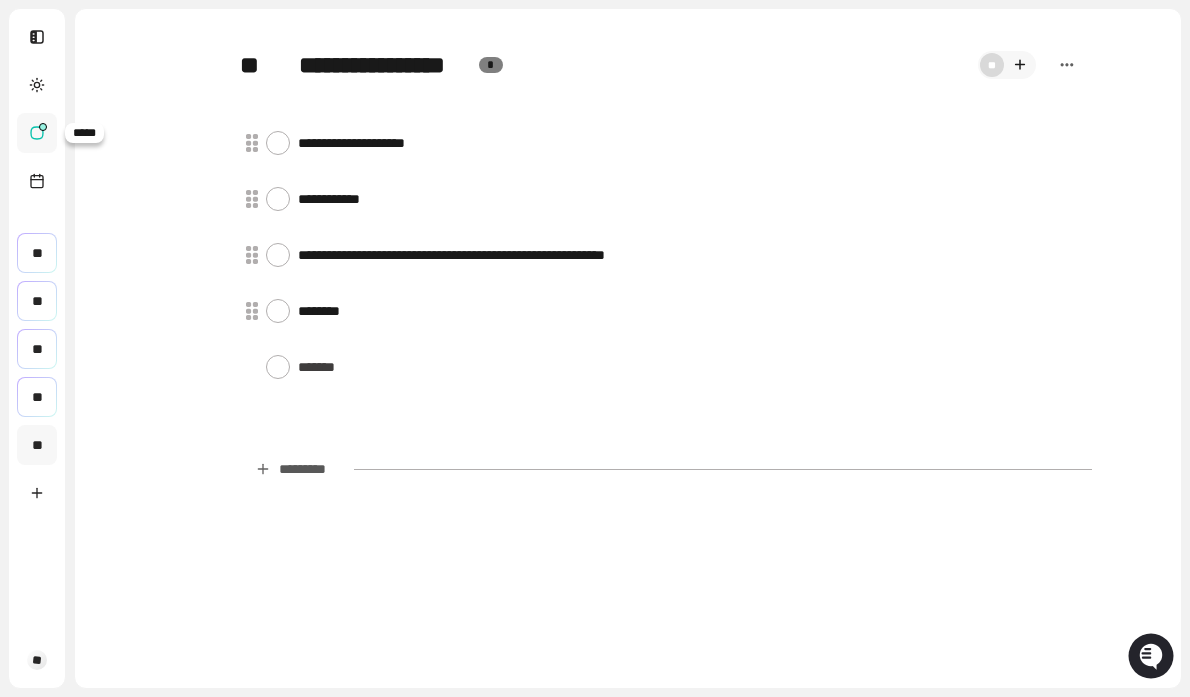 click at bounding box center [43, 127] 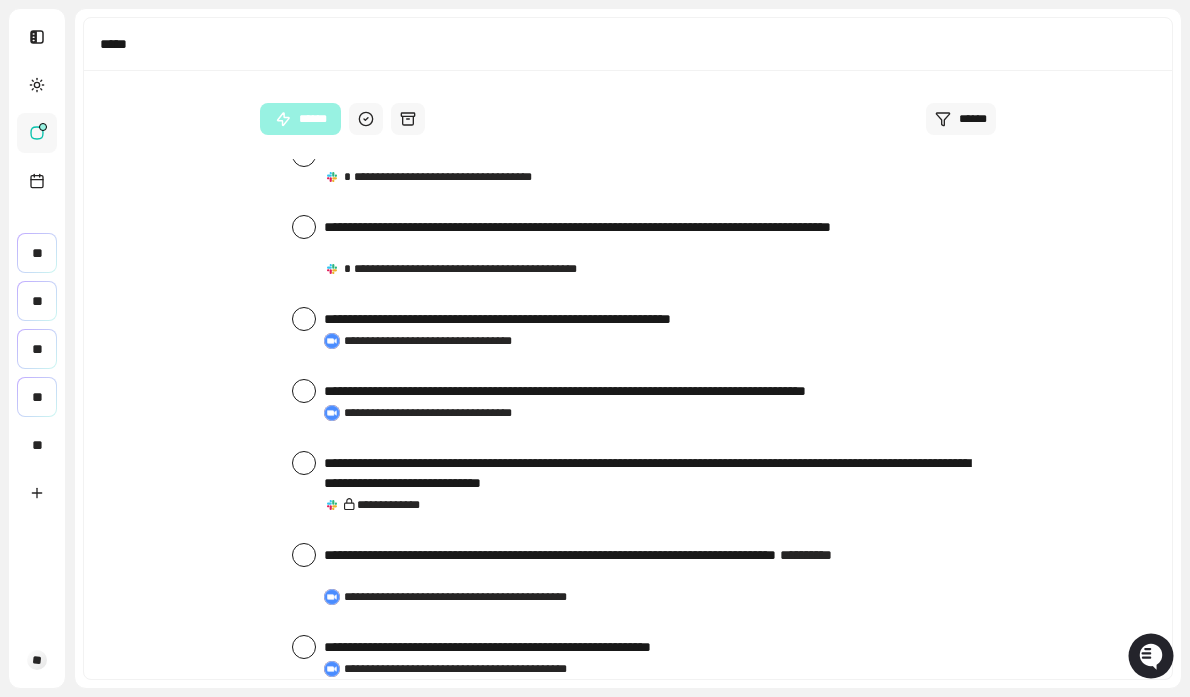scroll, scrollTop: 3261, scrollLeft: 0, axis: vertical 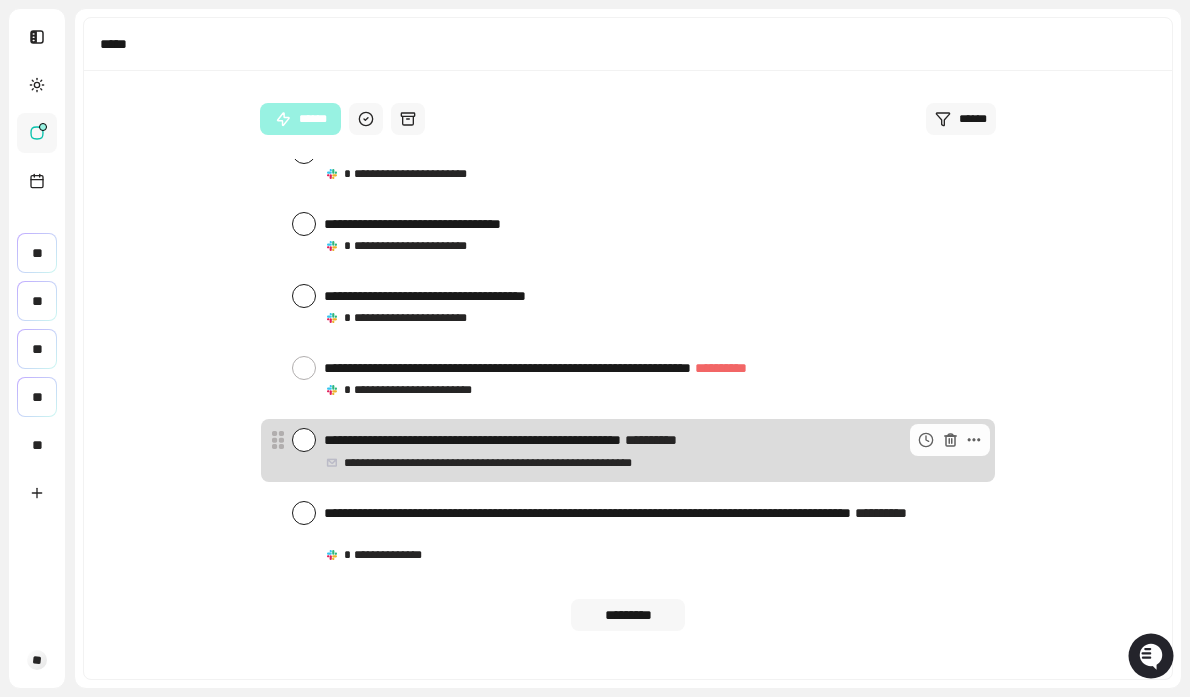 click at bounding box center [304, 440] 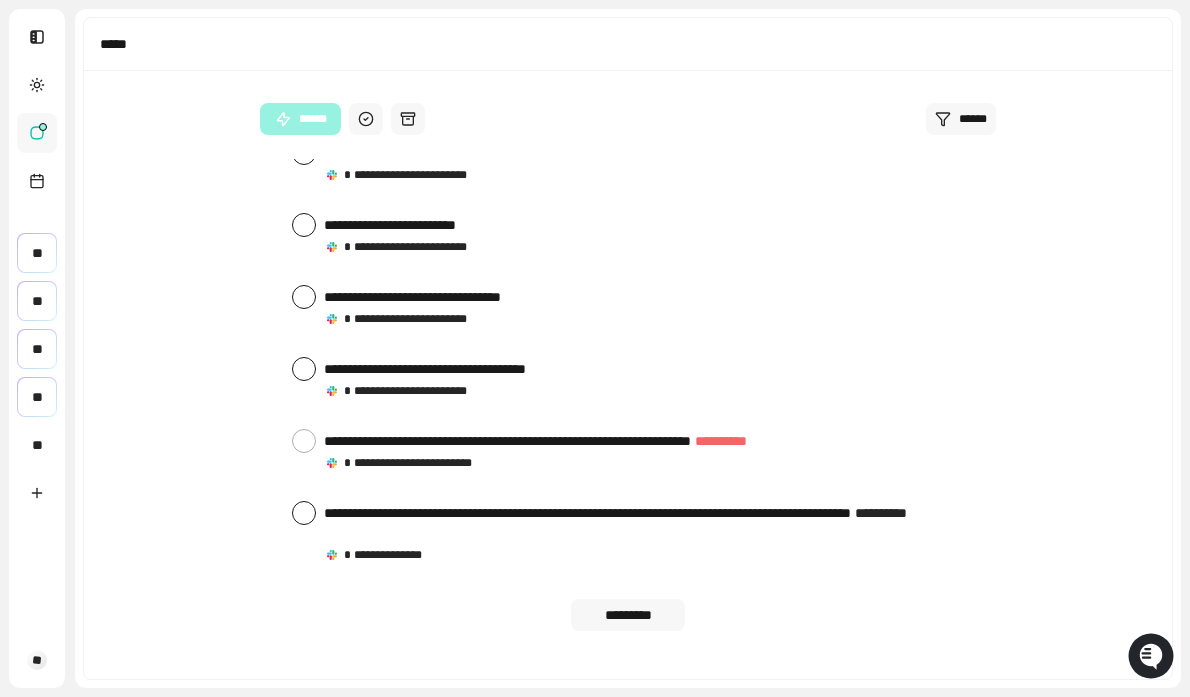 scroll, scrollTop: 3188, scrollLeft: 0, axis: vertical 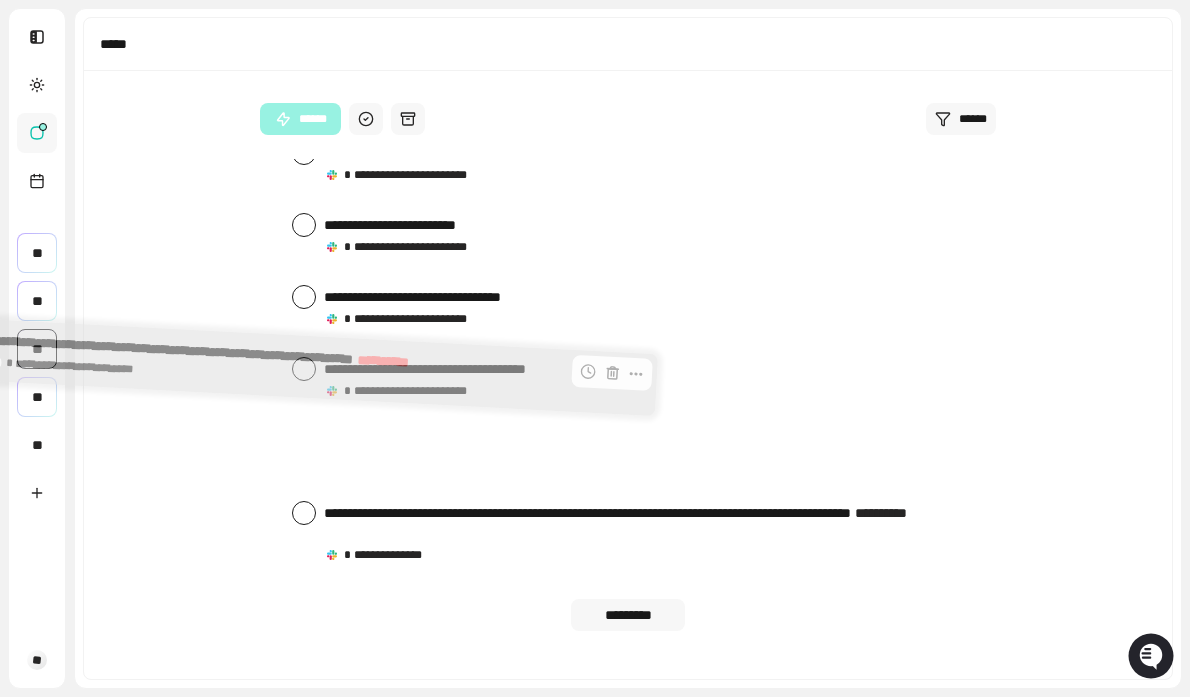 drag, startPoint x: 376, startPoint y: 440, endPoint x: 42, endPoint y: 355, distance: 344.6462 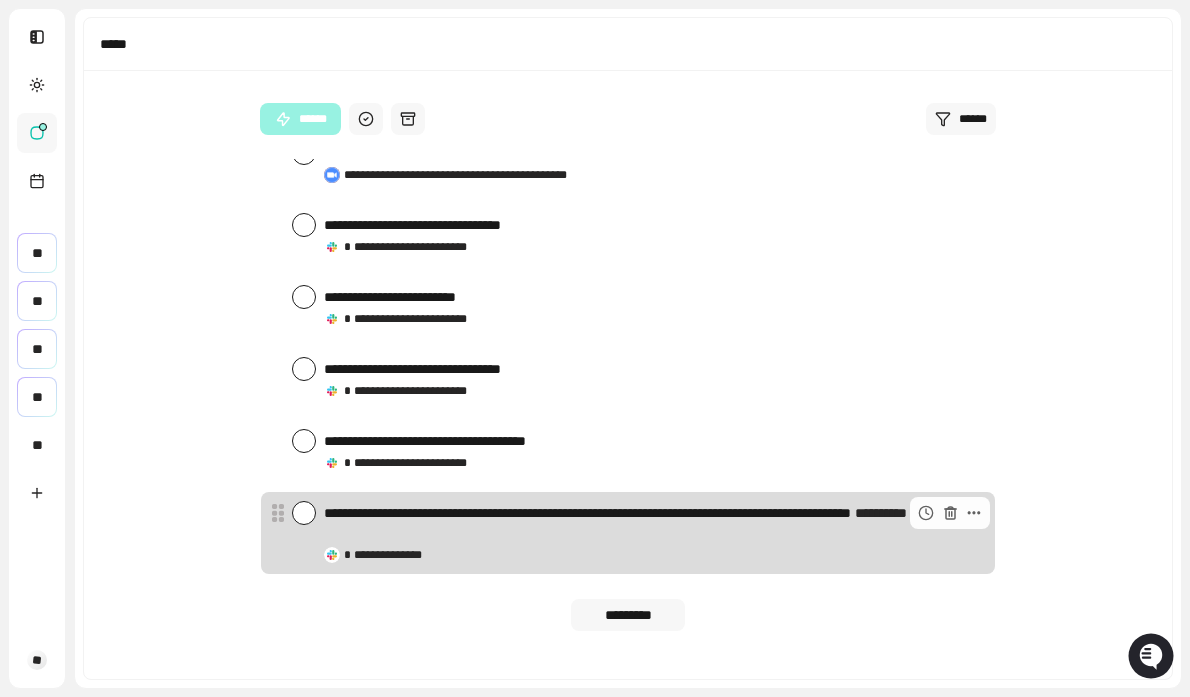 scroll, scrollTop: 3116, scrollLeft: 0, axis: vertical 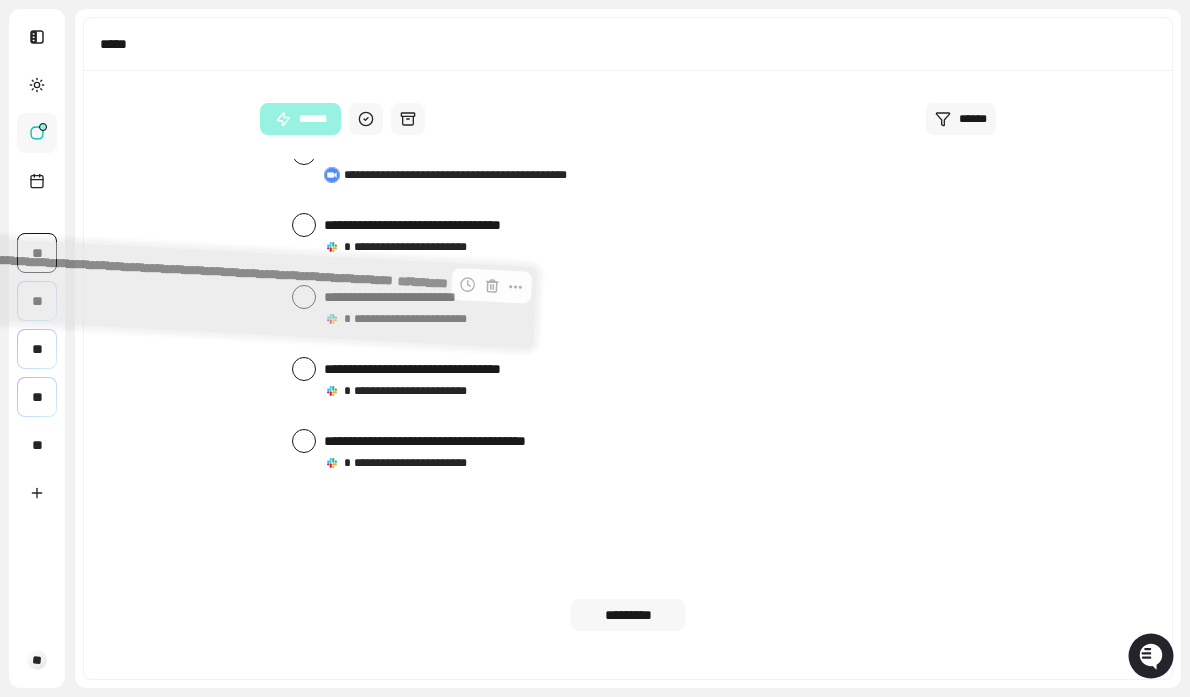 drag, startPoint x: 491, startPoint y: 537, endPoint x: 37, endPoint y: 293, distance: 515.41437 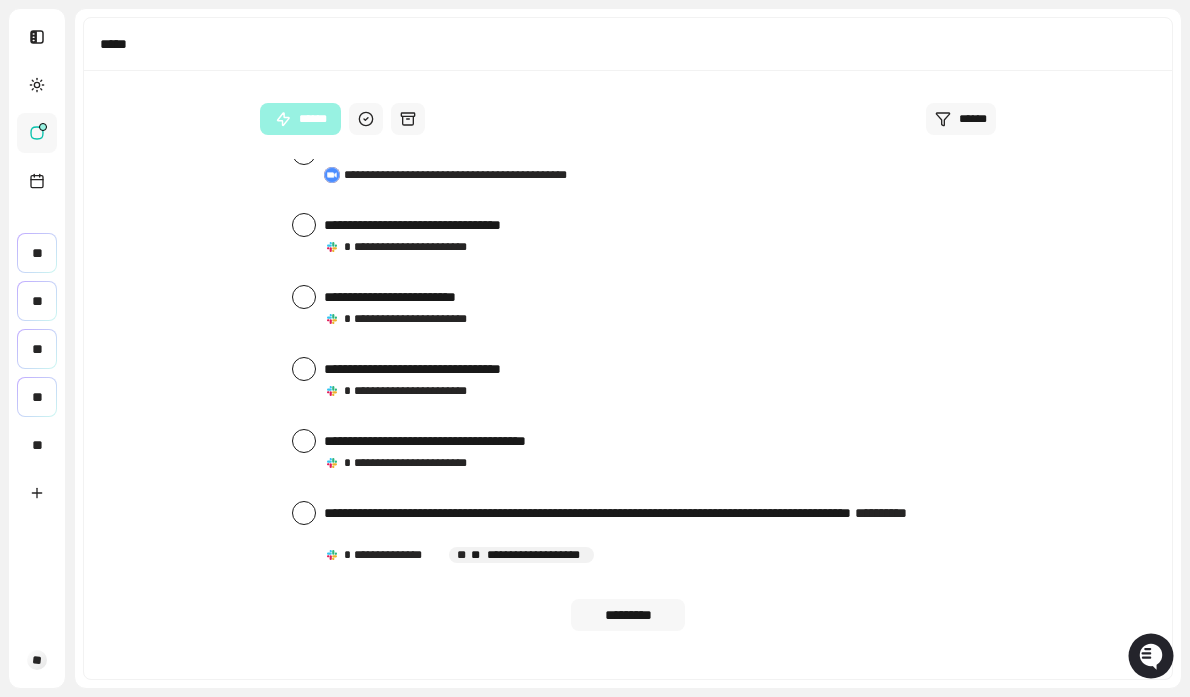 click on "**" at bounding box center (37, 301) 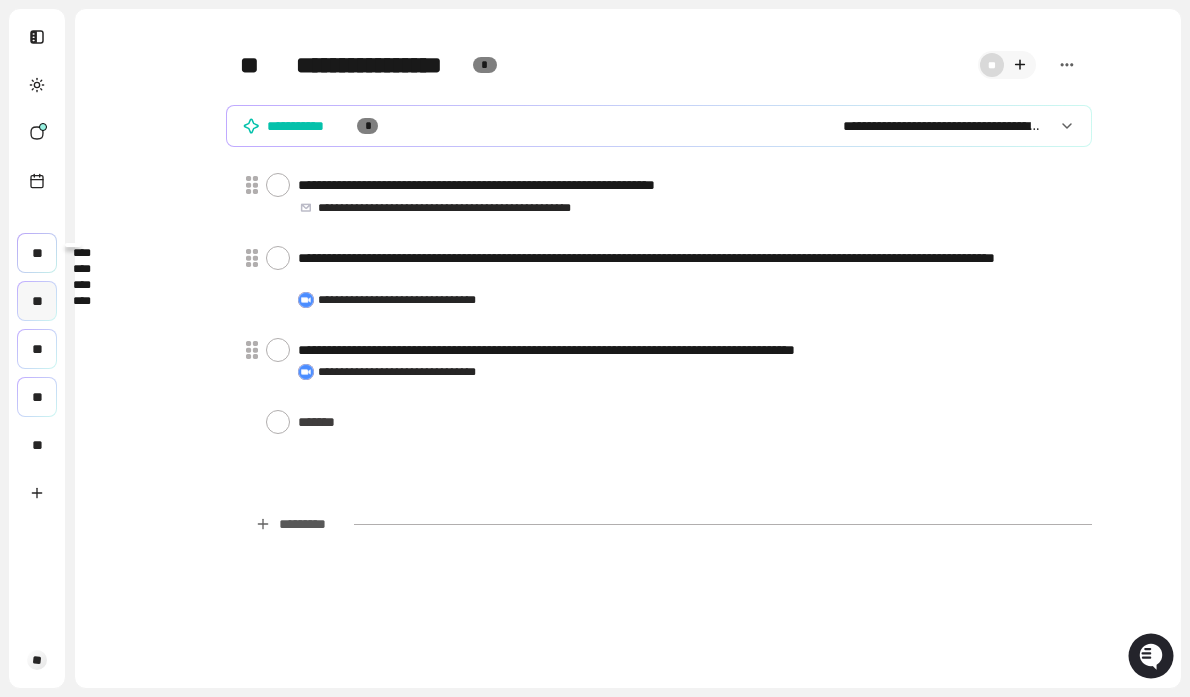 click on "**" at bounding box center (37, 253) 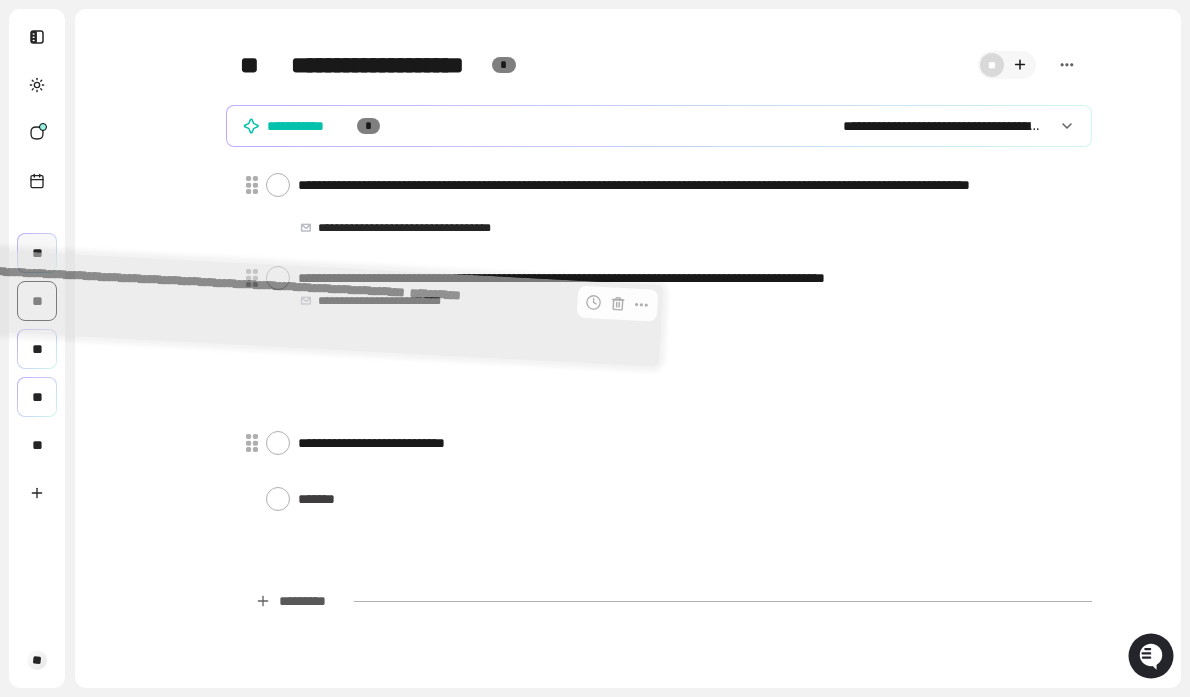 drag, startPoint x: 455, startPoint y: 437, endPoint x: 34, endPoint y: 312, distance: 439.16513 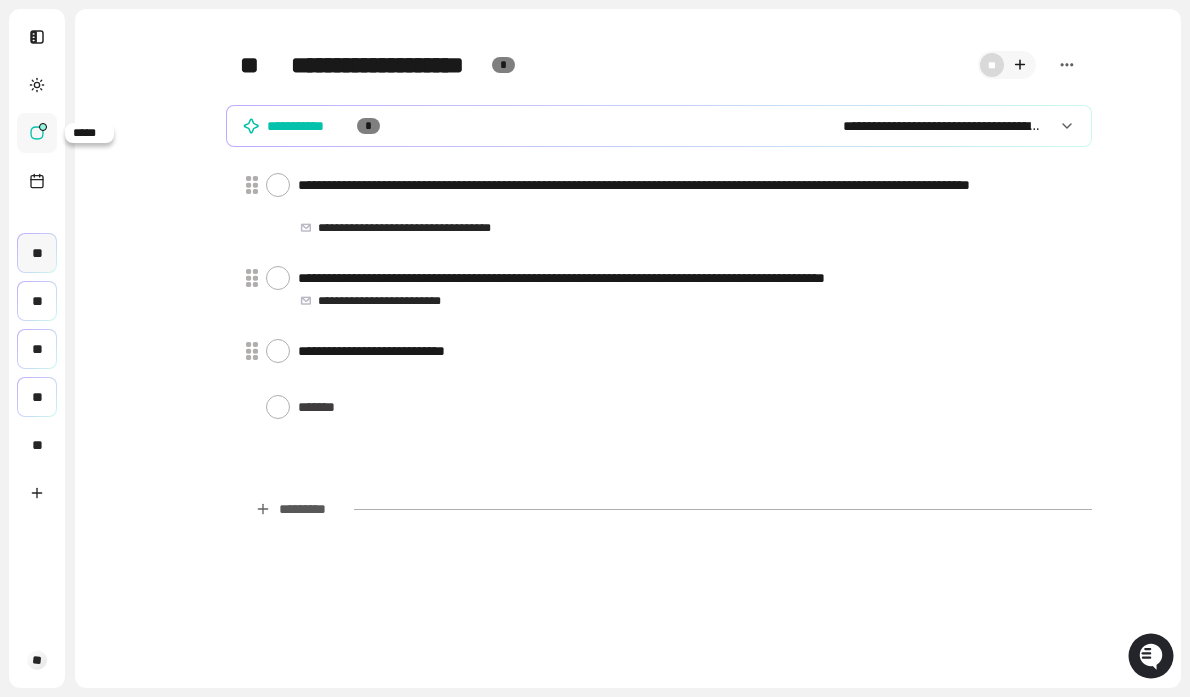 click at bounding box center (43, 127) 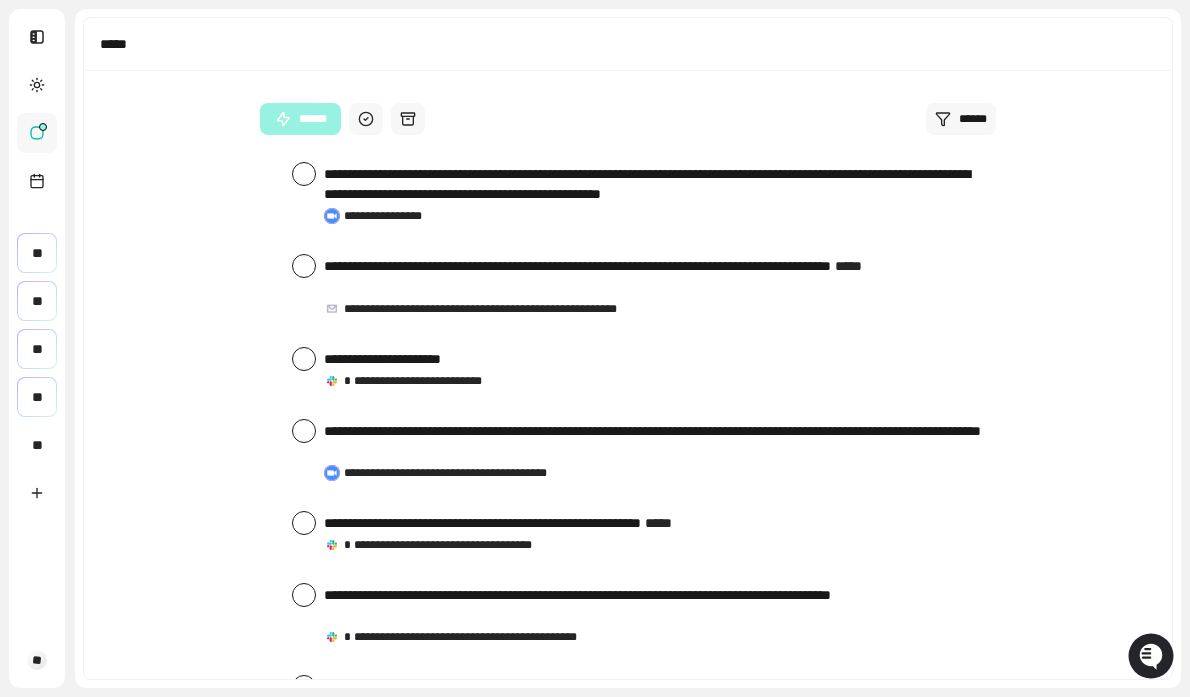 scroll, scrollTop: 3024, scrollLeft: 0, axis: vertical 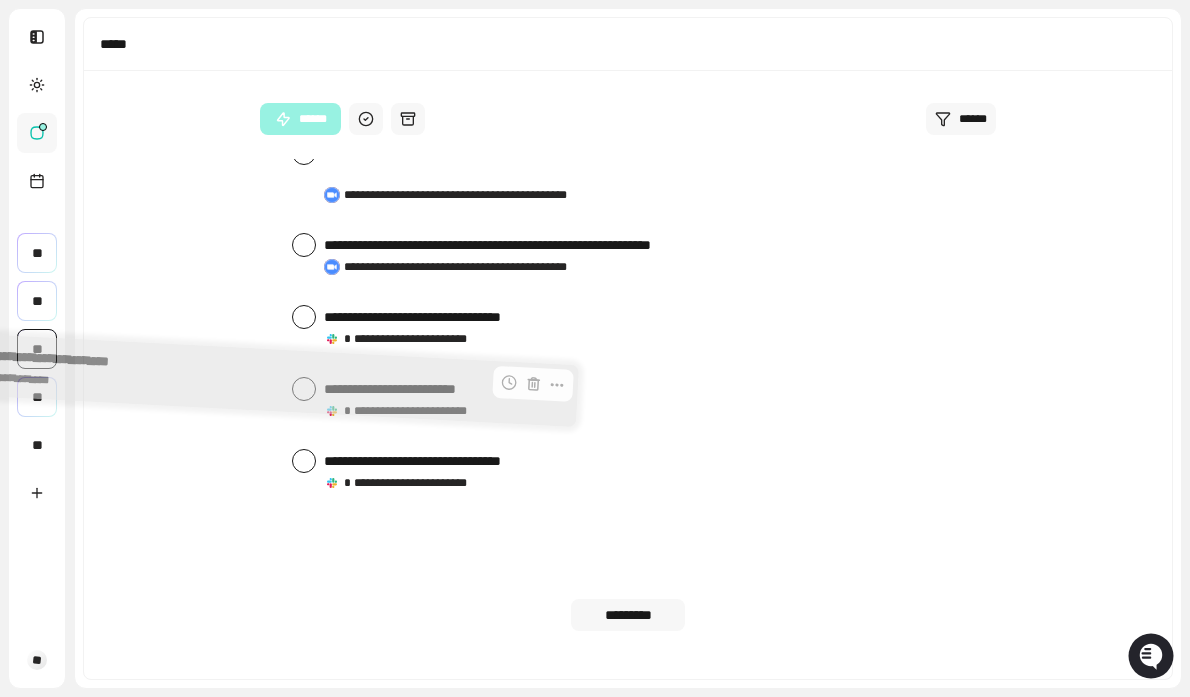 drag, startPoint x: 451, startPoint y: 520, endPoint x: 38, endPoint y: 354, distance: 445.11234 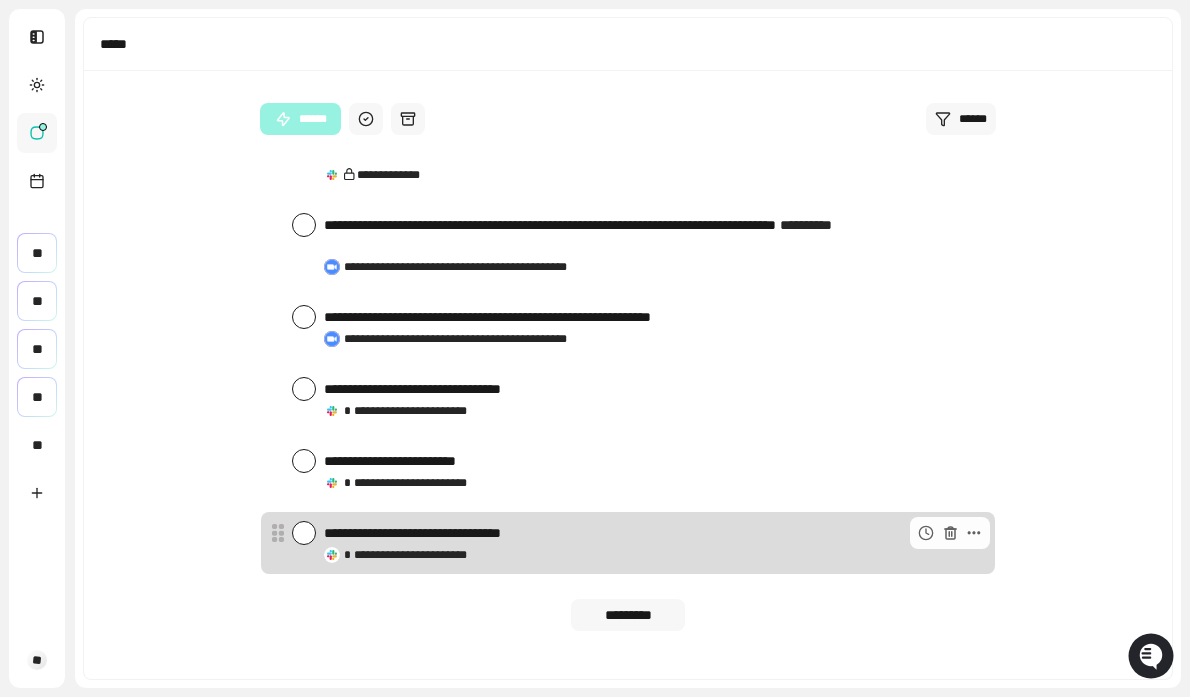 scroll, scrollTop: 2952, scrollLeft: 0, axis: vertical 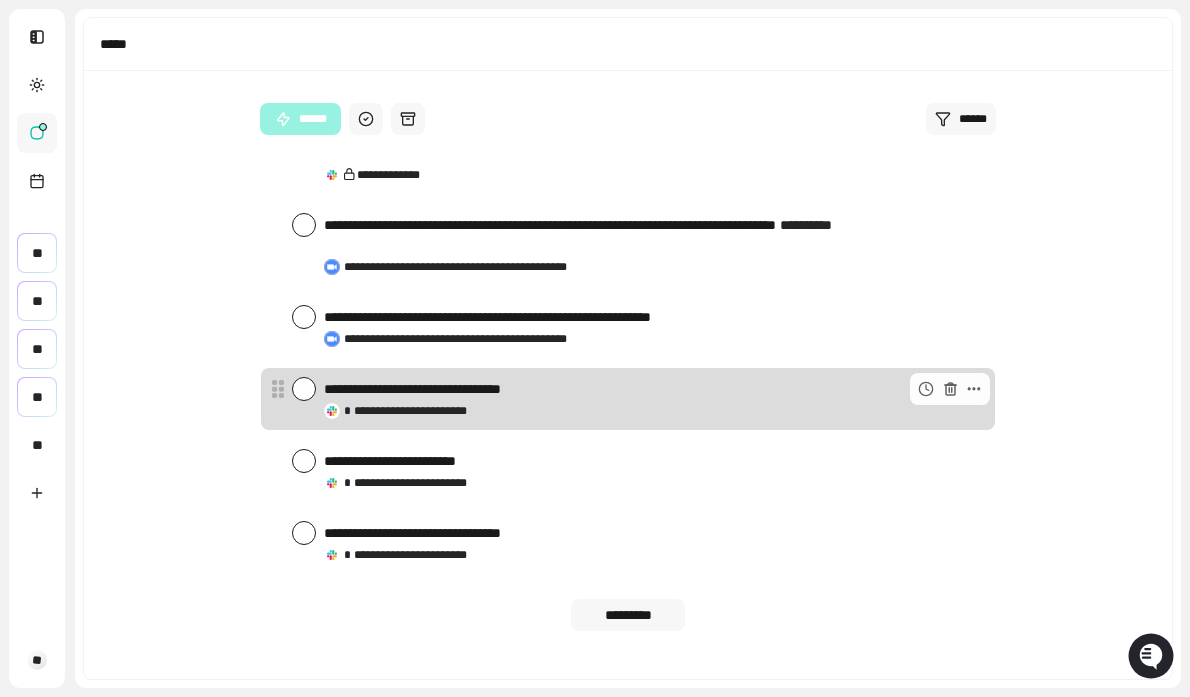 click at bounding box center [304, 389] 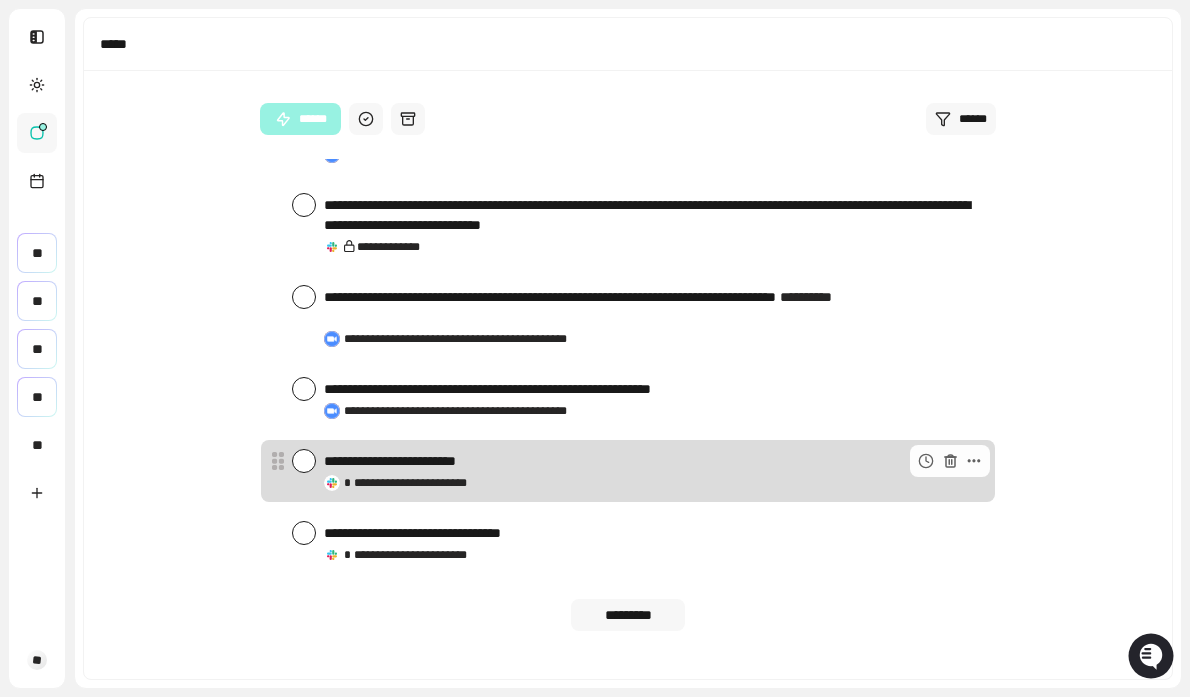 click at bounding box center (304, 461) 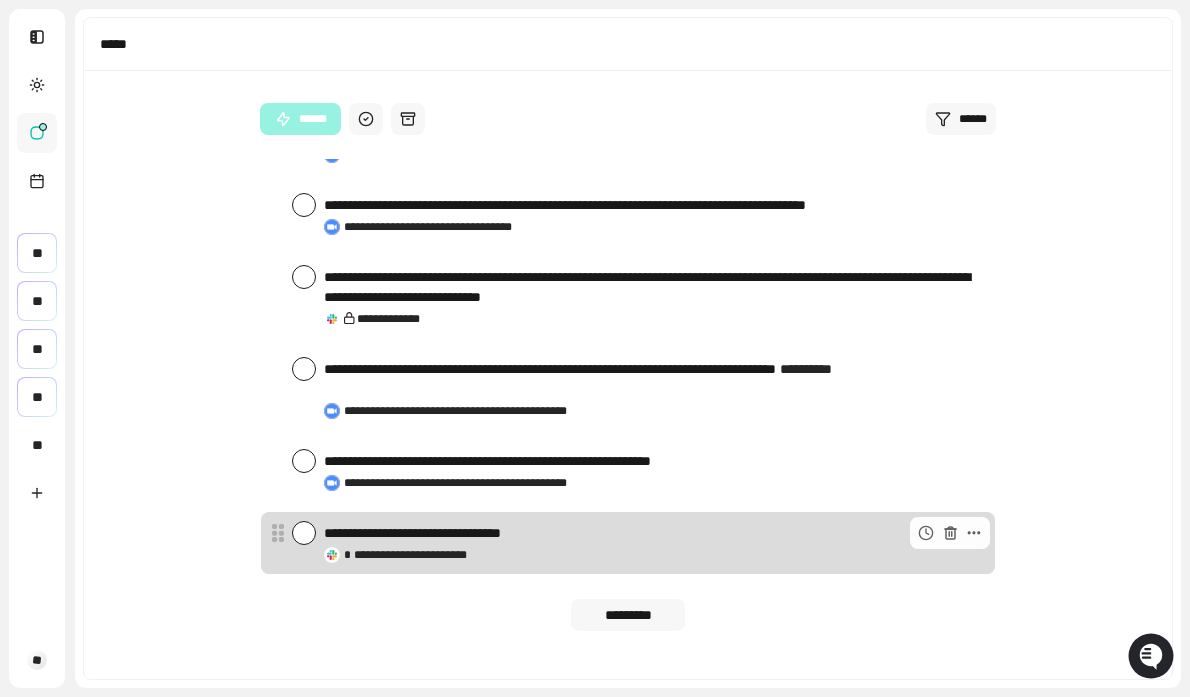 scroll, scrollTop: 2808, scrollLeft: 0, axis: vertical 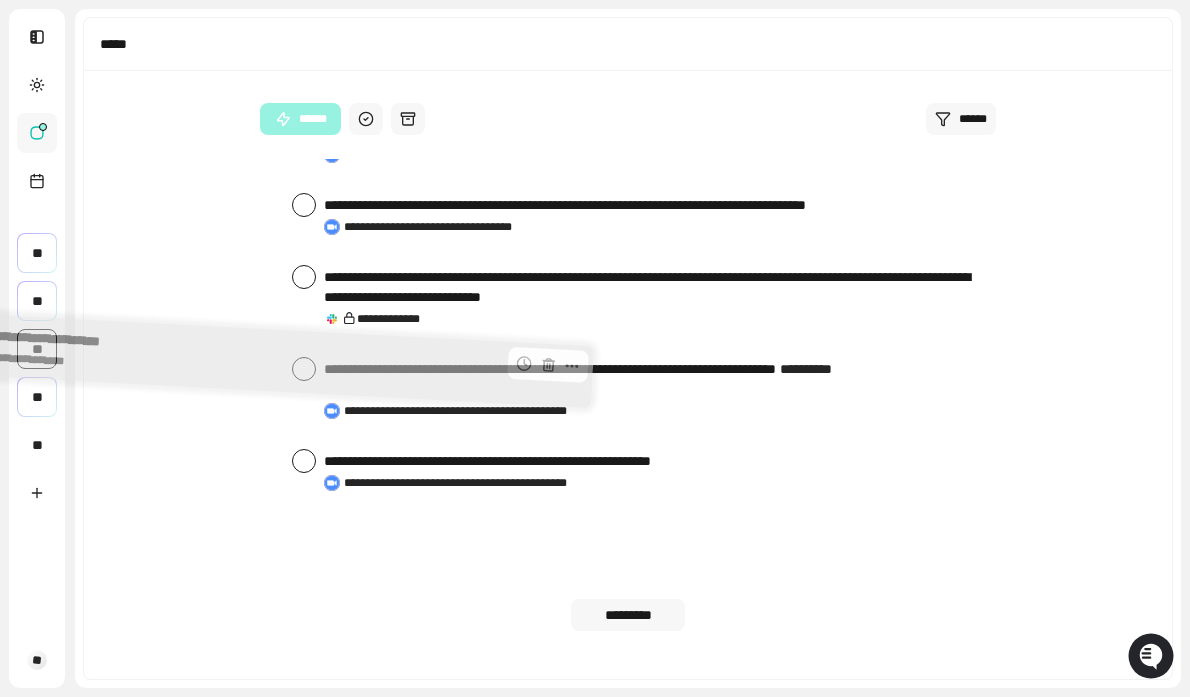 drag, startPoint x: 433, startPoint y: 534, endPoint x: 35, endPoint y: 349, distance: 438.8952 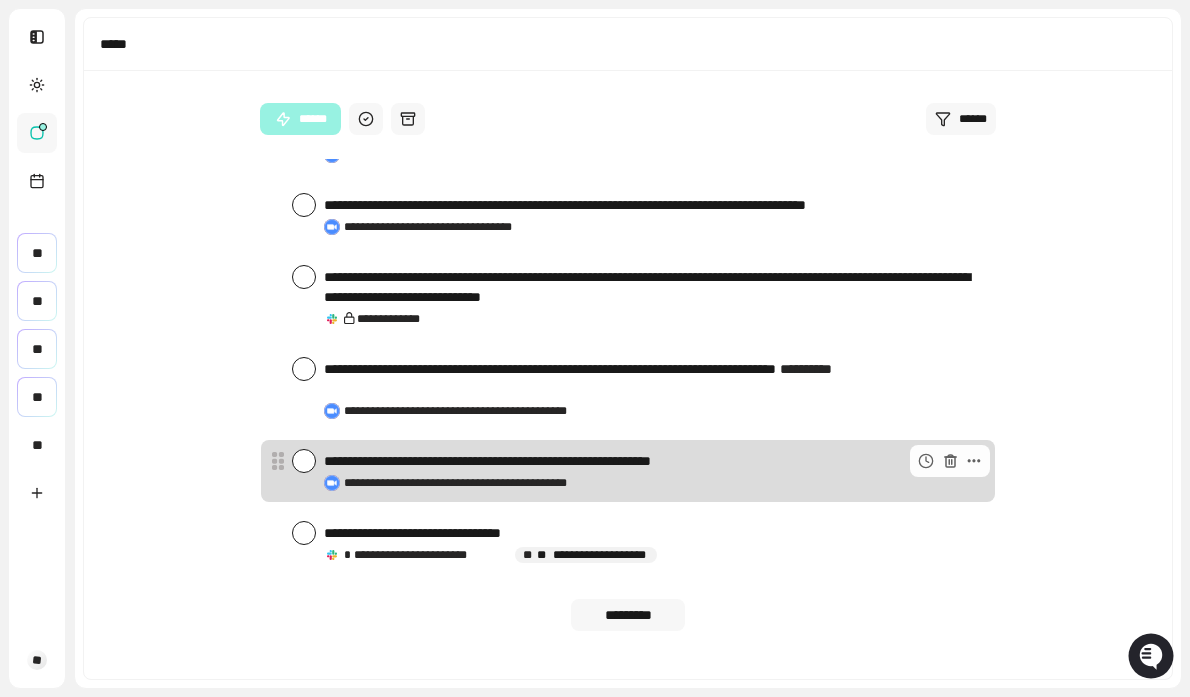 scroll, scrollTop: 2736, scrollLeft: 0, axis: vertical 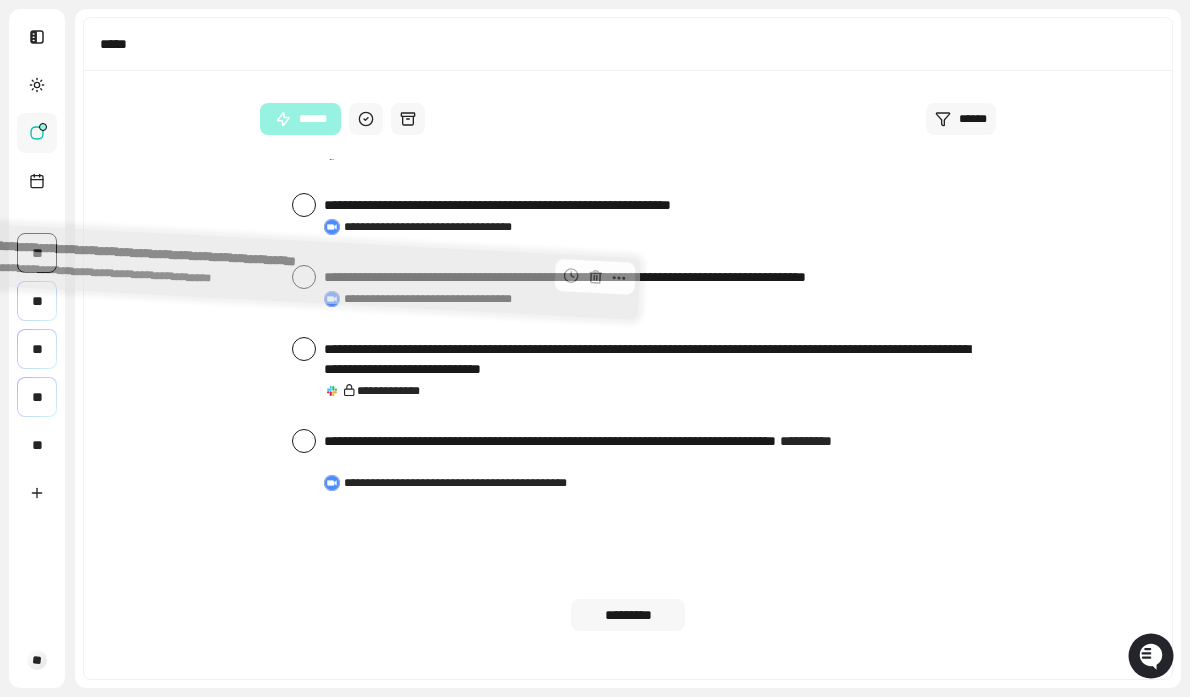 drag, startPoint x: 389, startPoint y: 518, endPoint x: 37, endPoint y: 245, distance: 445.4582 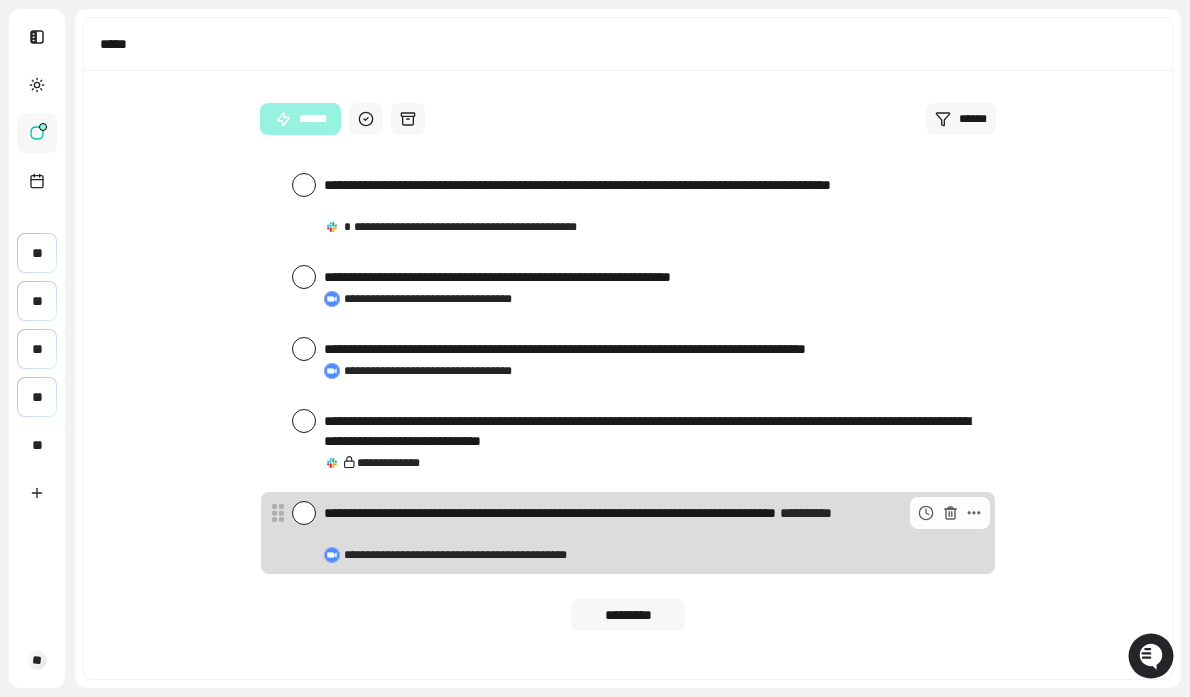scroll, scrollTop: 2664, scrollLeft: 0, axis: vertical 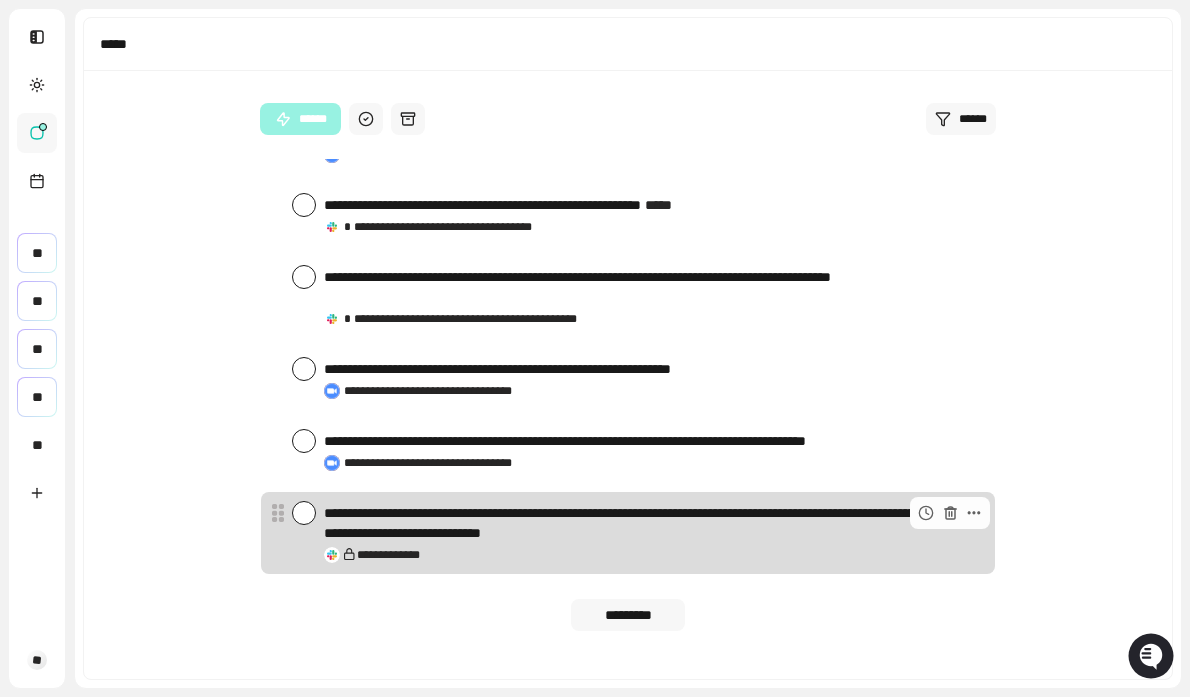 click at bounding box center [304, 513] 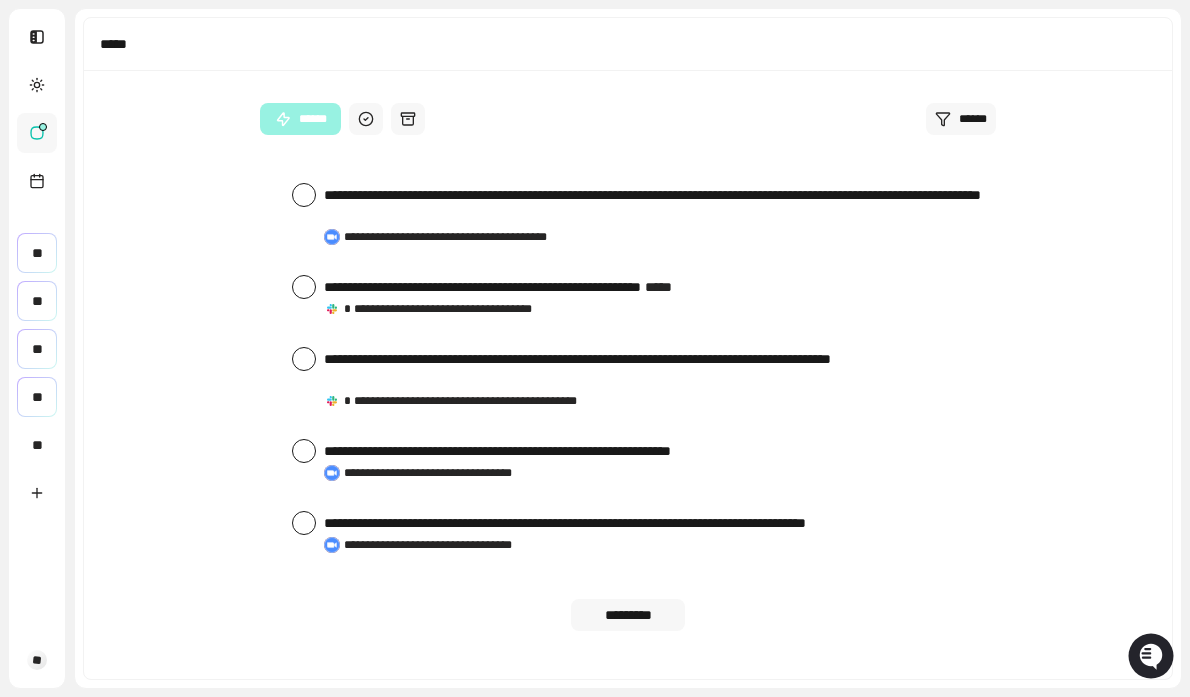 scroll, scrollTop: 2480, scrollLeft: 0, axis: vertical 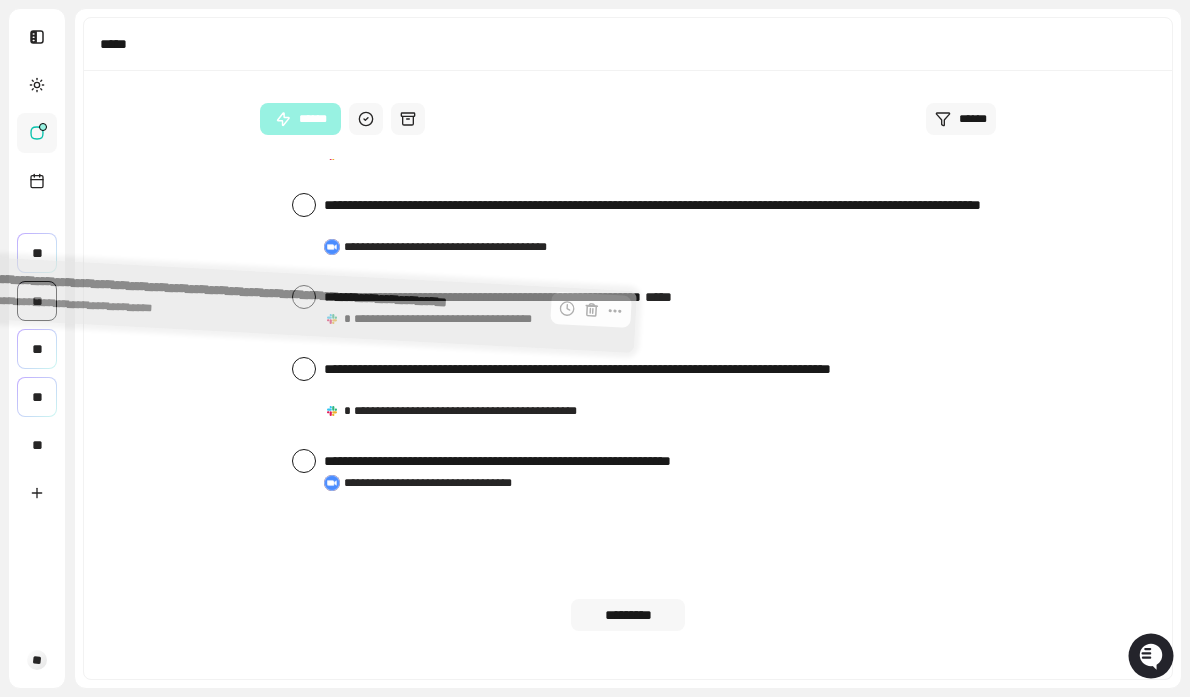 drag, startPoint x: 395, startPoint y: 538, endPoint x: 40, endPoint y: 298, distance: 428.51486 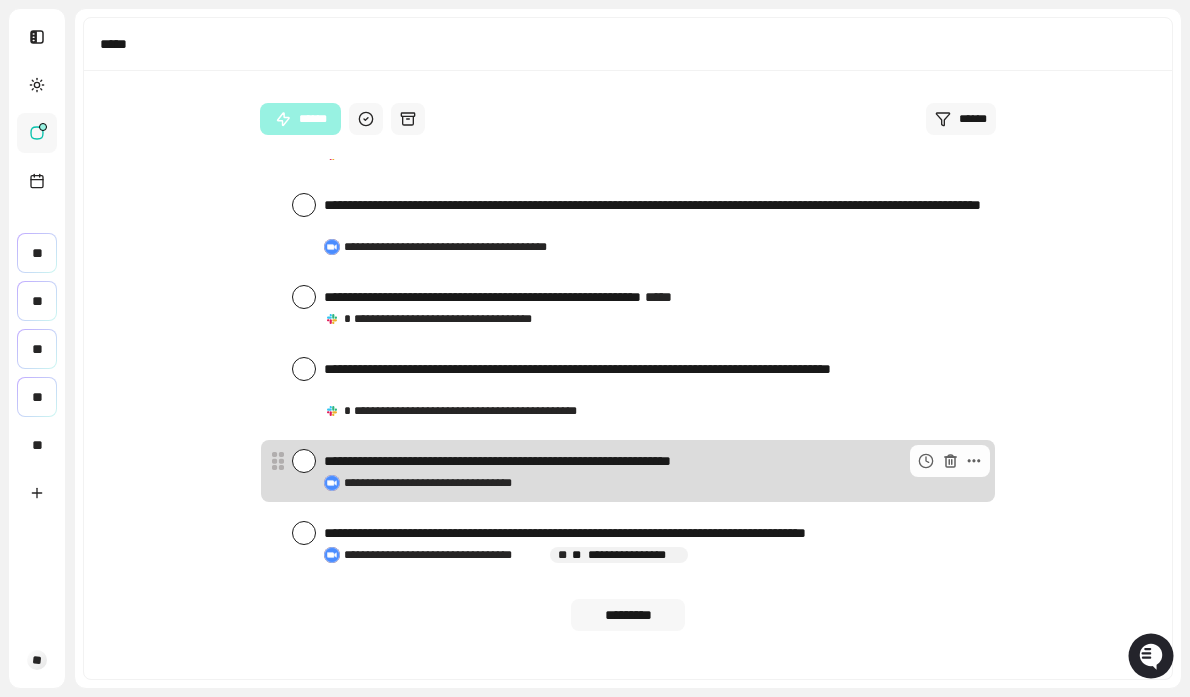 scroll, scrollTop: 2408, scrollLeft: 0, axis: vertical 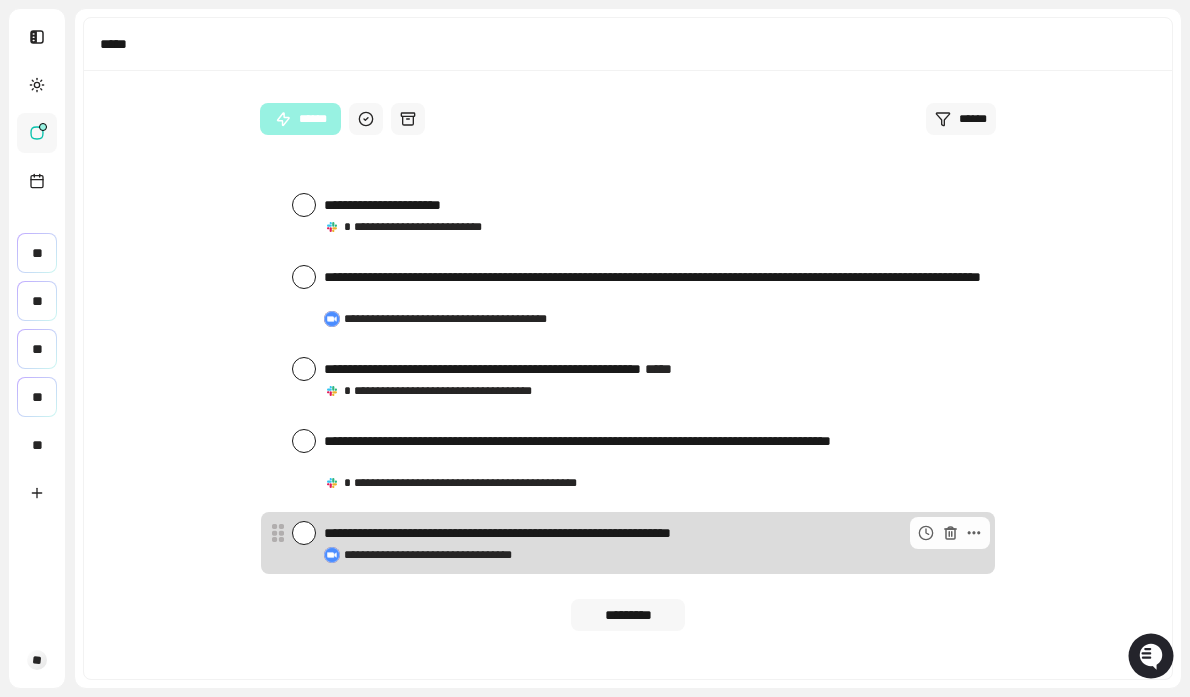 click at bounding box center [304, 533] 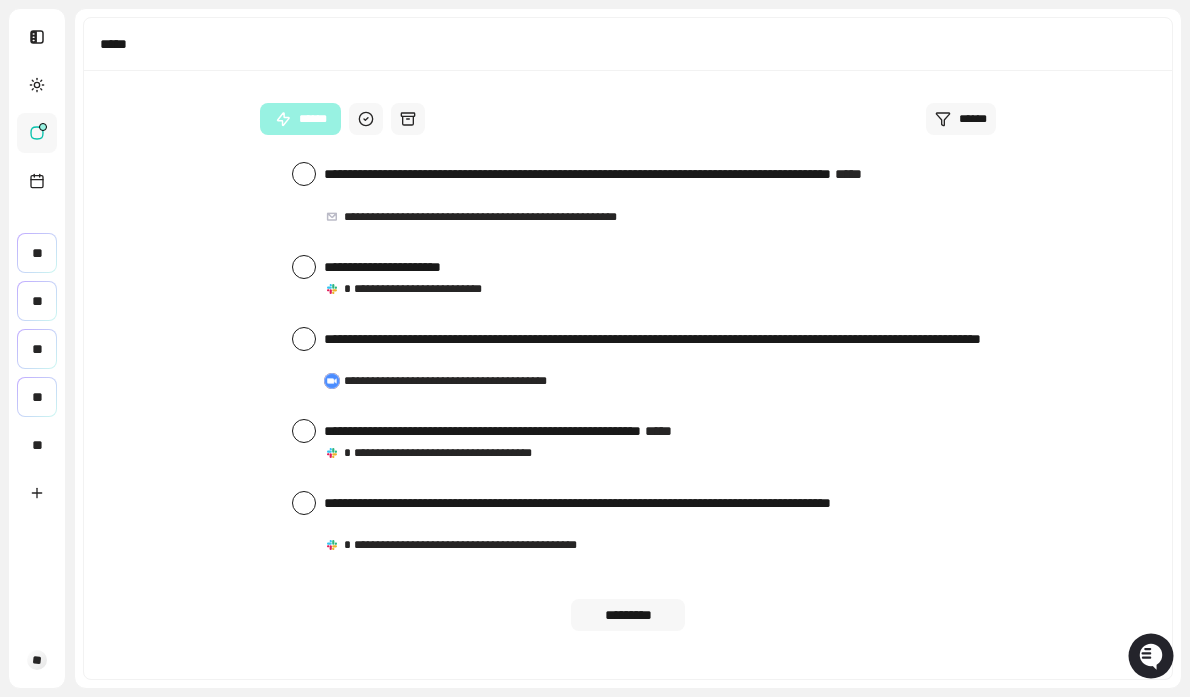 scroll, scrollTop: 2336, scrollLeft: 0, axis: vertical 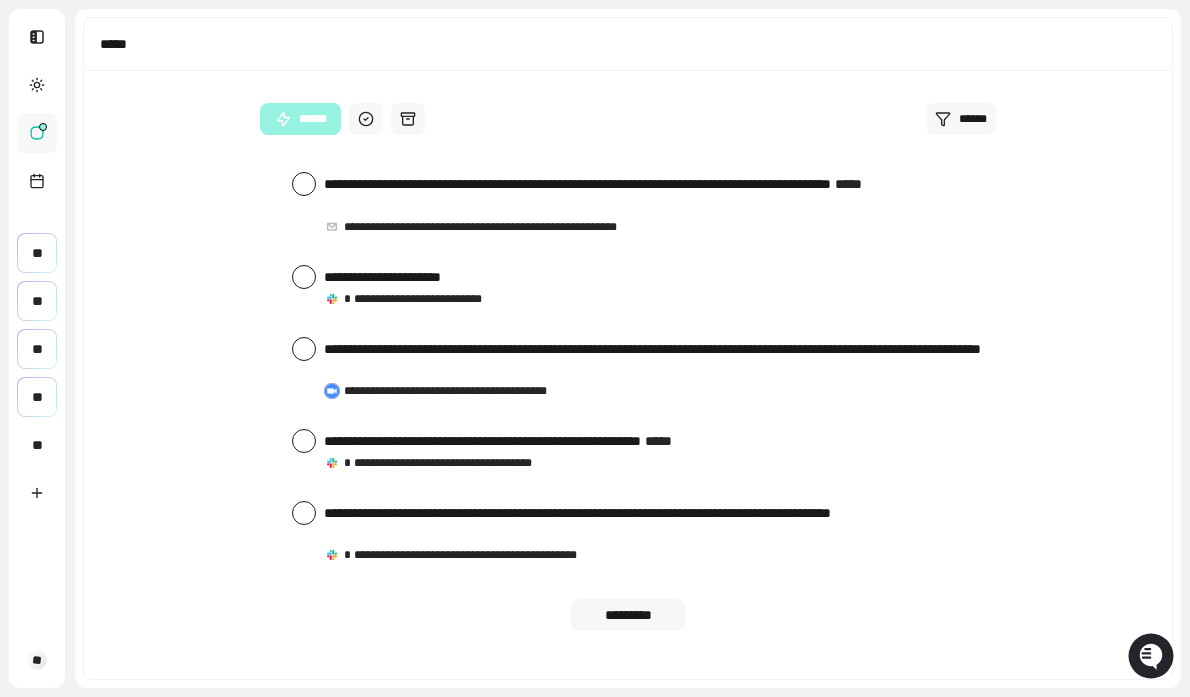 click on "**********" at bounding box center [628, 533] 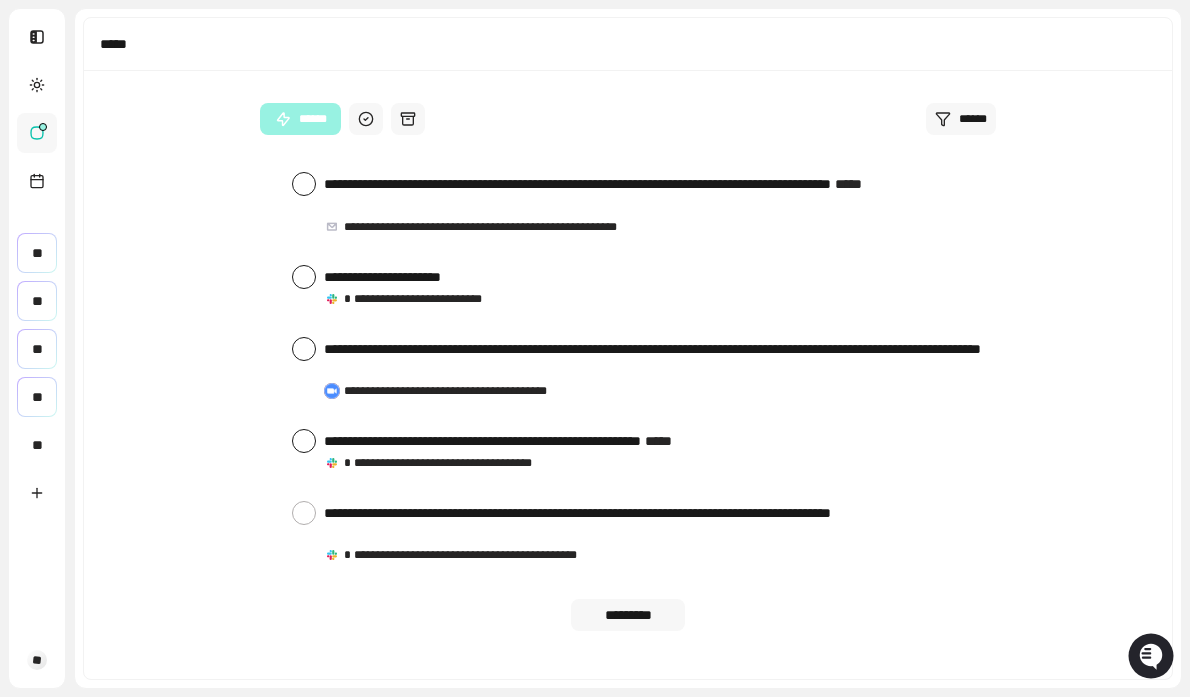 scroll, scrollTop: 2516, scrollLeft: 0, axis: vertical 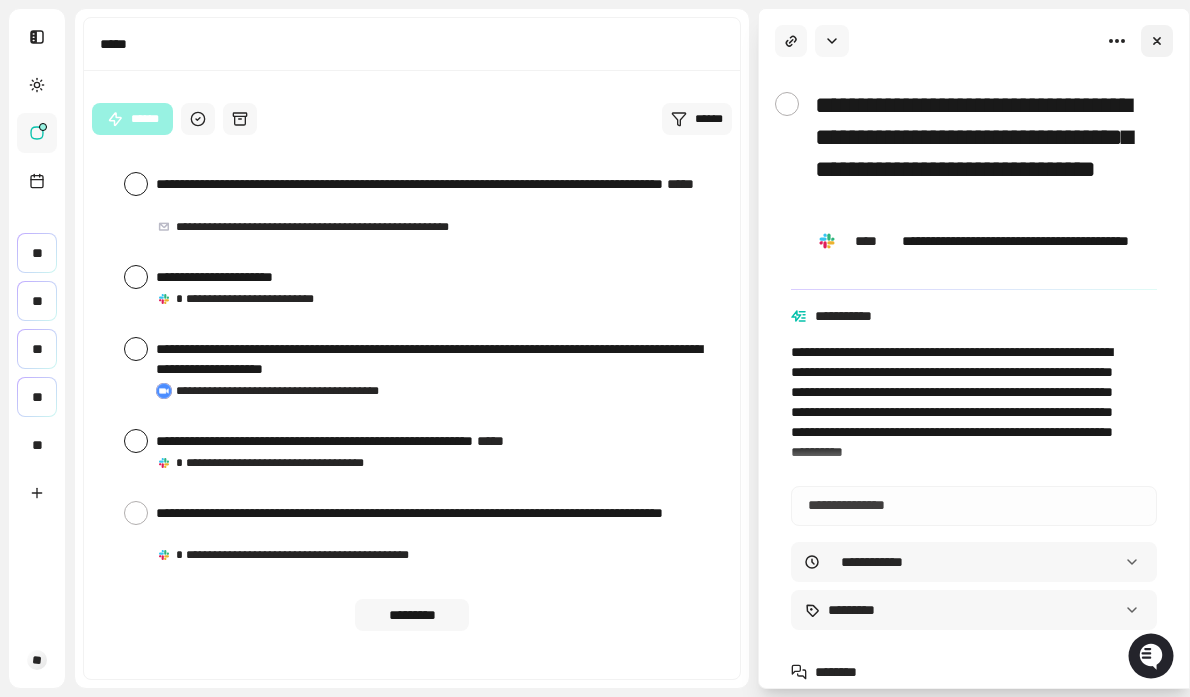 click at bounding box center [1157, 41] 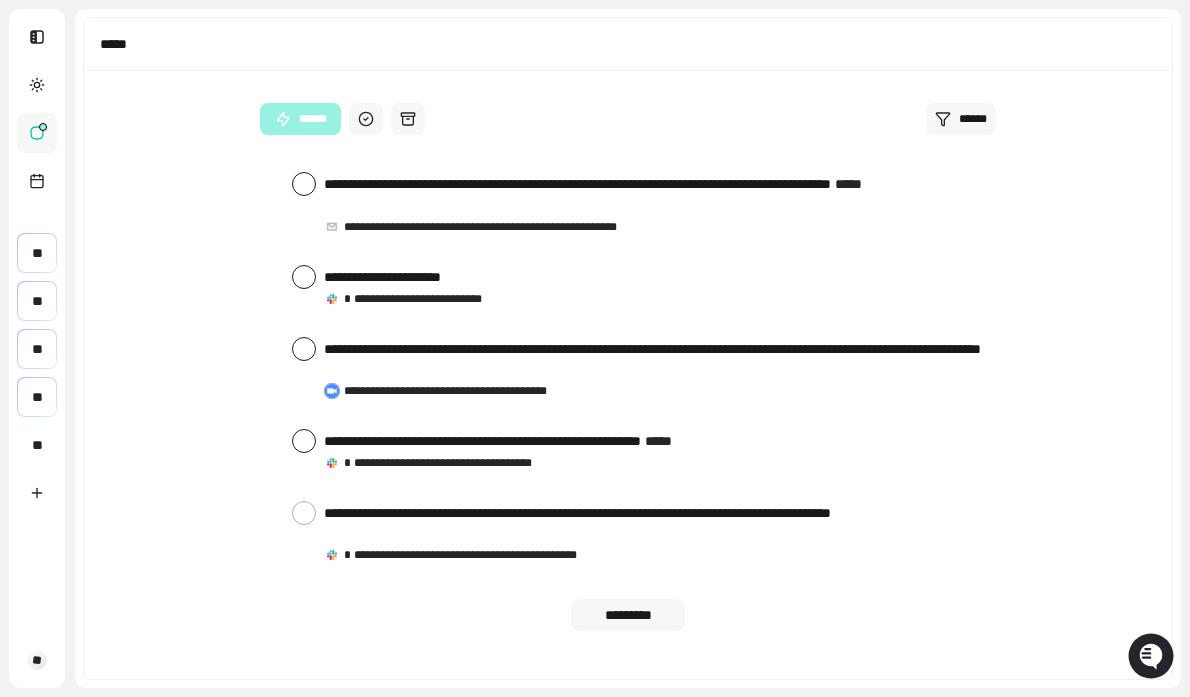 scroll, scrollTop: 2336, scrollLeft: 0, axis: vertical 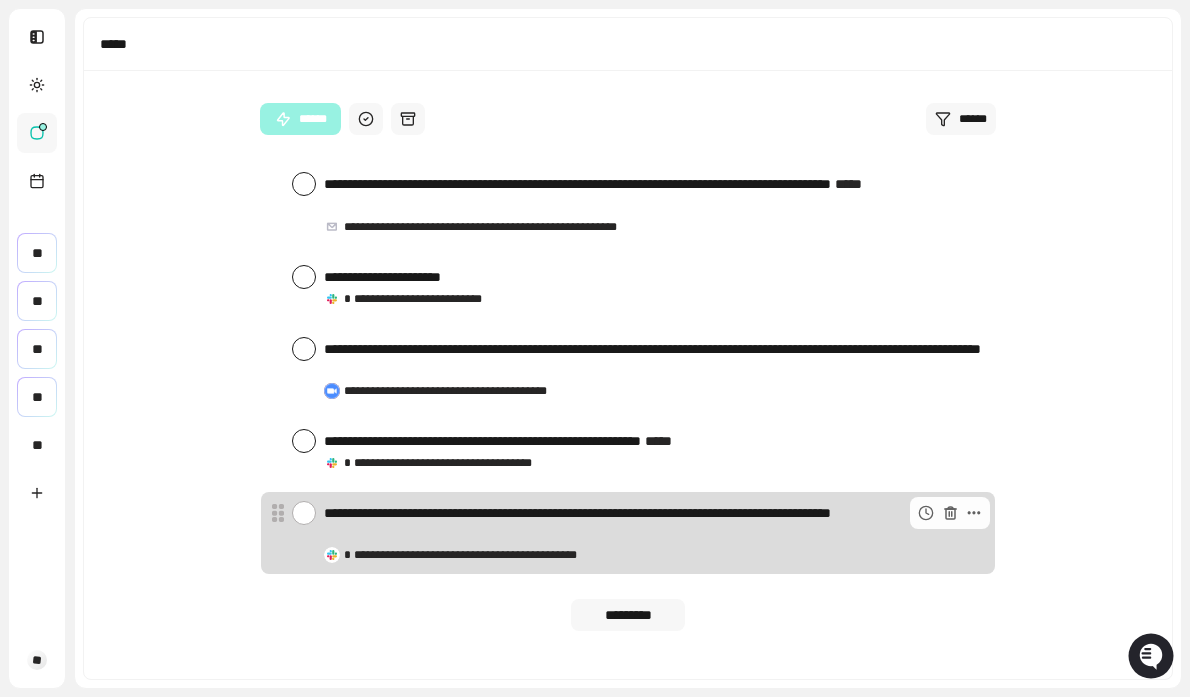 click at bounding box center [304, 513] 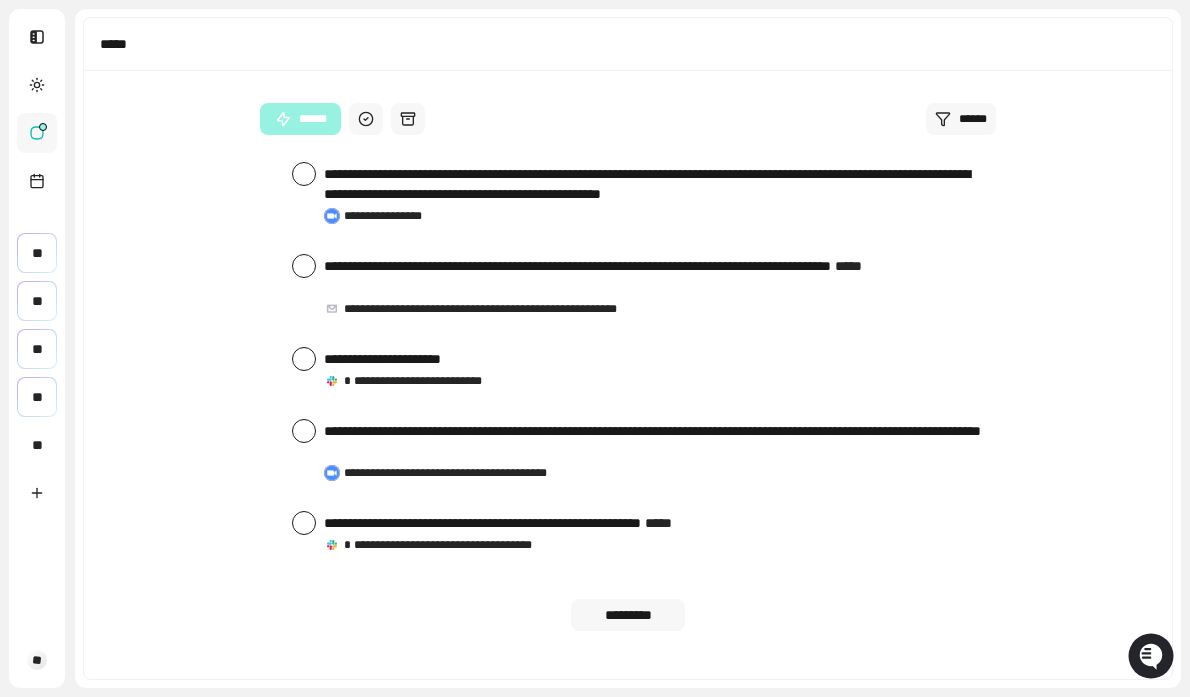 scroll, scrollTop: 2244, scrollLeft: 0, axis: vertical 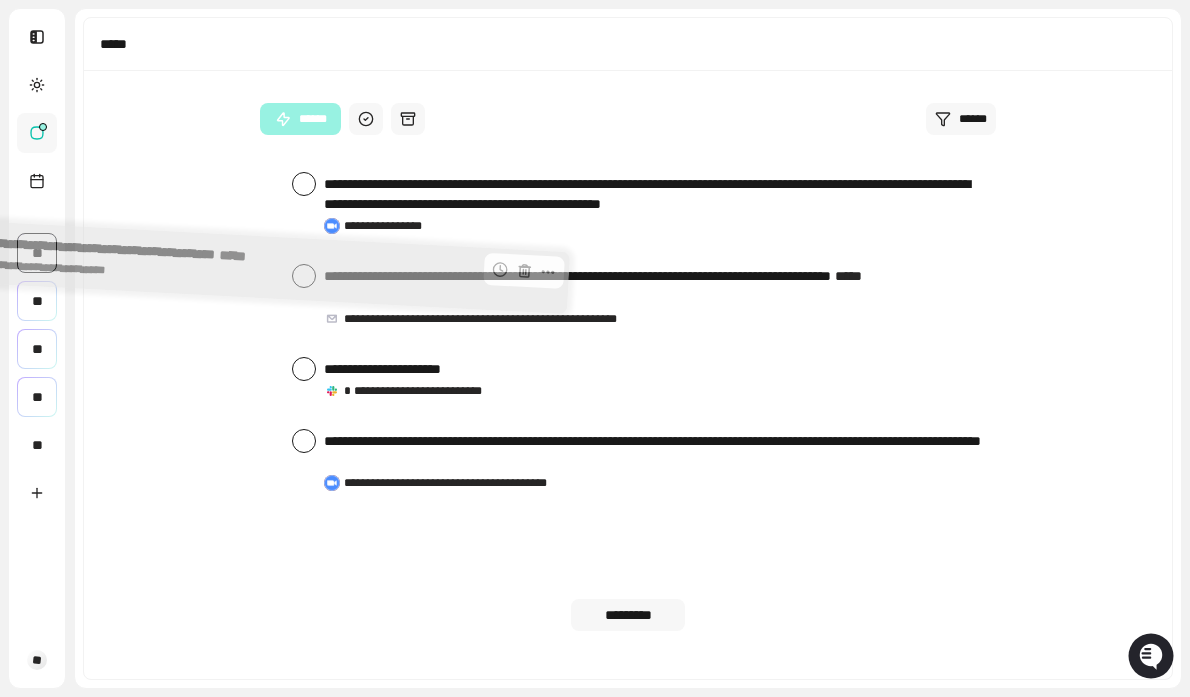 drag, startPoint x: 465, startPoint y: 533, endPoint x: 43, endPoint y: 254, distance: 505.8903 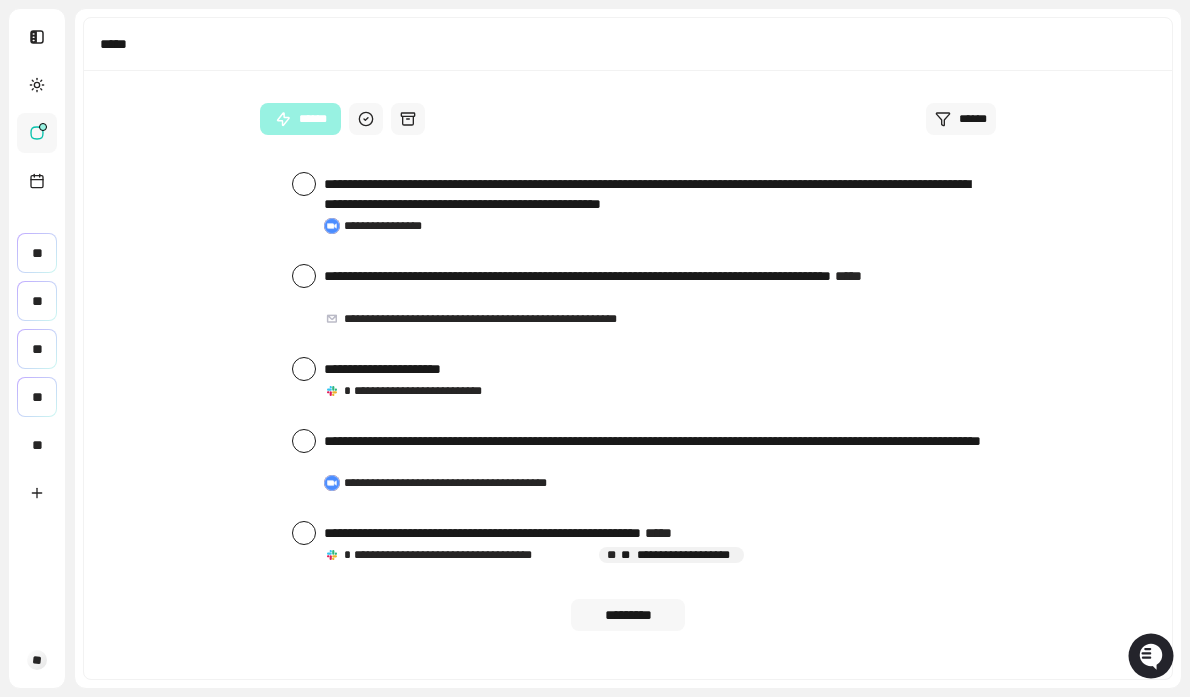 scroll, scrollTop: 2172, scrollLeft: 0, axis: vertical 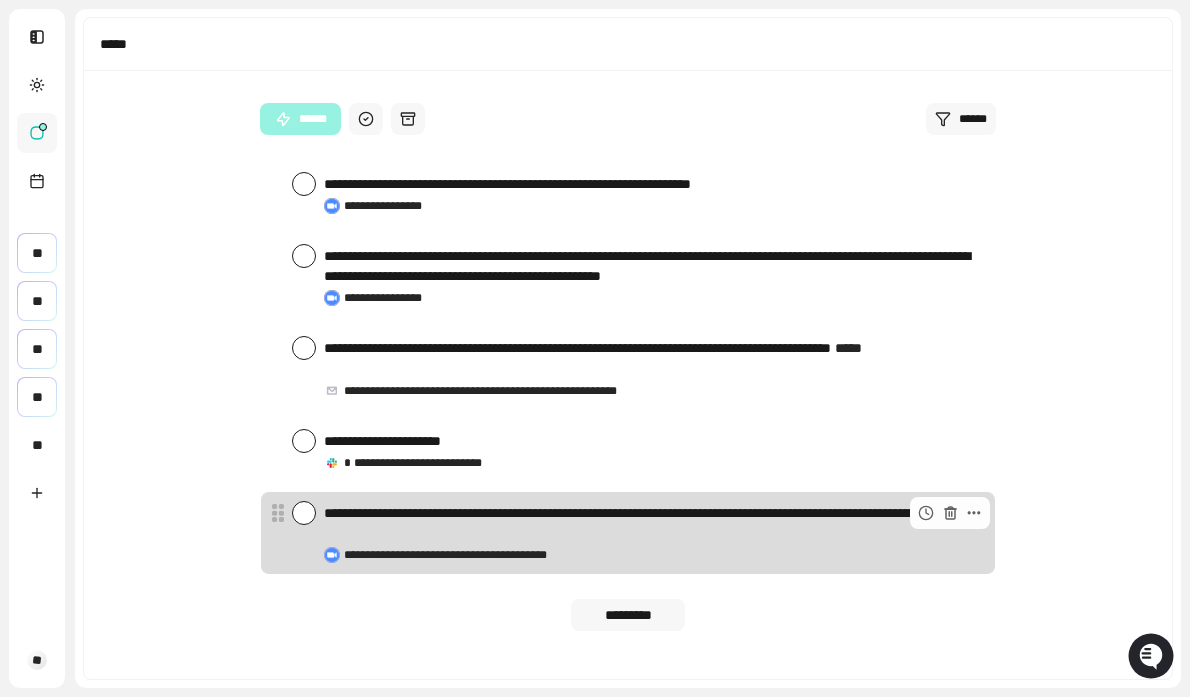 click at bounding box center (304, 513) 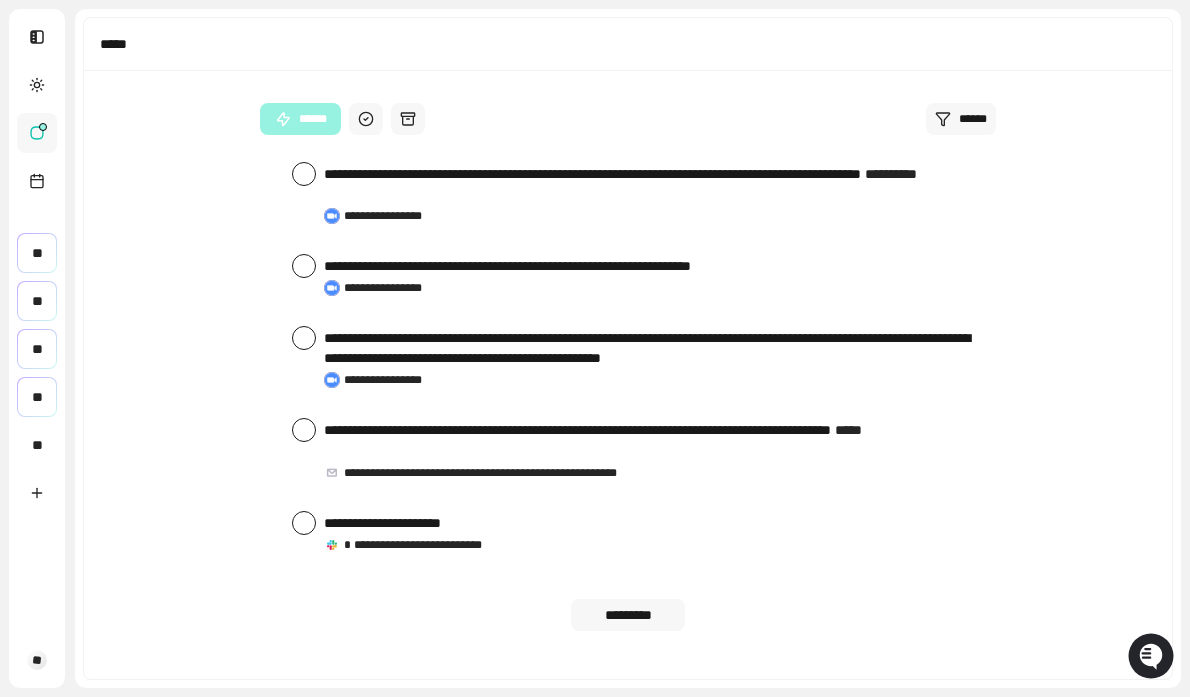 scroll, scrollTop: 2080, scrollLeft: 0, axis: vertical 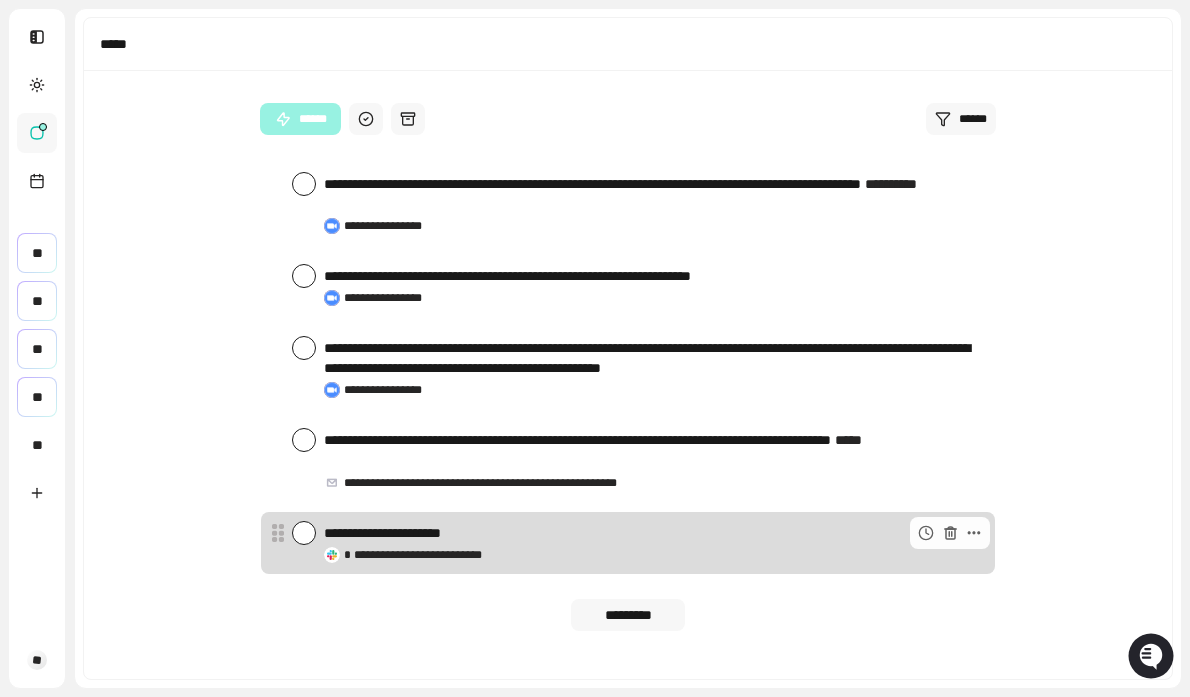 click at bounding box center (304, 533) 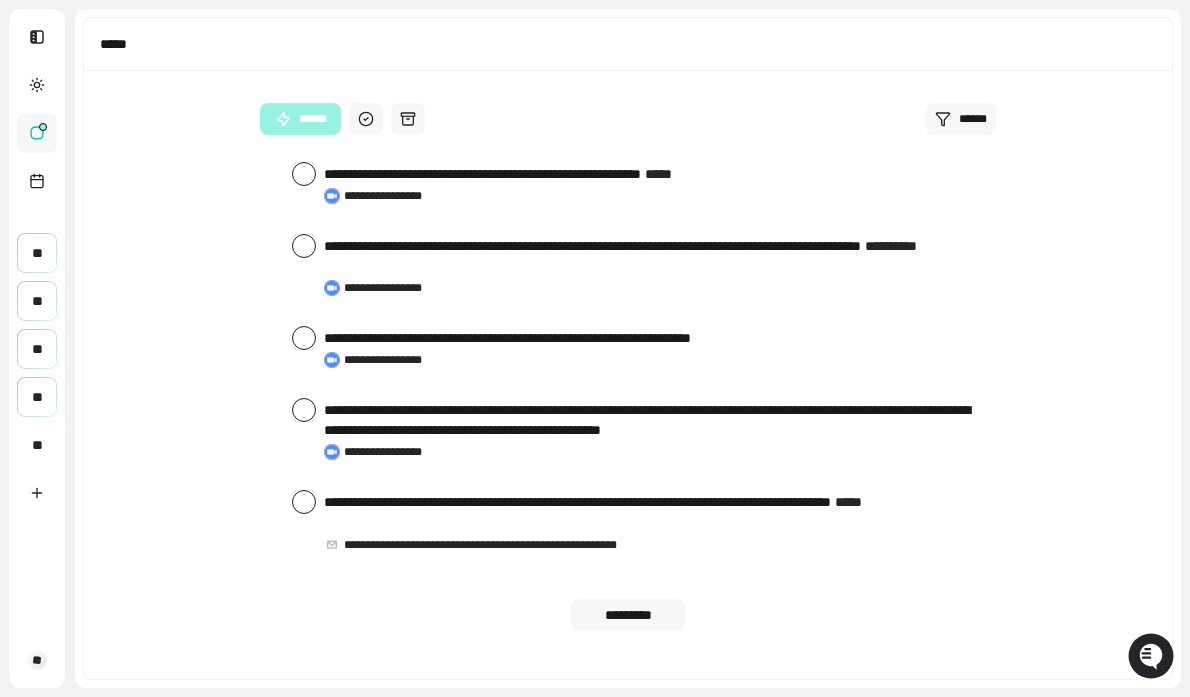 scroll, scrollTop: 2008, scrollLeft: 0, axis: vertical 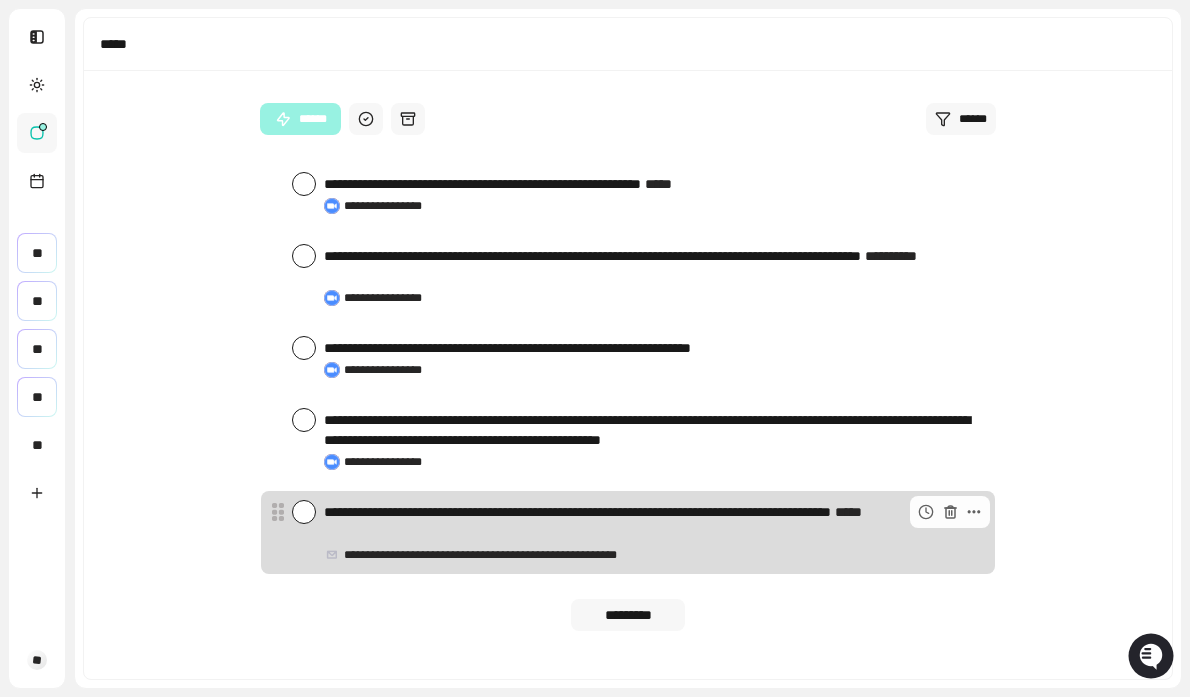click at bounding box center [304, 512] 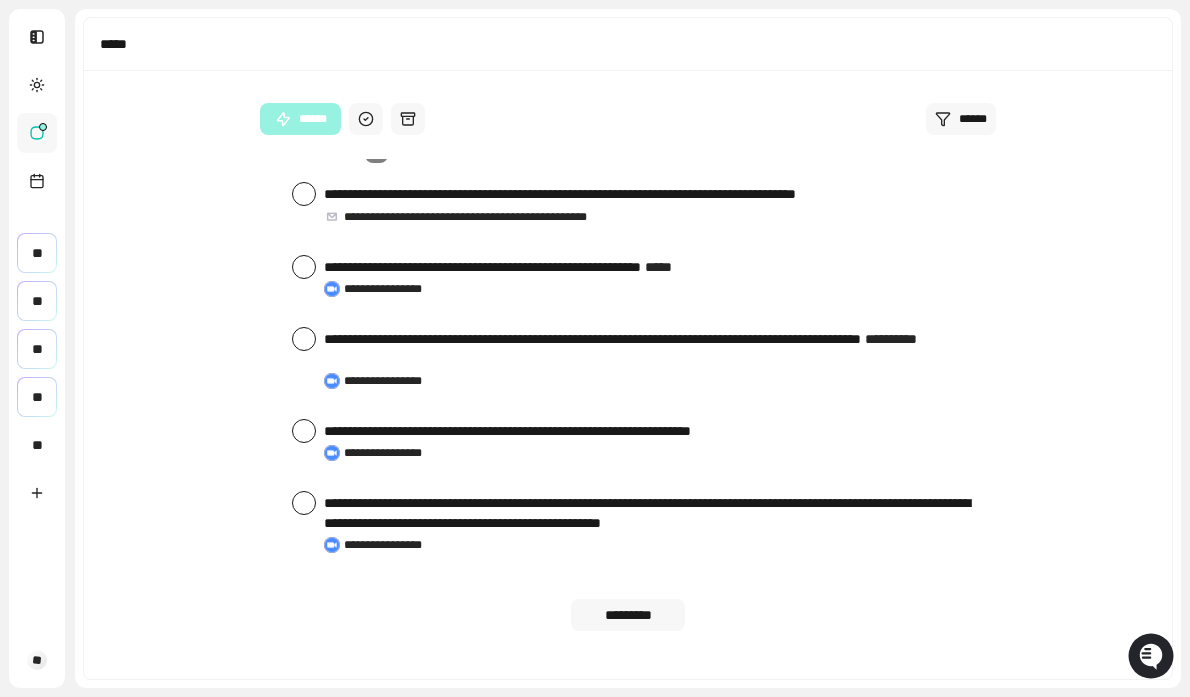 scroll, scrollTop: 1915, scrollLeft: 0, axis: vertical 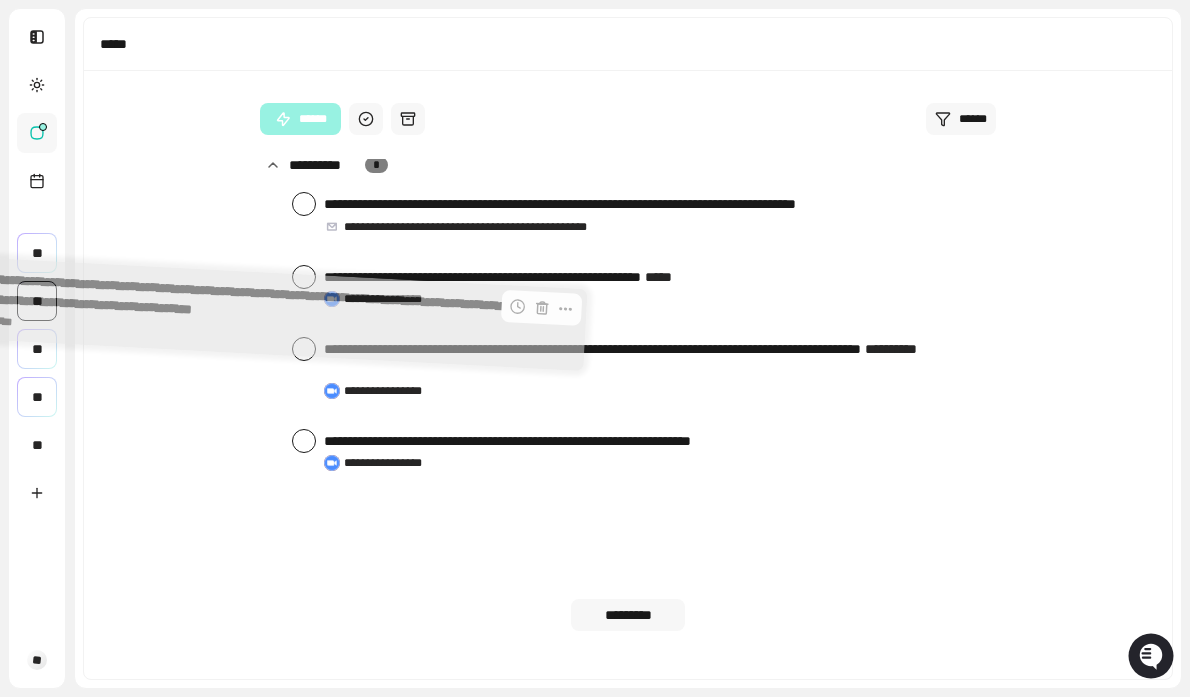 drag, startPoint x: 452, startPoint y: 523, endPoint x: 47, endPoint y: 301, distance: 461.85388 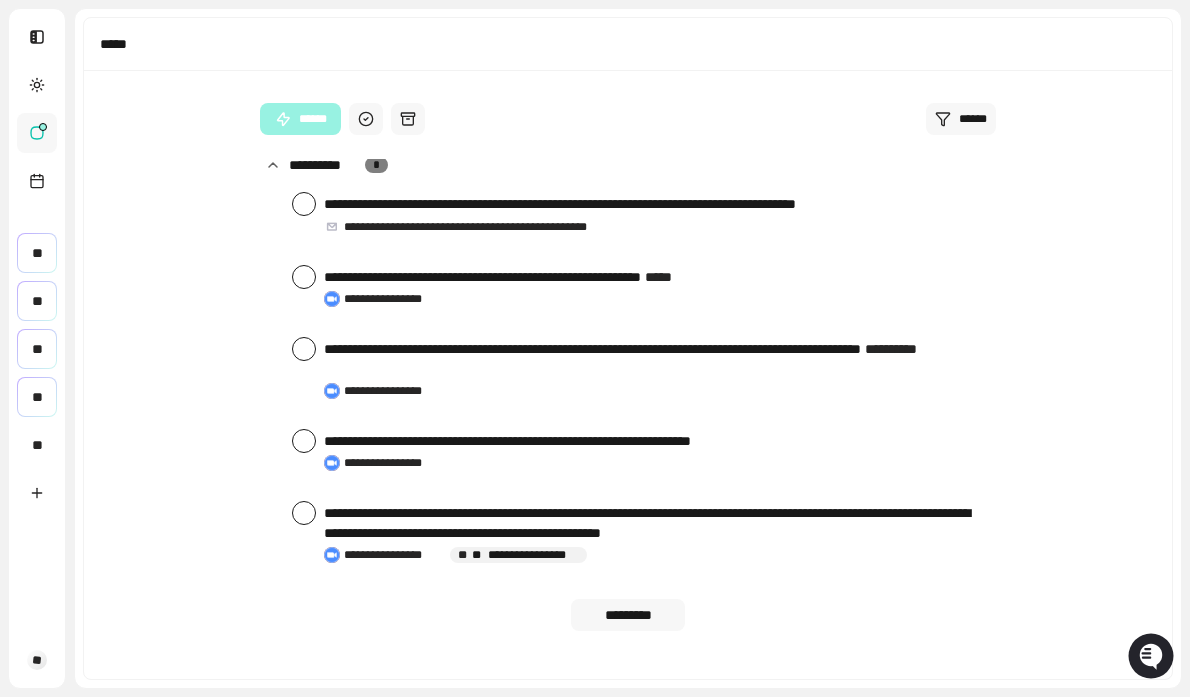 scroll, scrollTop: 1823, scrollLeft: 0, axis: vertical 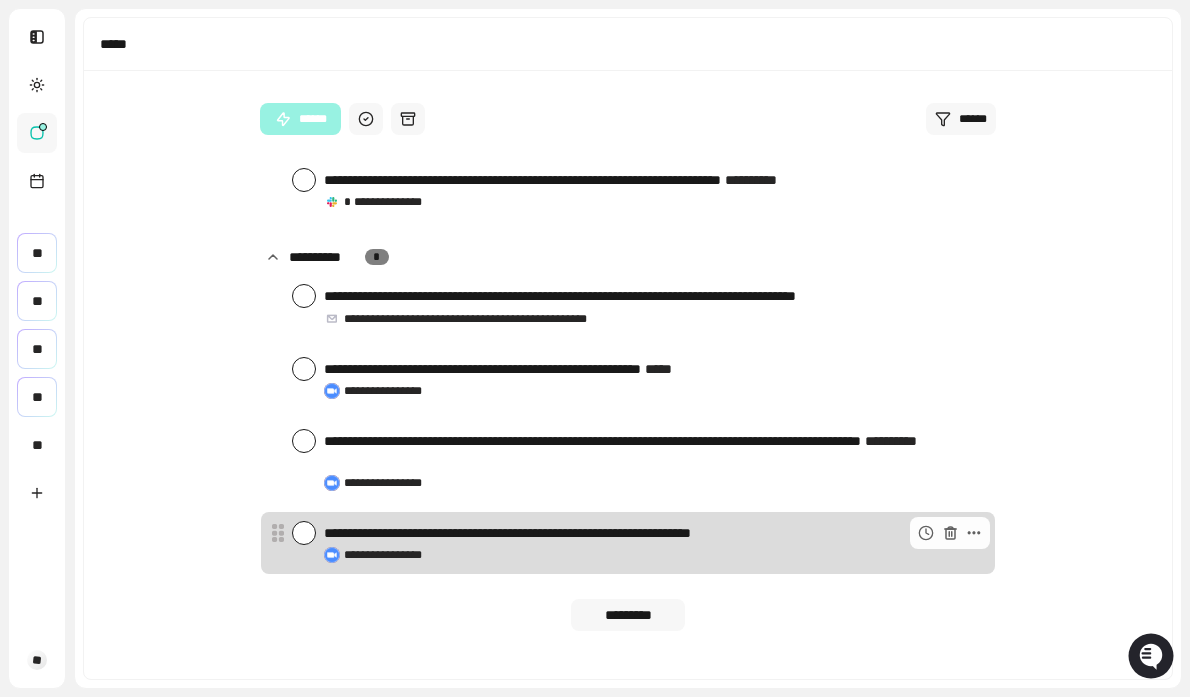 click at bounding box center (304, 533) 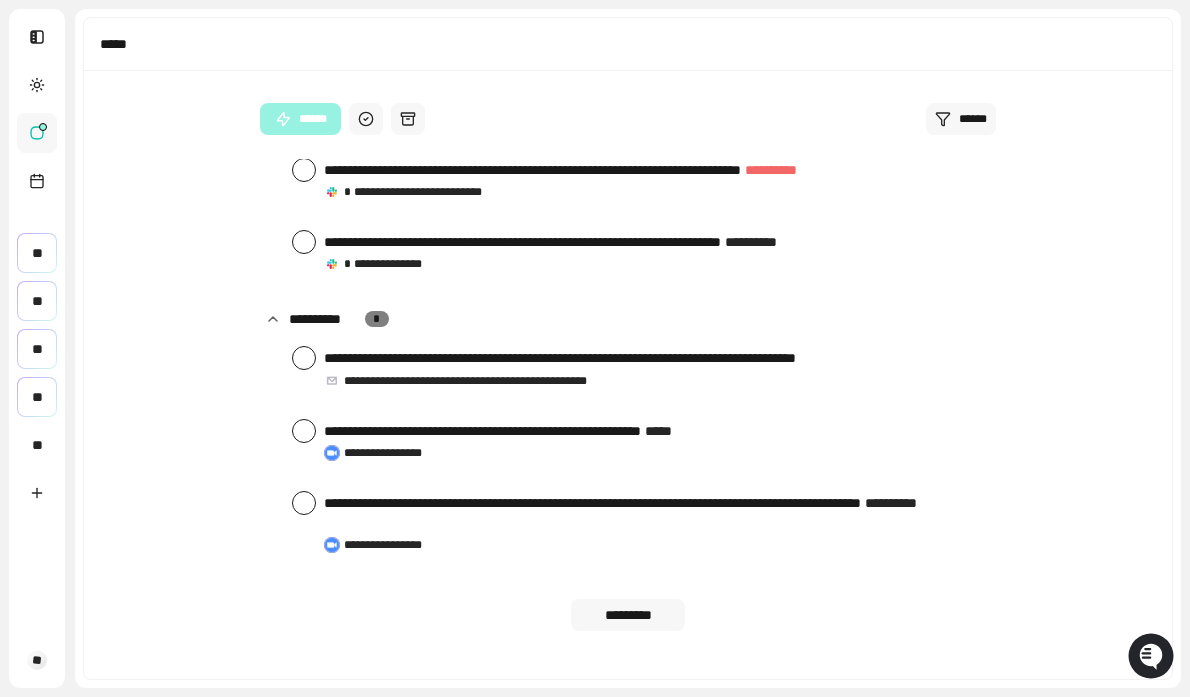 scroll, scrollTop: 1751, scrollLeft: 0, axis: vertical 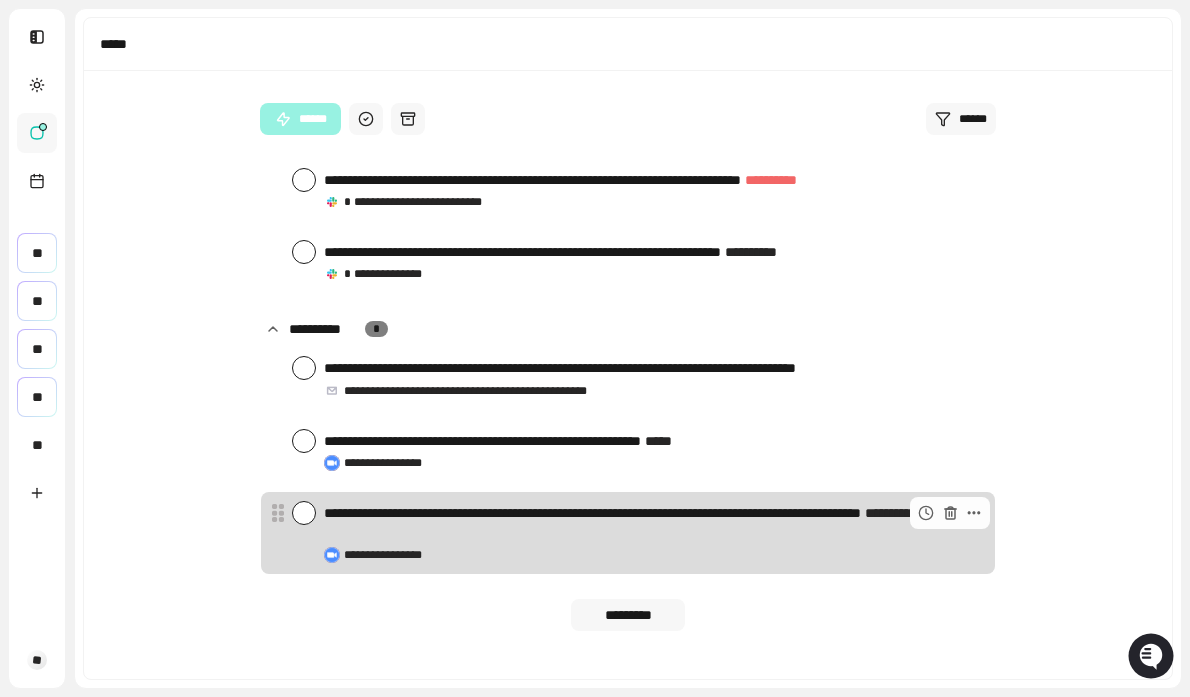 click at bounding box center (304, 513) 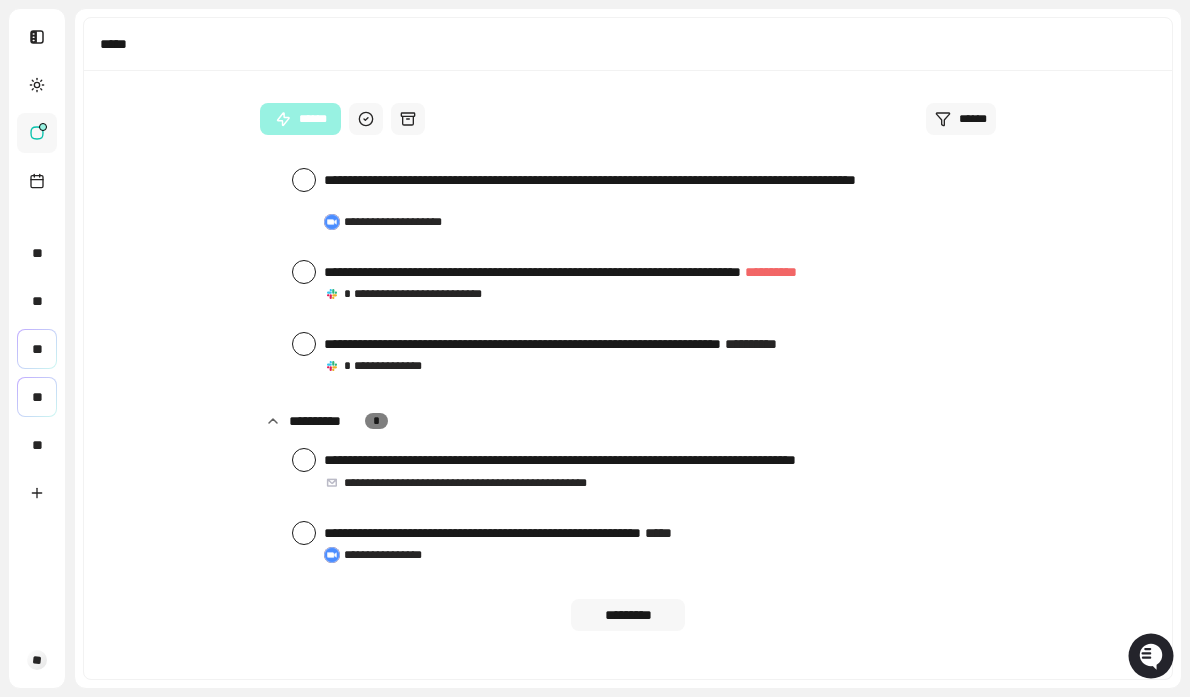 scroll, scrollTop: 1659, scrollLeft: 0, axis: vertical 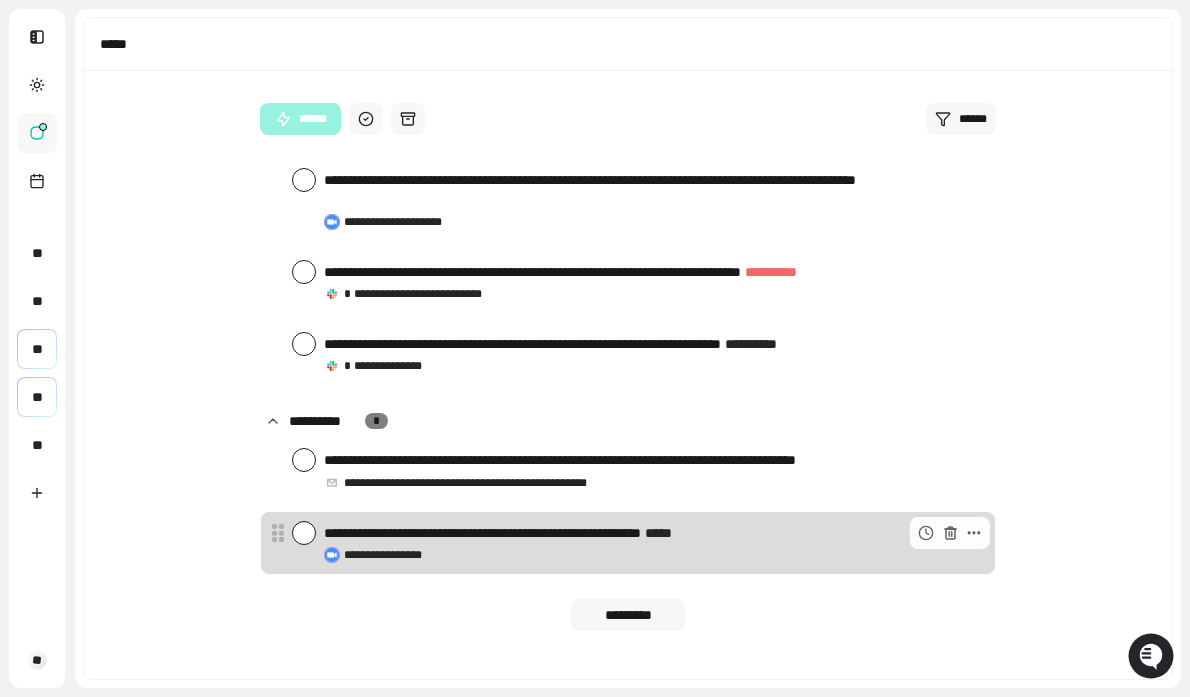 click at bounding box center (304, 533) 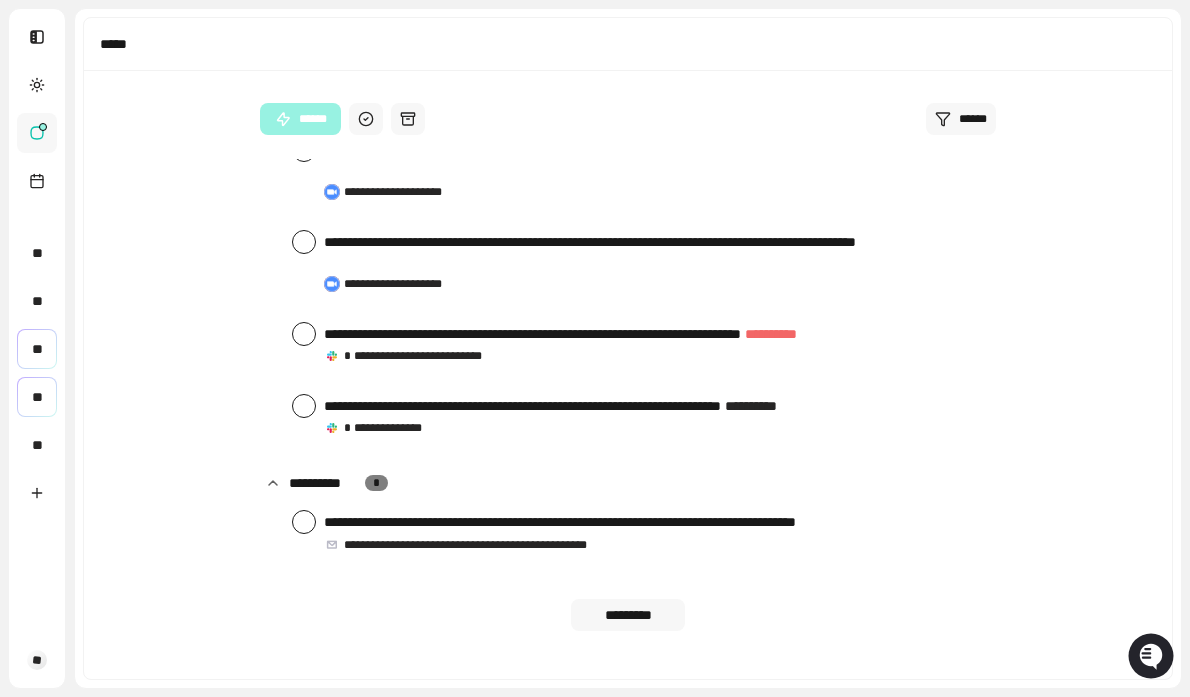 scroll, scrollTop: 1587, scrollLeft: 0, axis: vertical 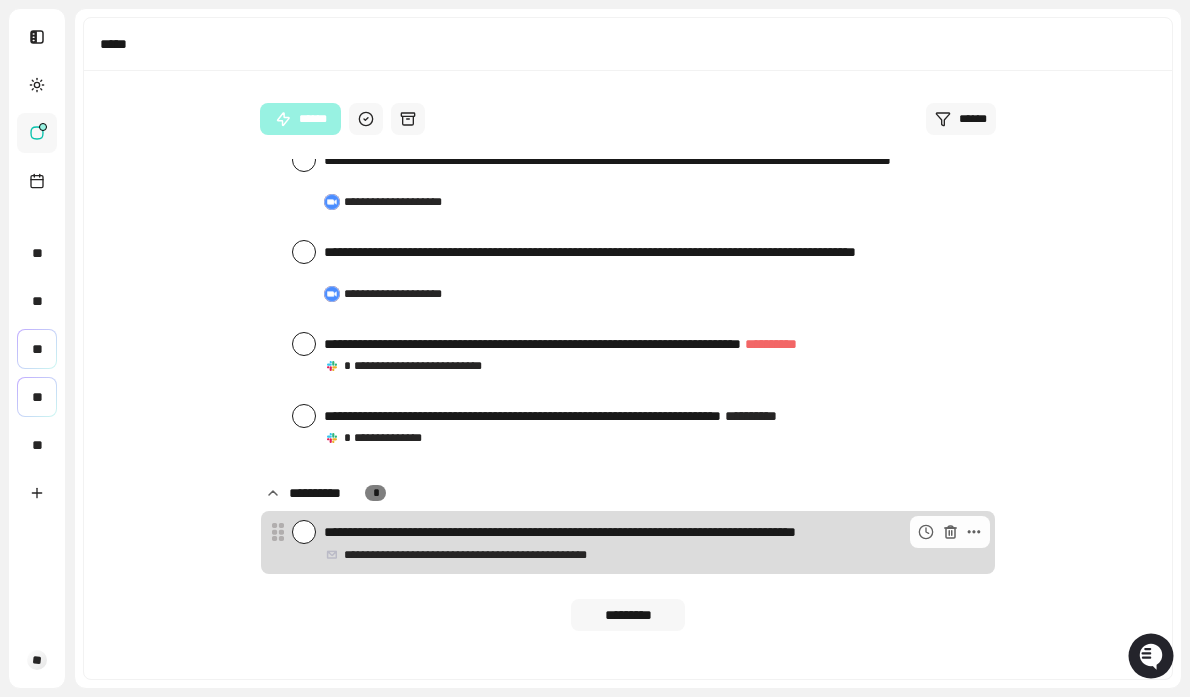 click at bounding box center (304, 532) 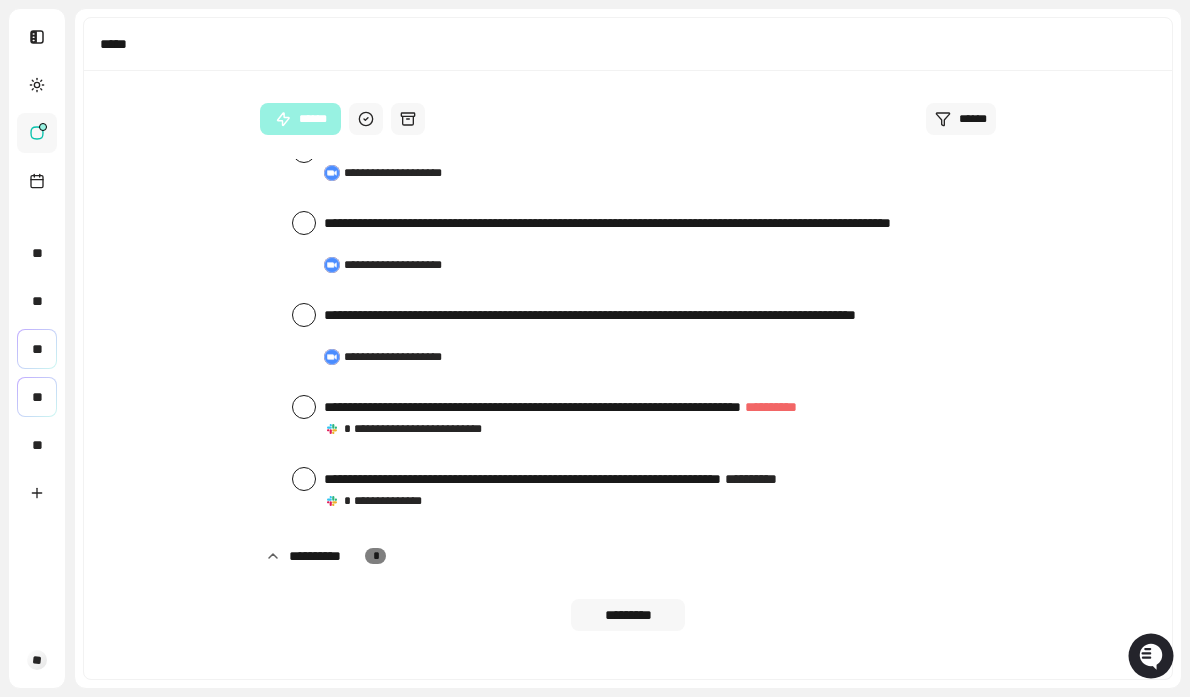 scroll, scrollTop: 1659, scrollLeft: 0, axis: vertical 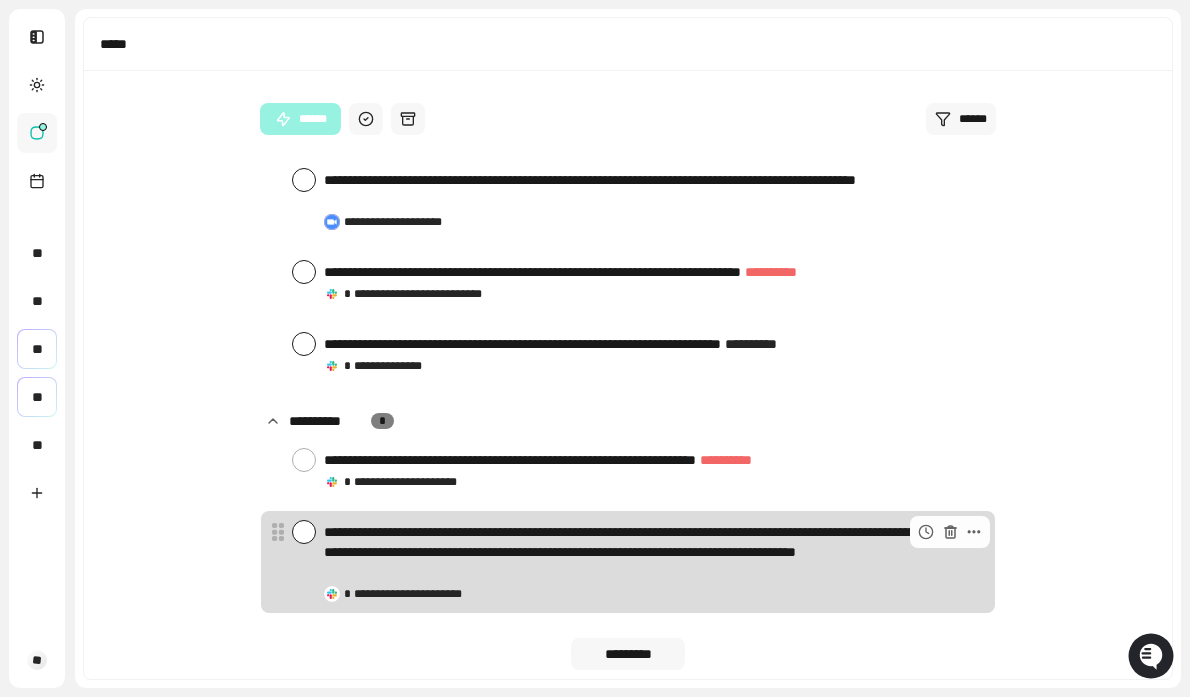 click at bounding box center [304, 532] 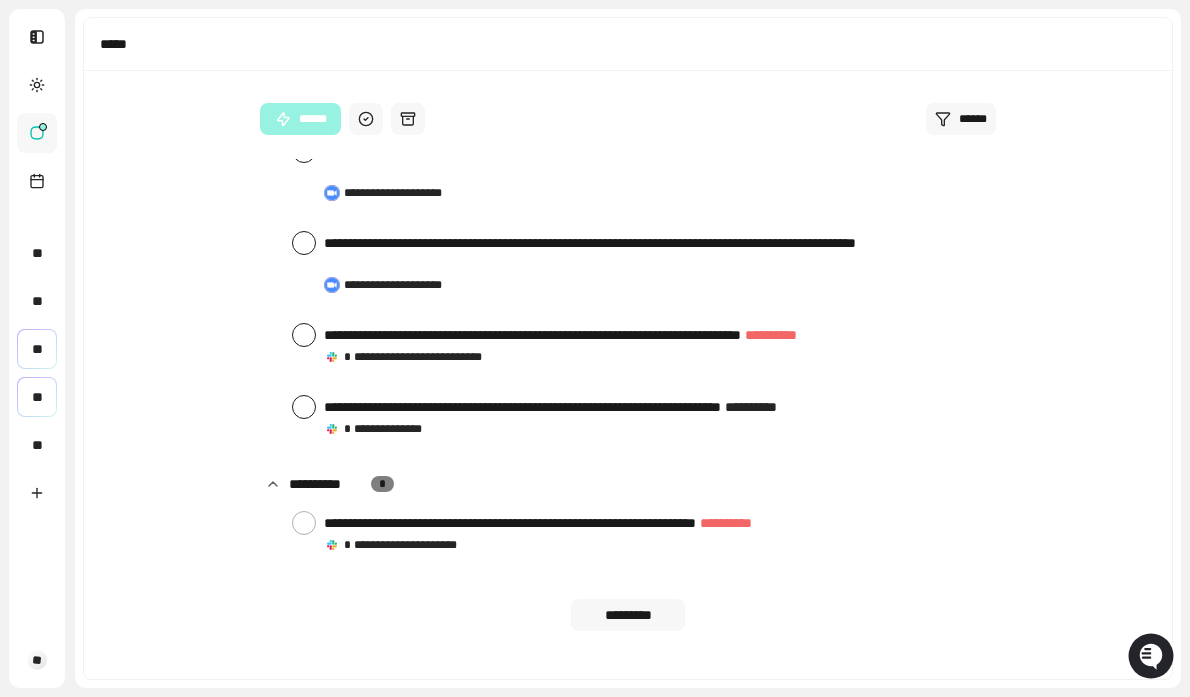 scroll, scrollTop: 1586, scrollLeft: 0, axis: vertical 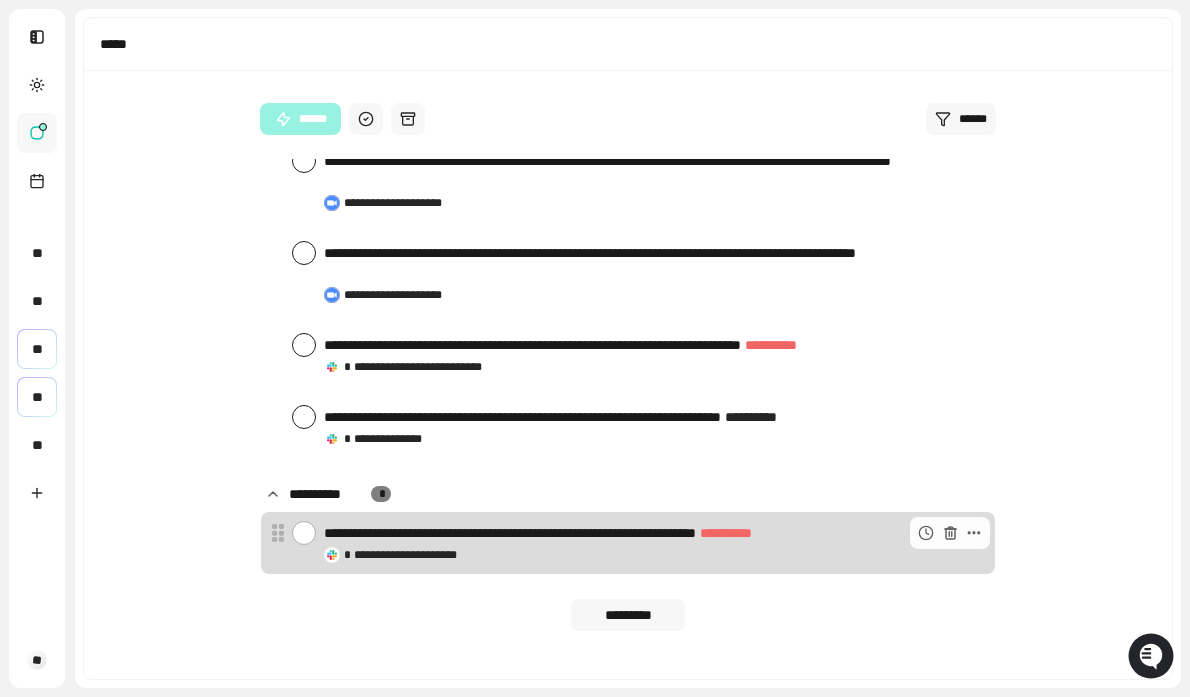 click at bounding box center (304, 533) 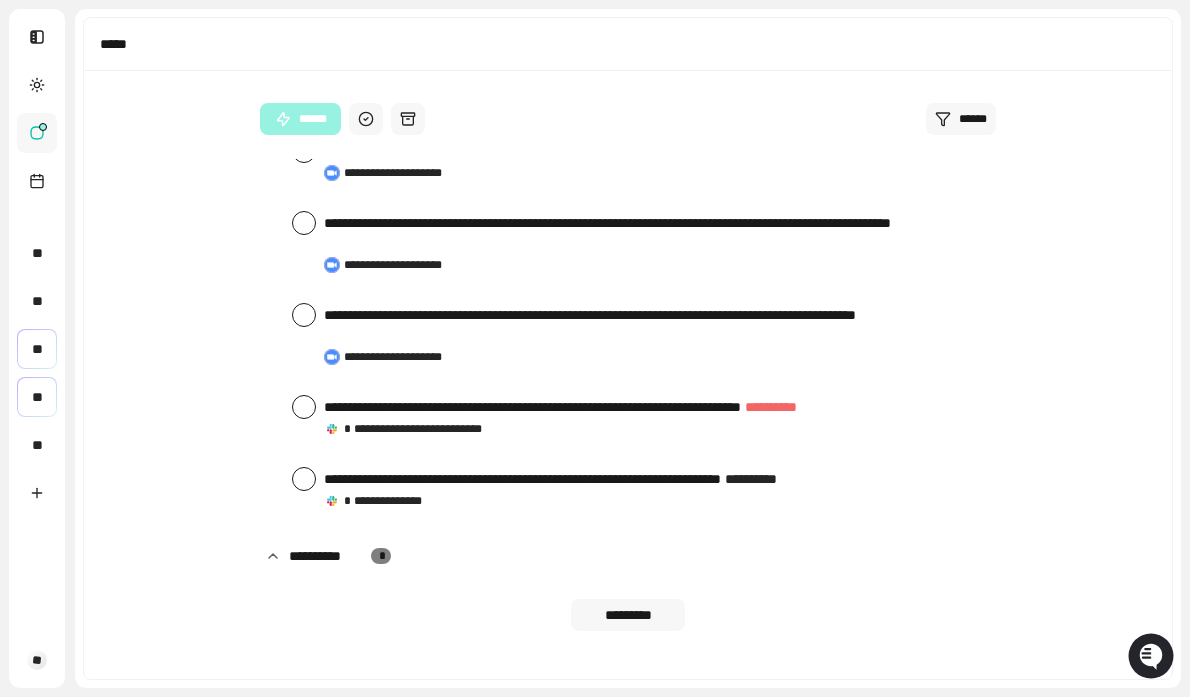 scroll, scrollTop: 1606, scrollLeft: 0, axis: vertical 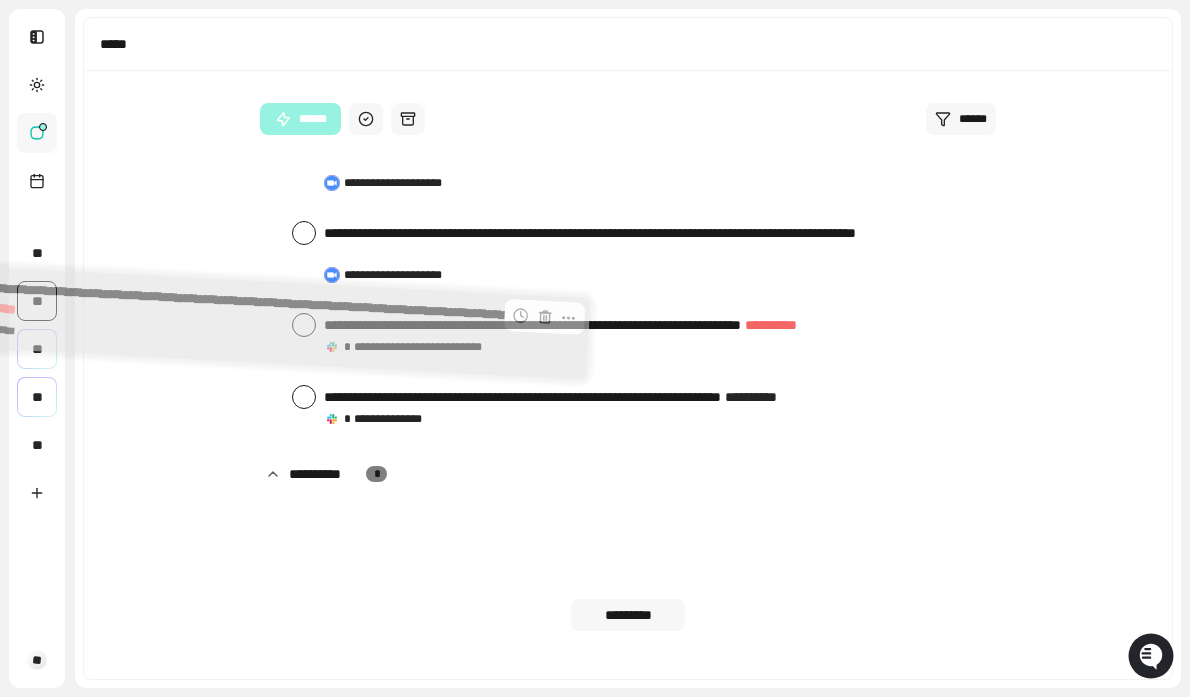 drag, startPoint x: 439, startPoint y: 514, endPoint x: 37, endPoint y: 303, distance: 454.00992 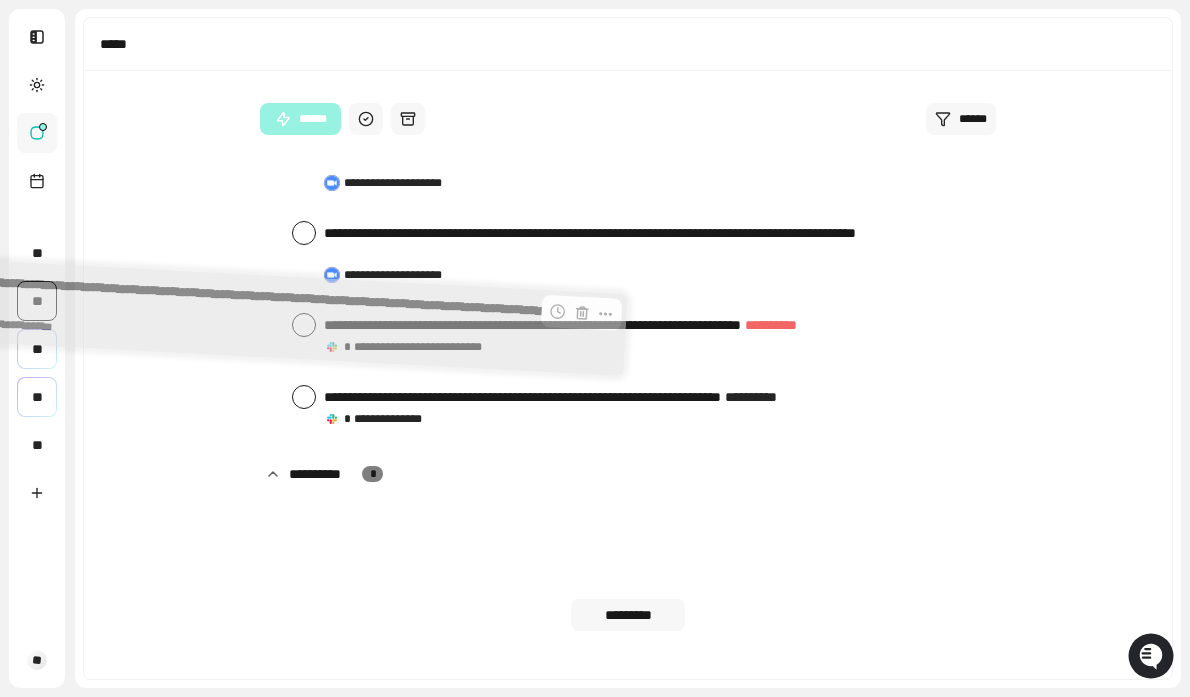 drag, startPoint x: 405, startPoint y: 521, endPoint x: 40, endPoint y: 304, distance: 424.63397 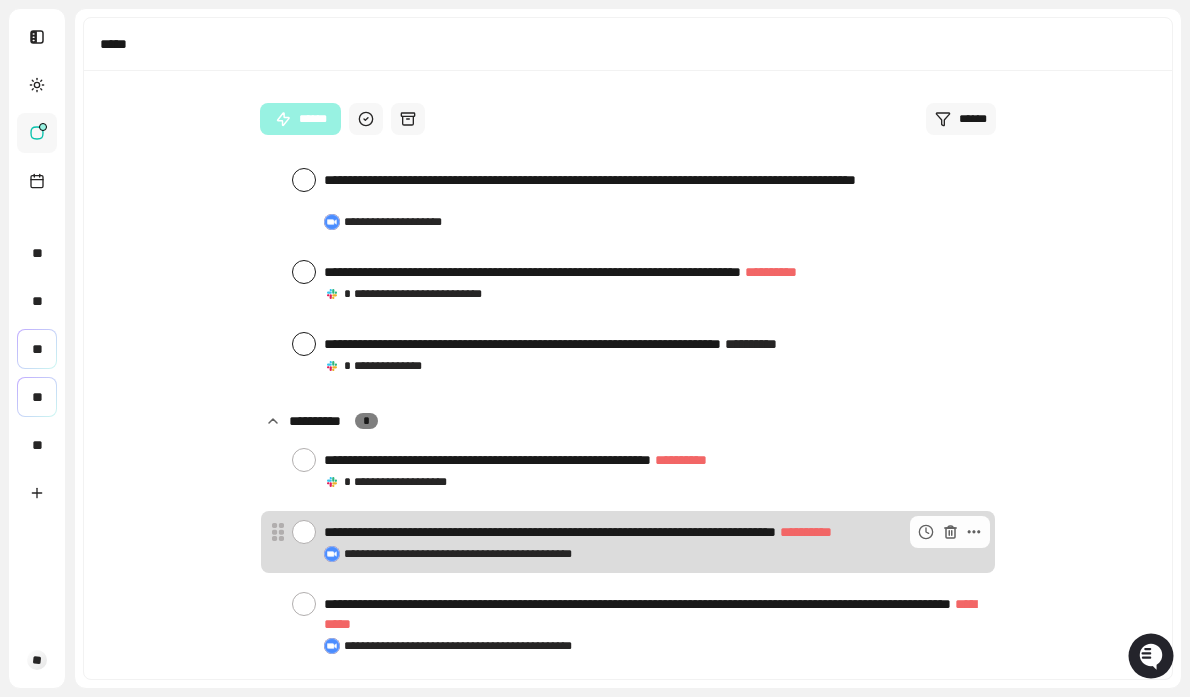 scroll, scrollTop: 2173, scrollLeft: 0, axis: vertical 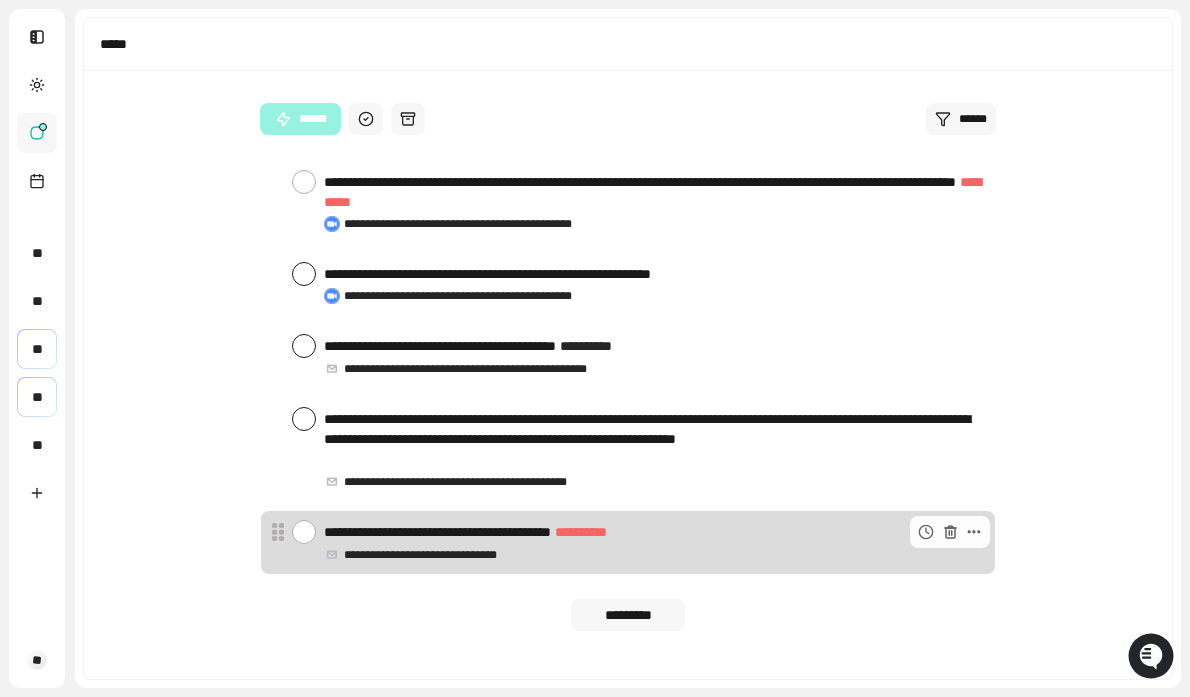 click at bounding box center (304, 532) 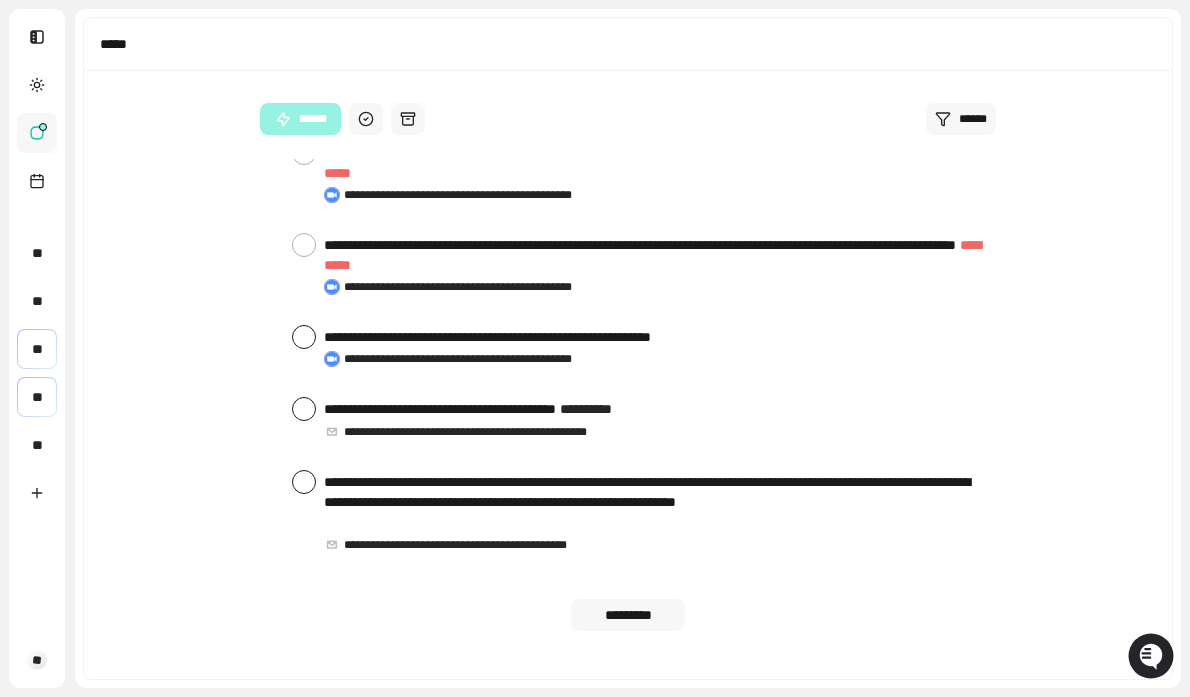 scroll, scrollTop: 2100, scrollLeft: 0, axis: vertical 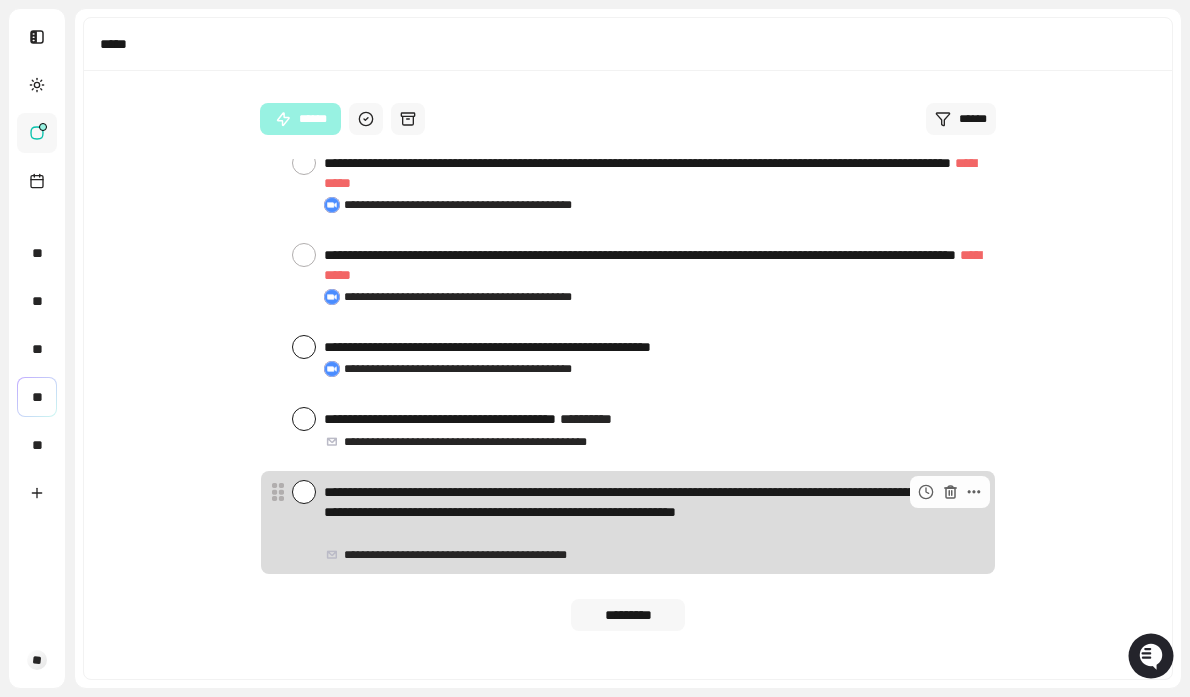 click at bounding box center (304, 492) 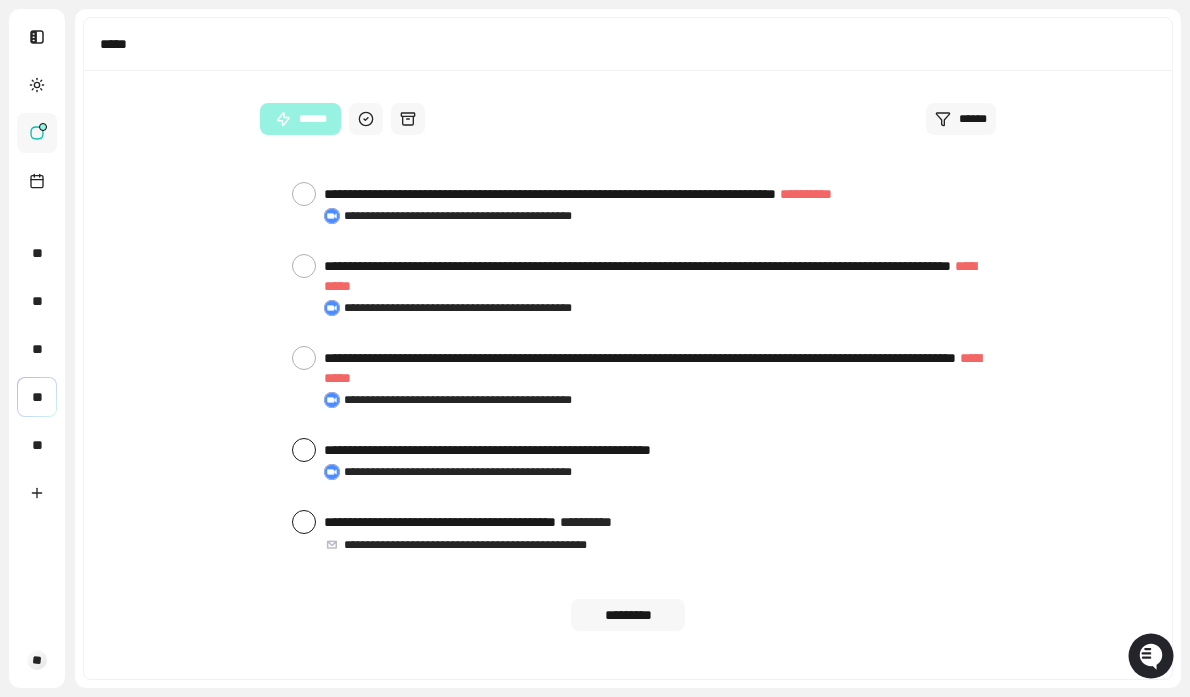 scroll, scrollTop: 1987, scrollLeft: 0, axis: vertical 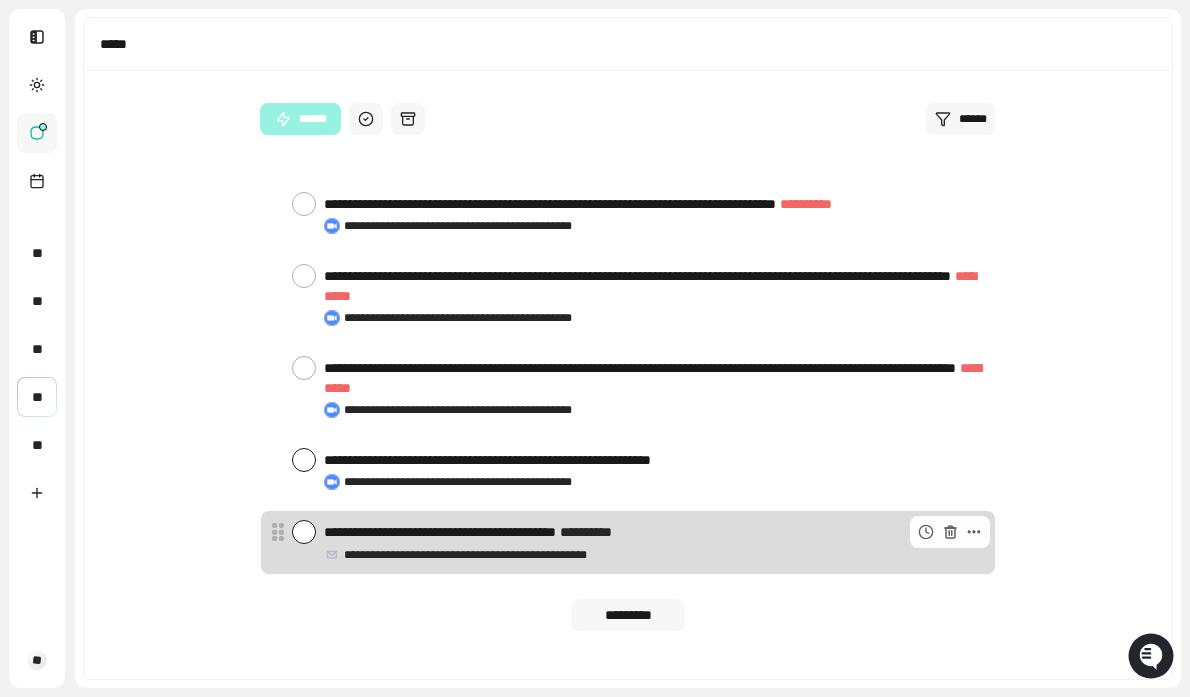 click at bounding box center (304, 532) 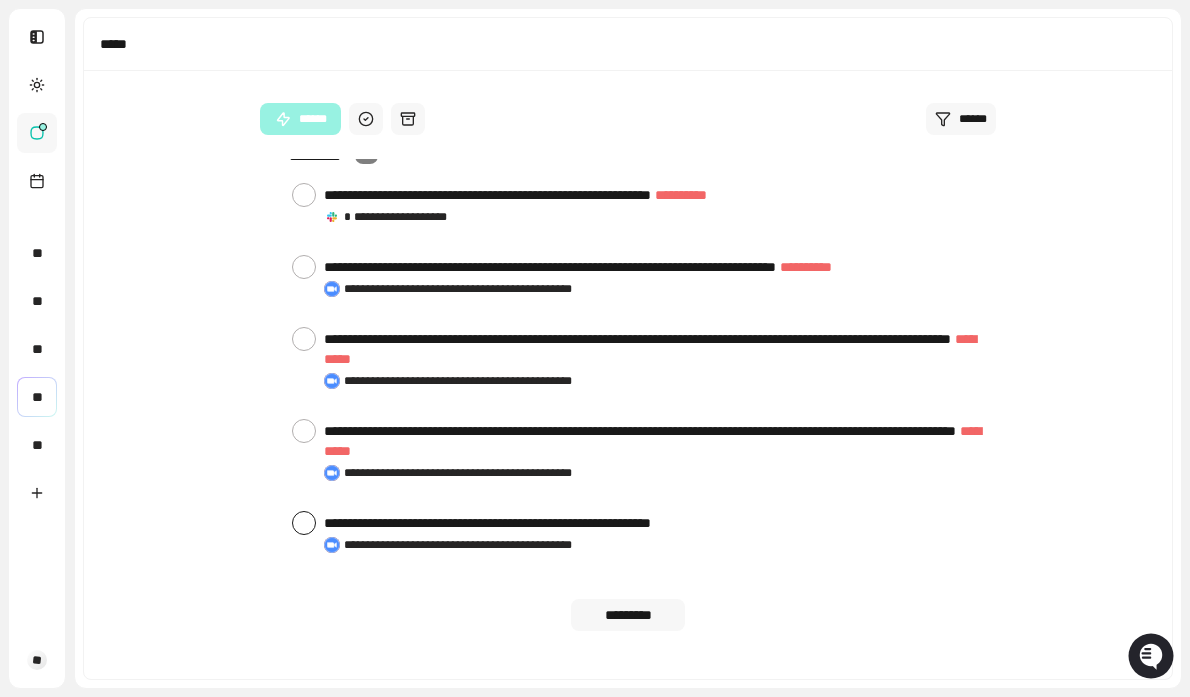 scroll, scrollTop: 1914, scrollLeft: 0, axis: vertical 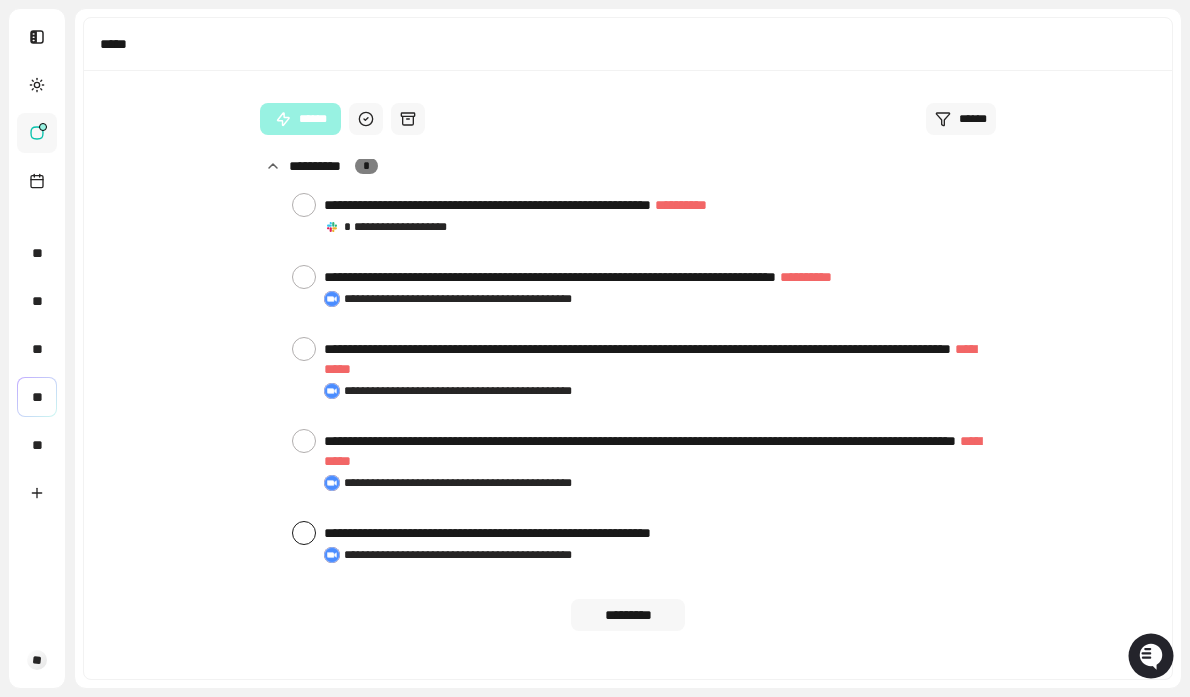 click at bounding box center [304, 533] 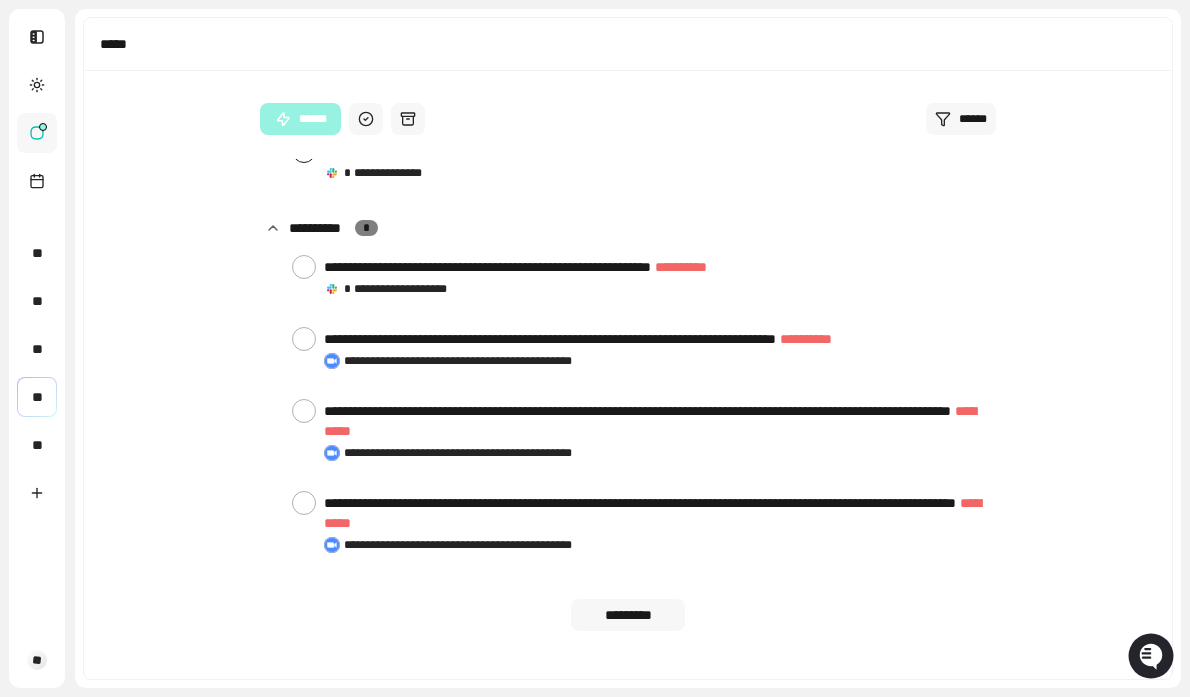 scroll, scrollTop: 1842, scrollLeft: 0, axis: vertical 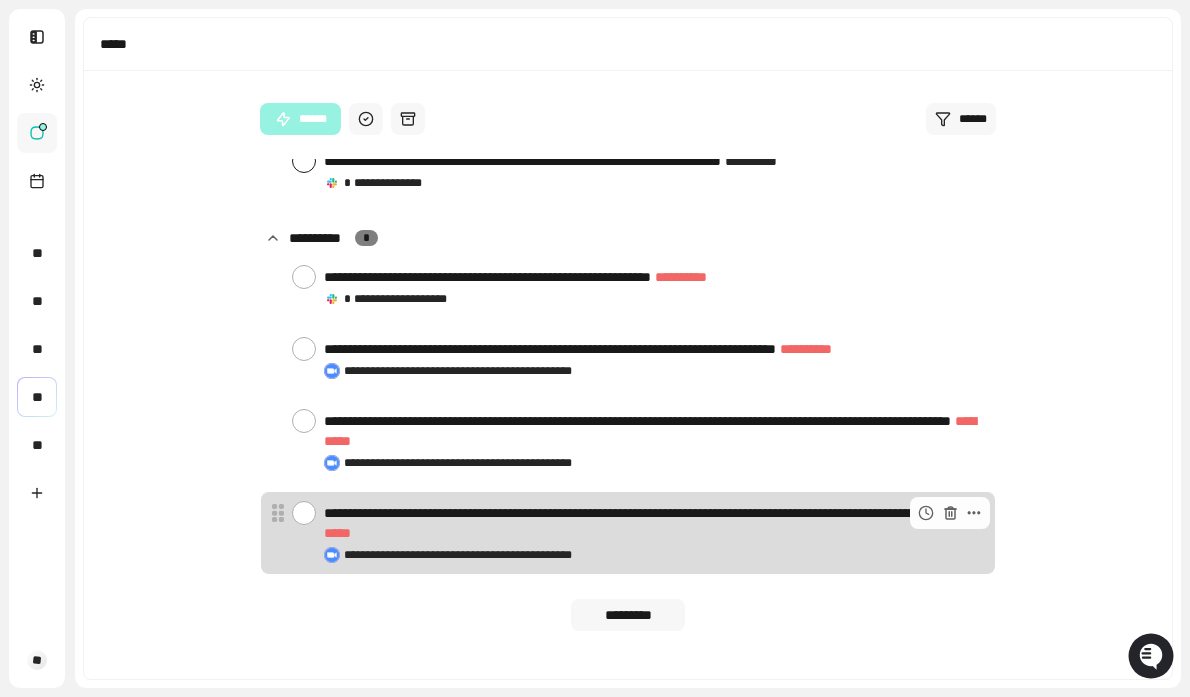 click at bounding box center [304, 513] 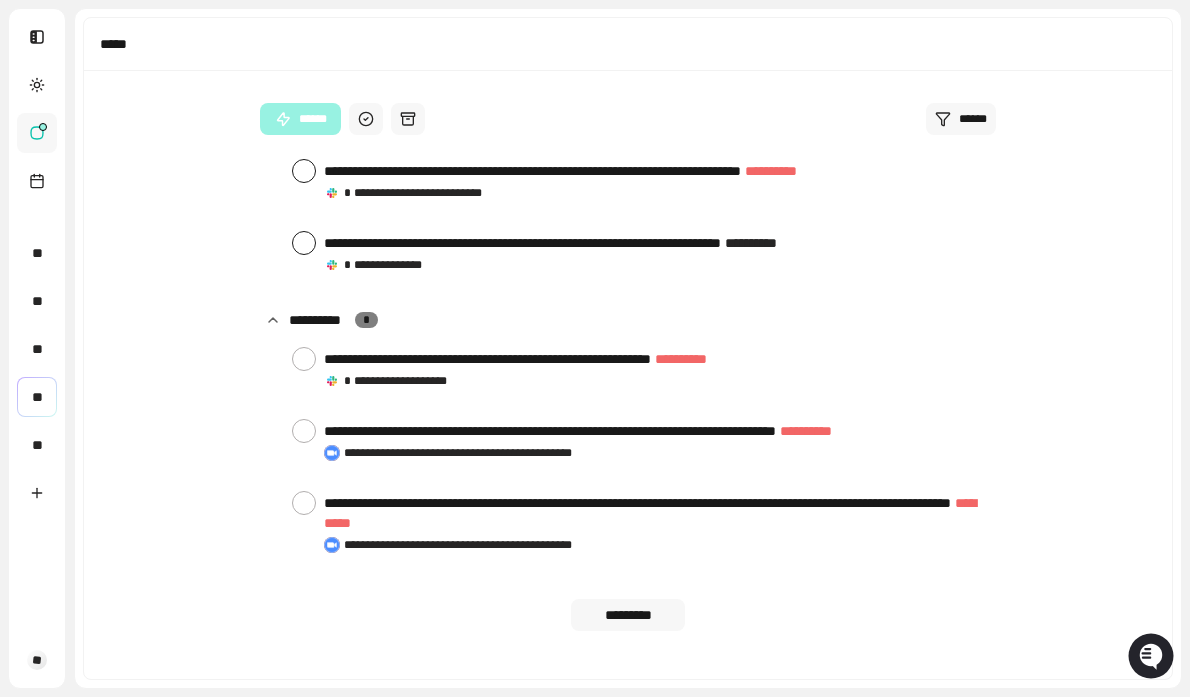scroll, scrollTop: 1750, scrollLeft: 0, axis: vertical 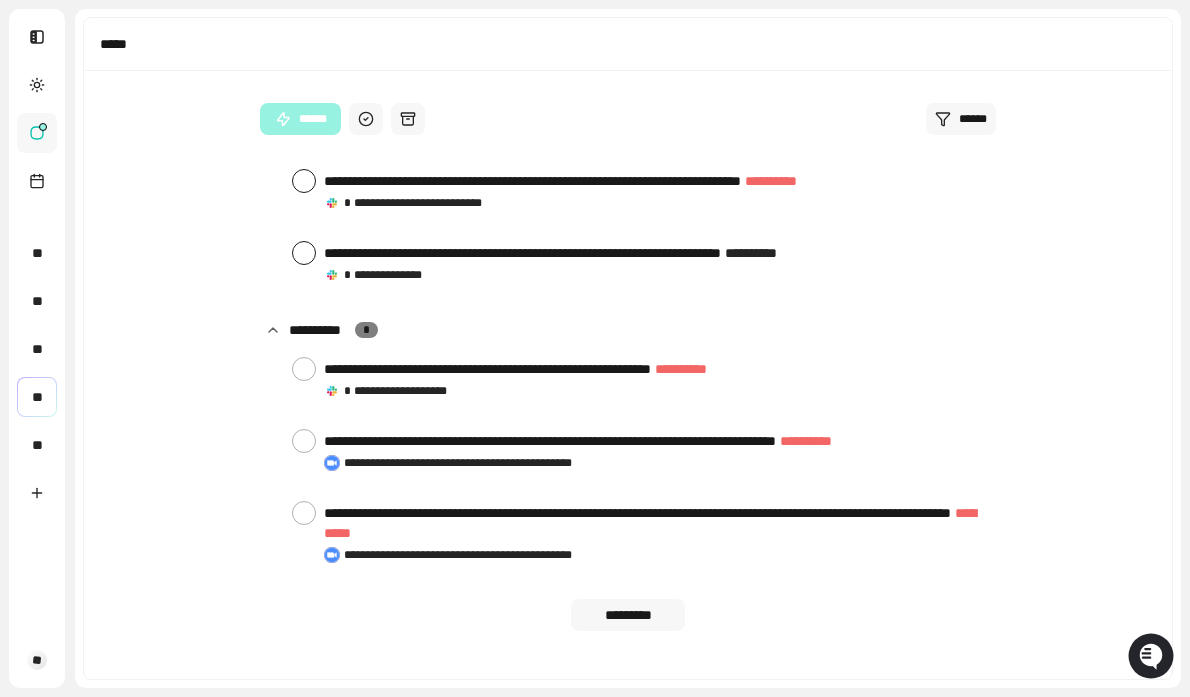 click at bounding box center (304, 513) 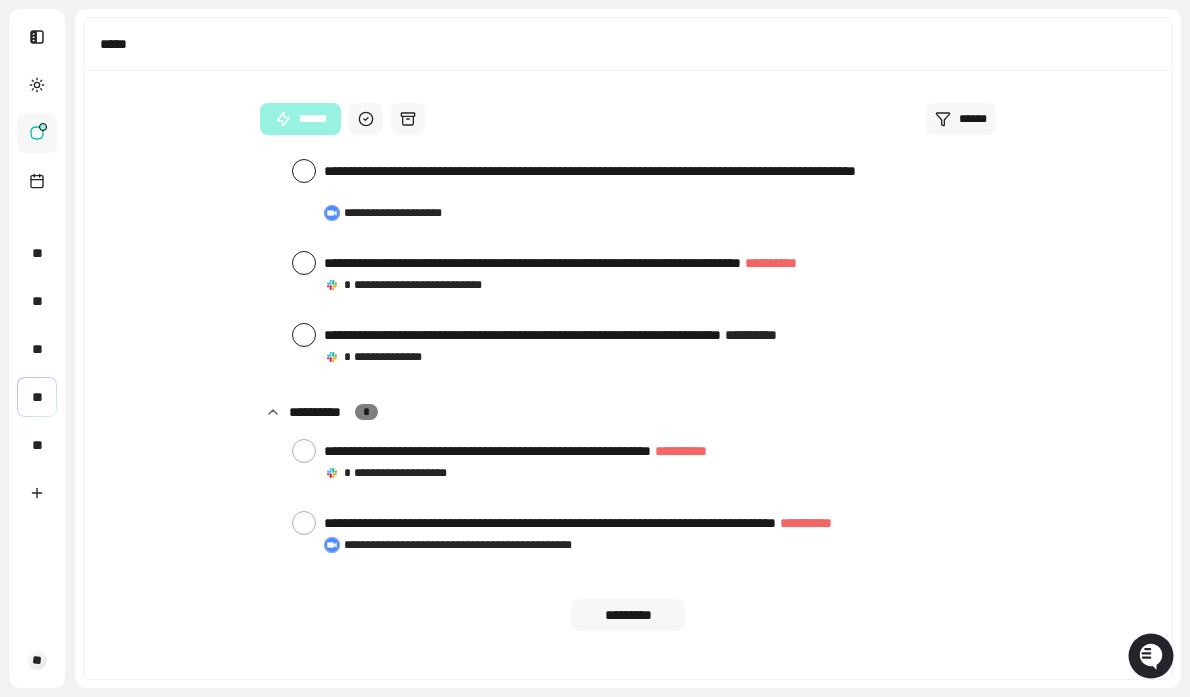 scroll, scrollTop: 1658, scrollLeft: 0, axis: vertical 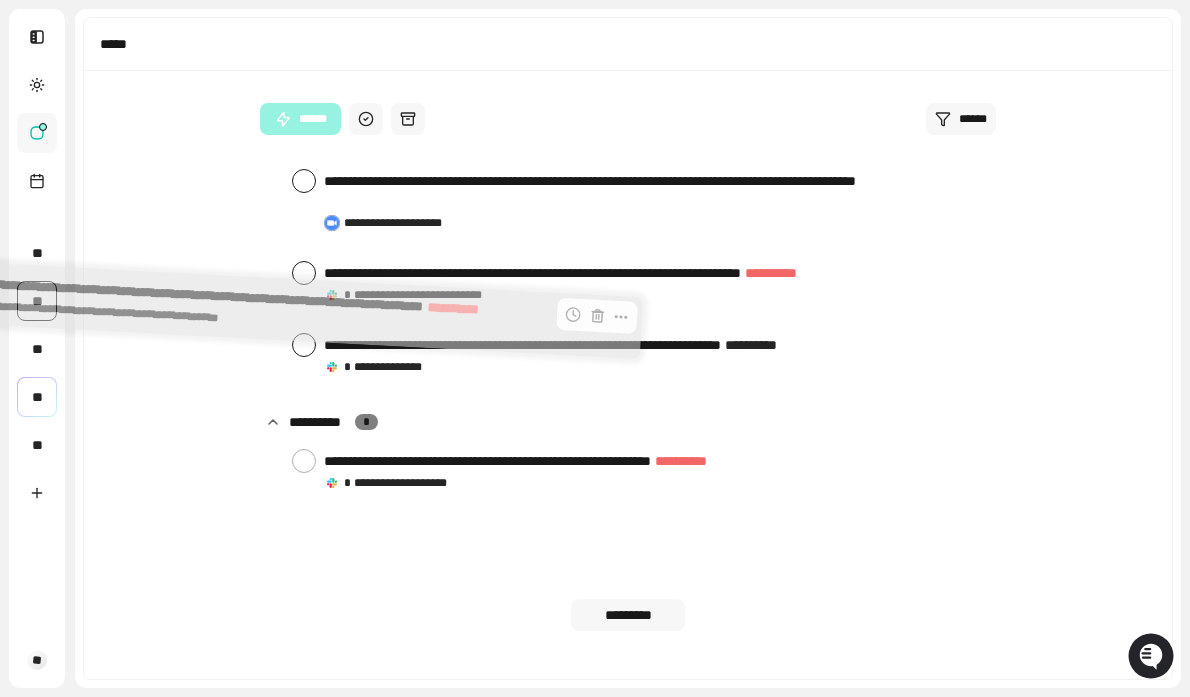drag, startPoint x: 391, startPoint y: 547, endPoint x: 42, endPoint y: 313, distance: 420.18686 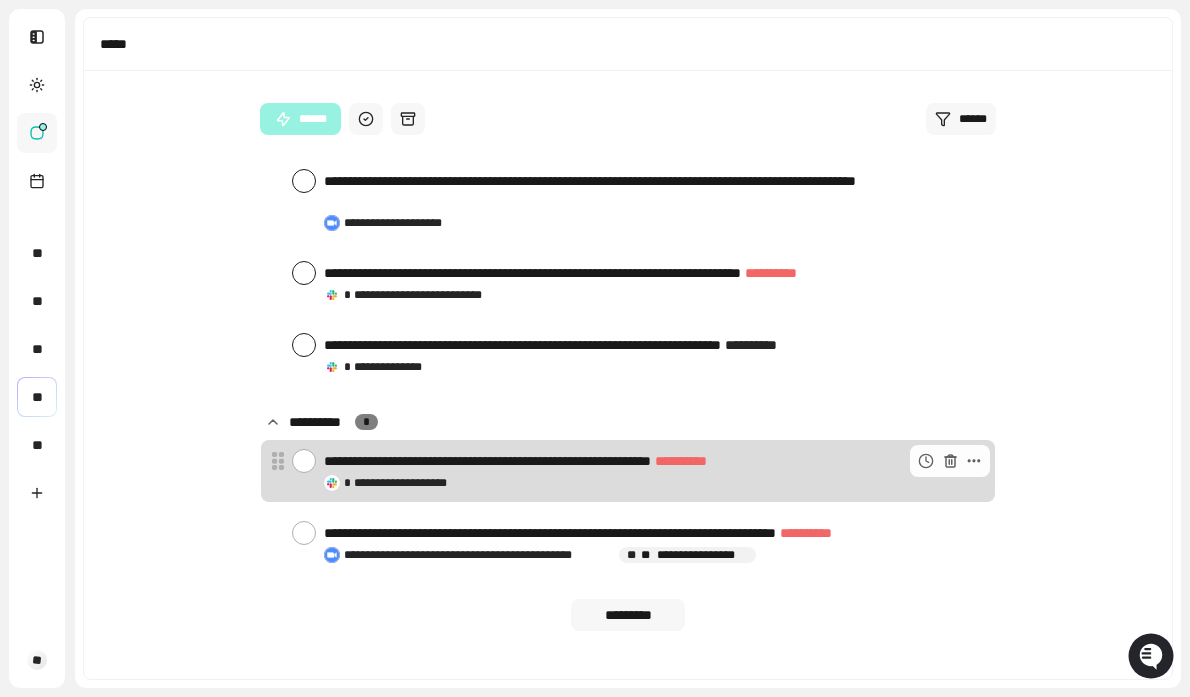 scroll, scrollTop: 1586, scrollLeft: 0, axis: vertical 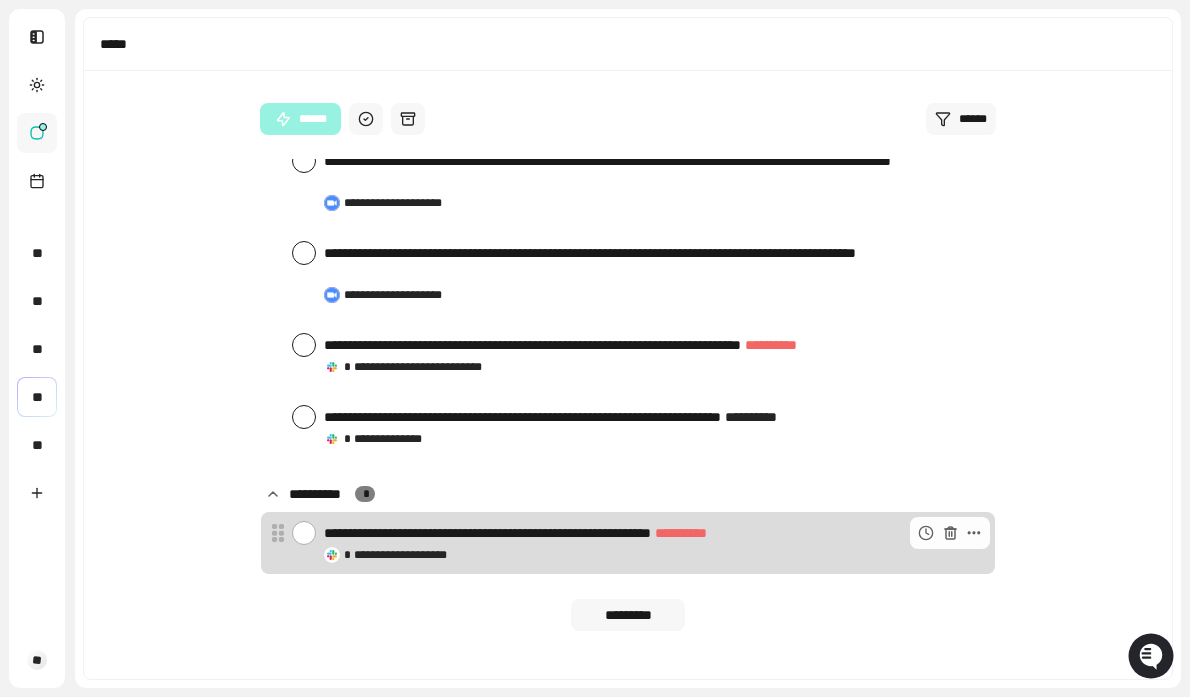 click at bounding box center [304, 533] 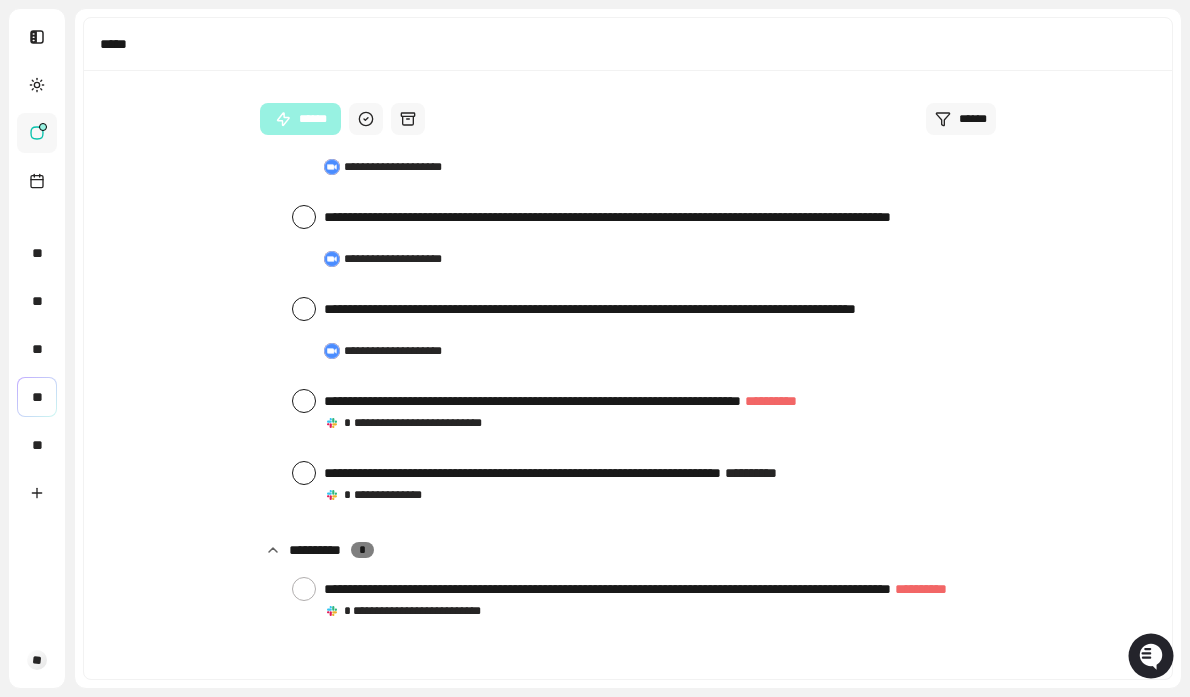 scroll, scrollTop: 1550, scrollLeft: 0, axis: vertical 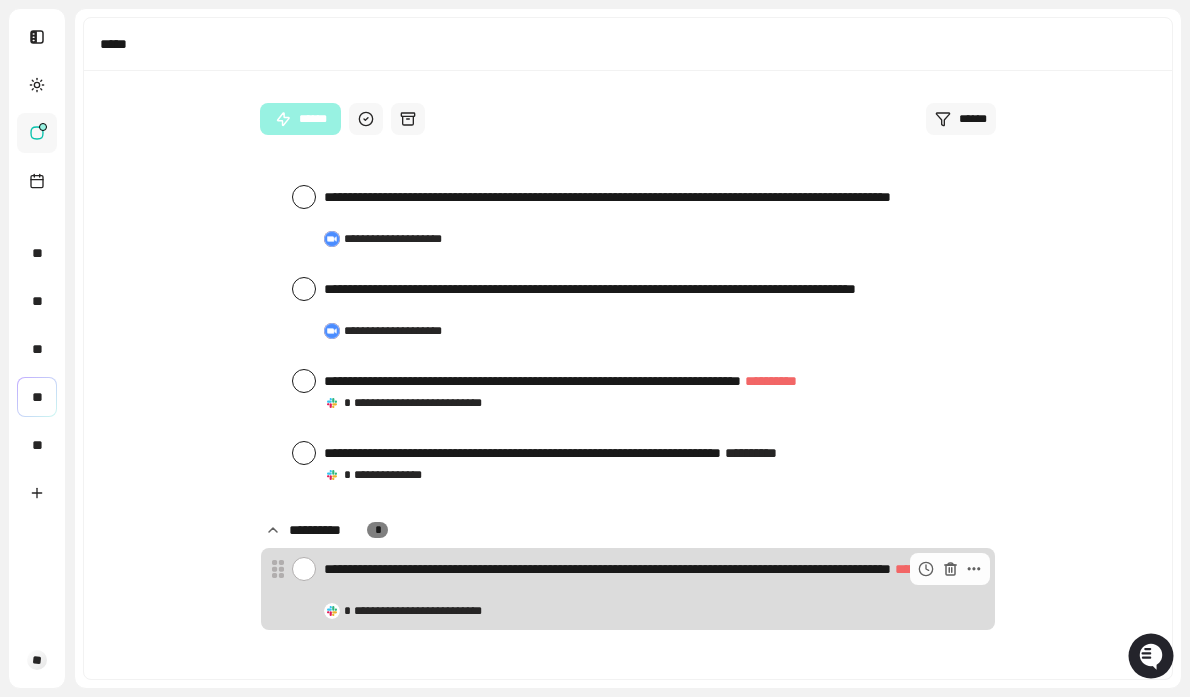 click at bounding box center [304, 569] 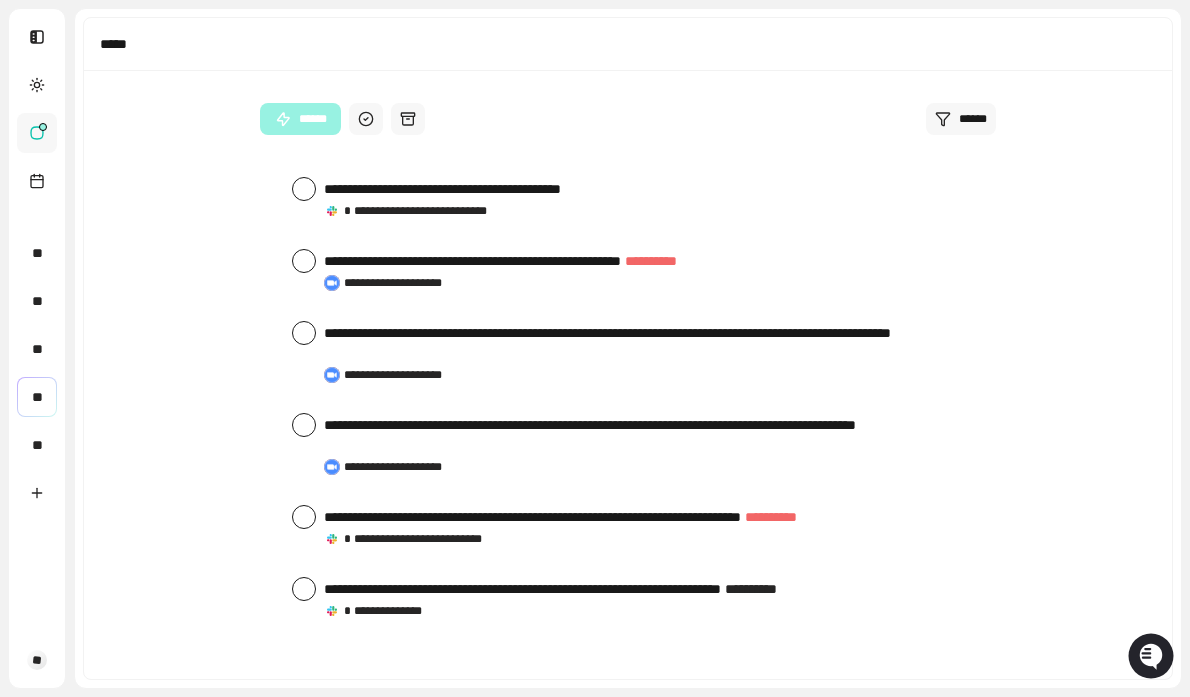 scroll, scrollTop: 1414, scrollLeft: 0, axis: vertical 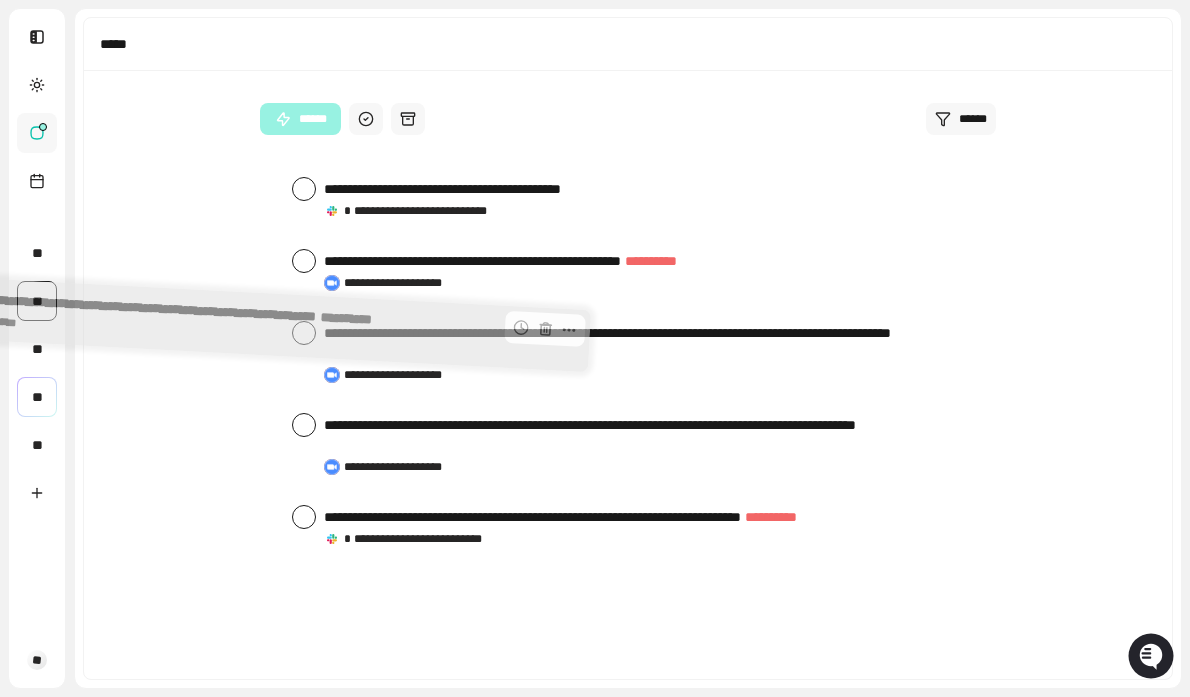 drag, startPoint x: 444, startPoint y: 588, endPoint x: 43, endPoint y: 311, distance: 487.37048 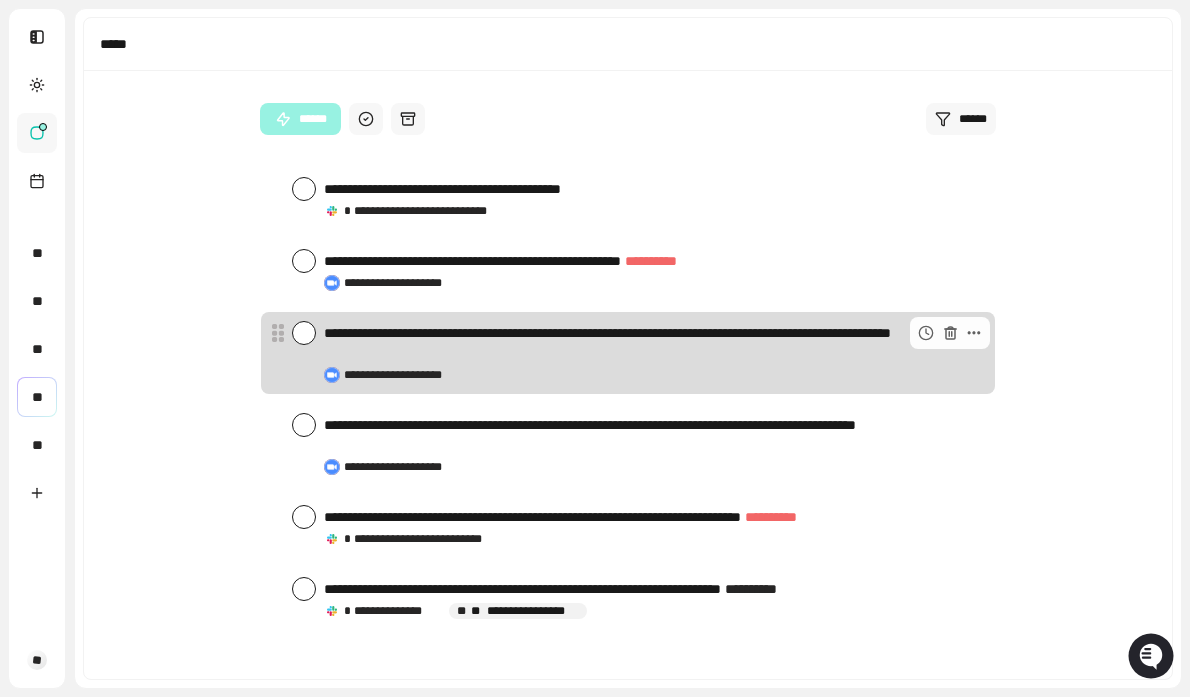 scroll, scrollTop: 1342, scrollLeft: 0, axis: vertical 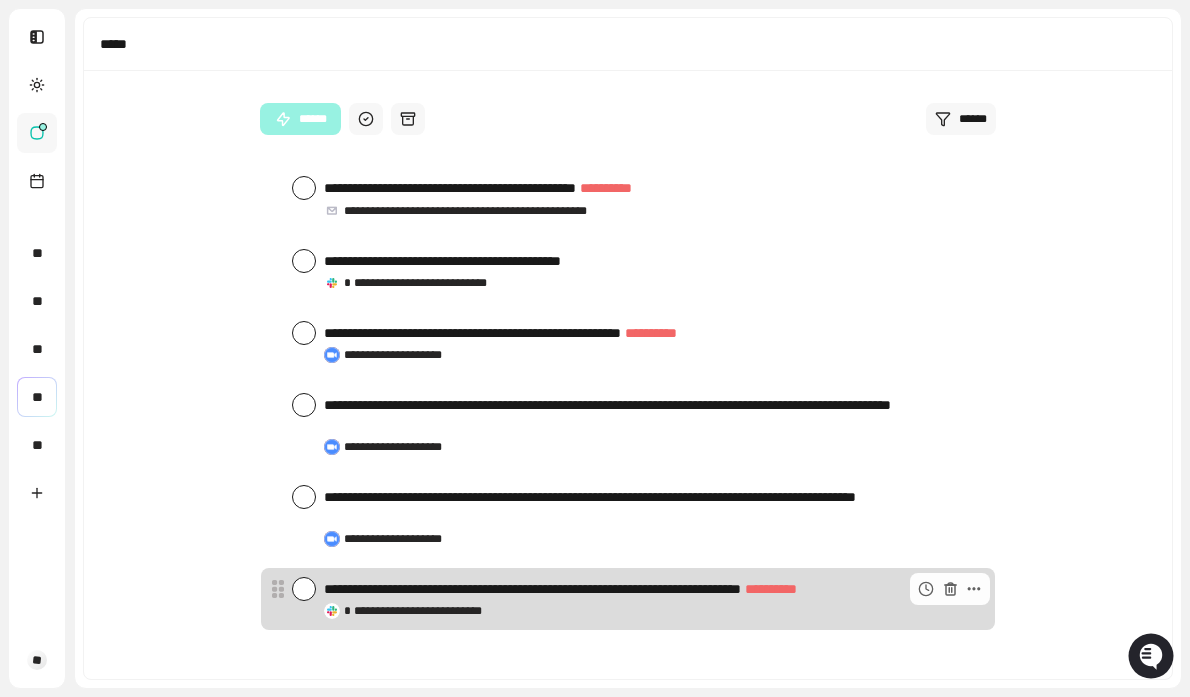 click at bounding box center [304, 589] 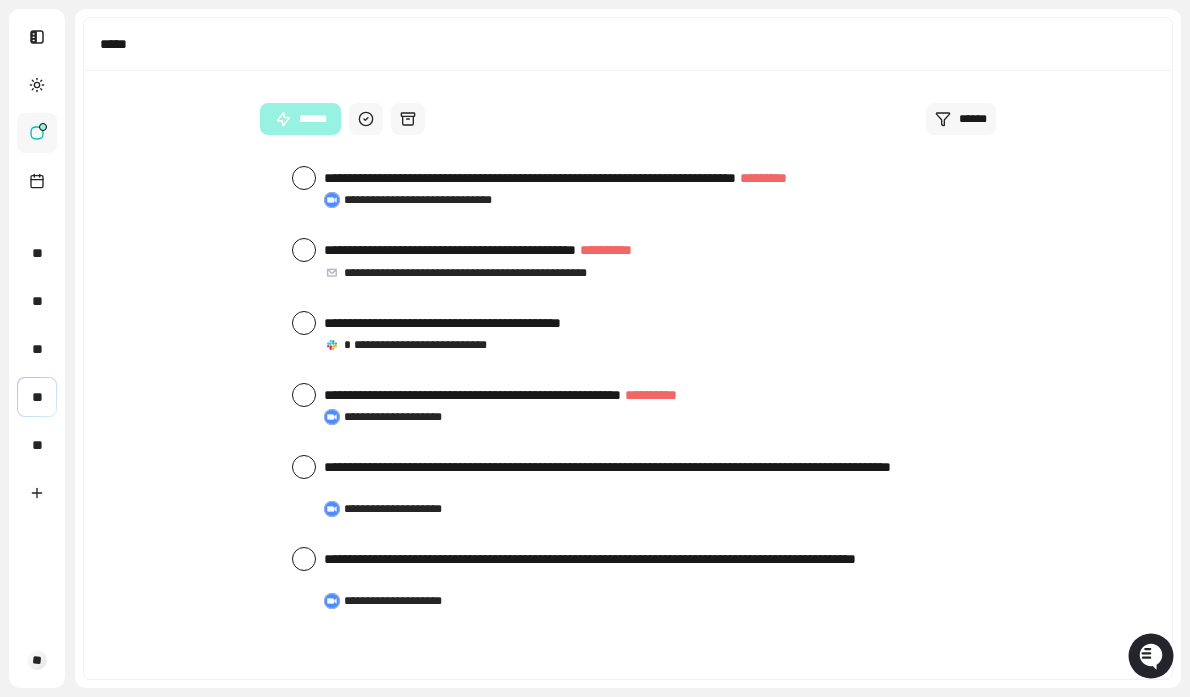 scroll, scrollTop: 1270, scrollLeft: 0, axis: vertical 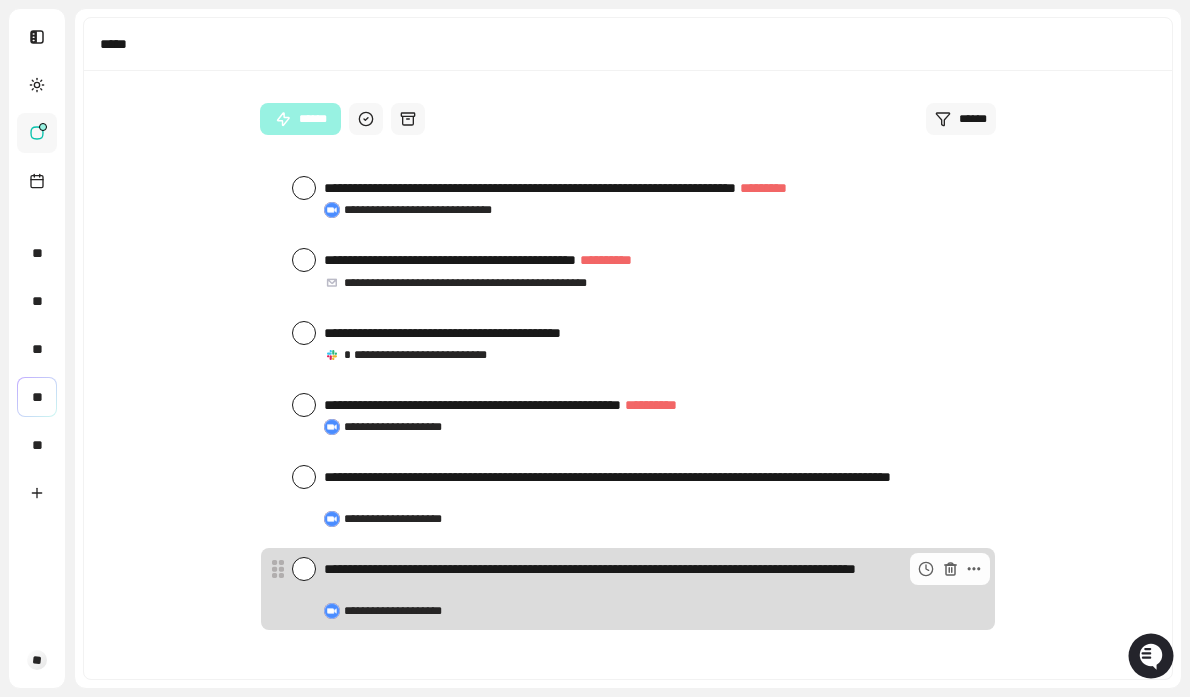 click at bounding box center [304, 569] 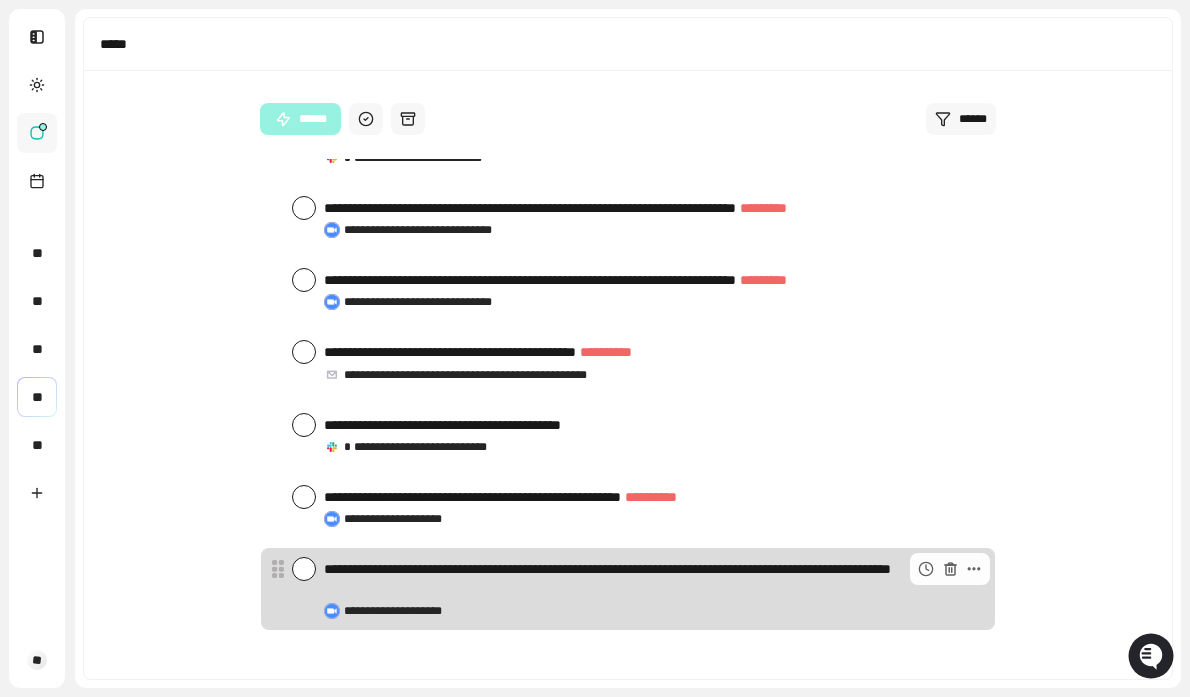 click at bounding box center (304, 569) 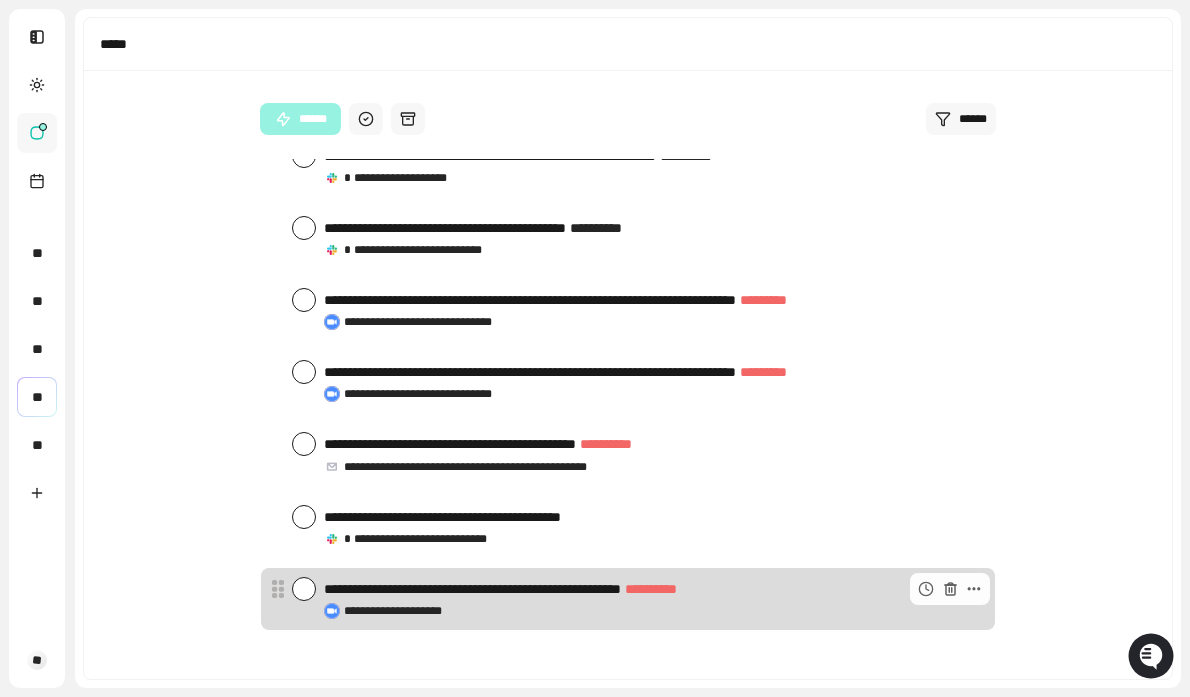 click at bounding box center [304, 589] 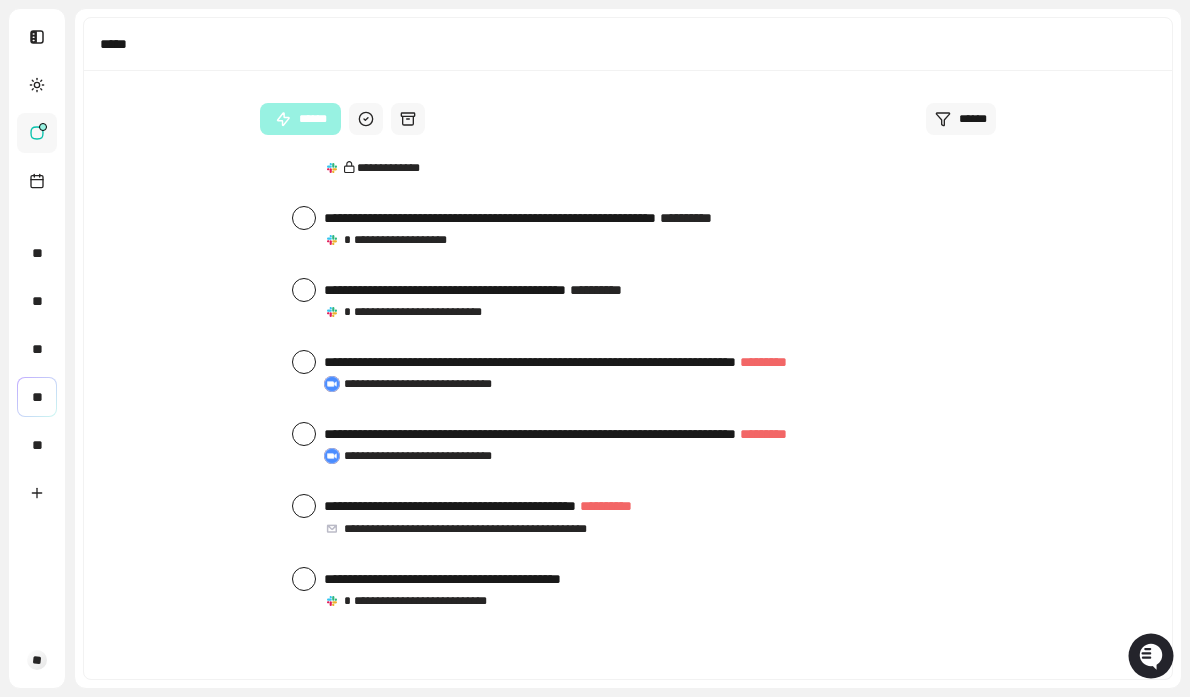 scroll, scrollTop: 1014, scrollLeft: 0, axis: vertical 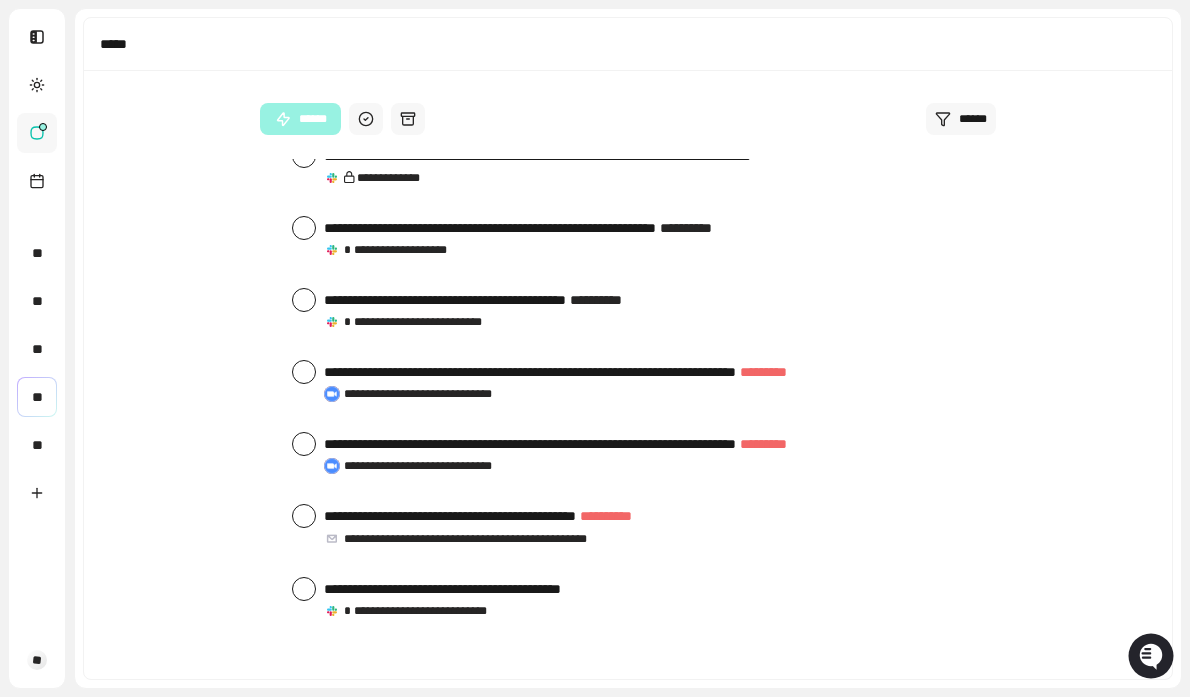 click at bounding box center (304, 589) 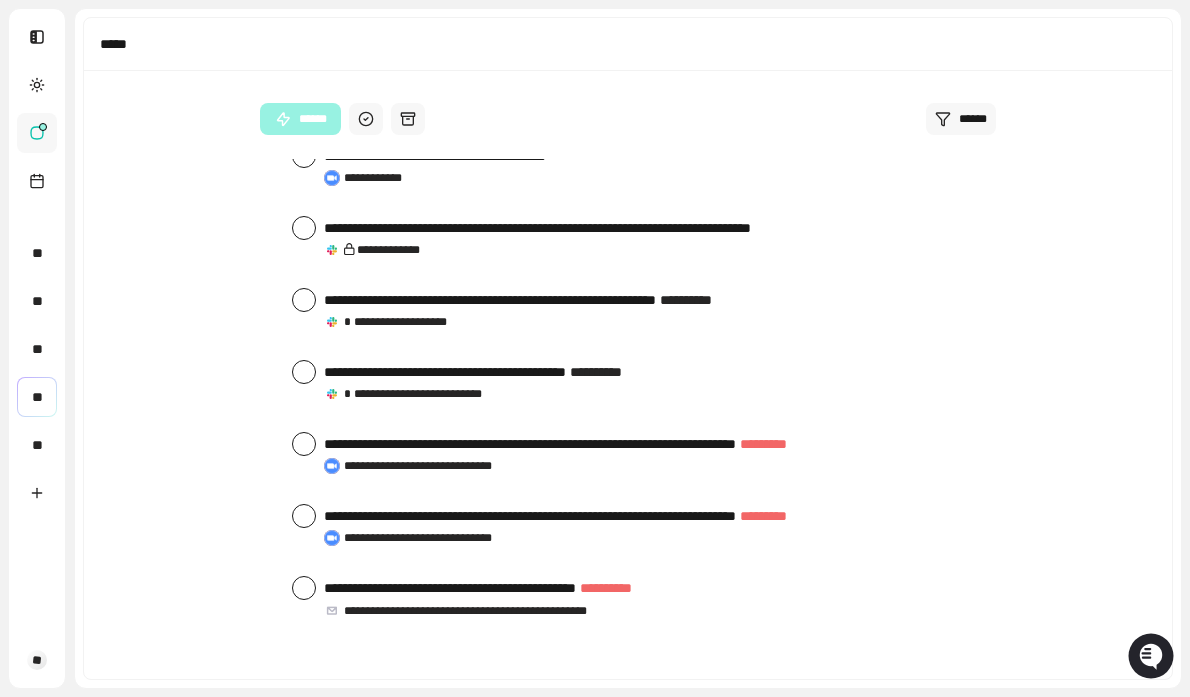 scroll, scrollTop: 942, scrollLeft: 0, axis: vertical 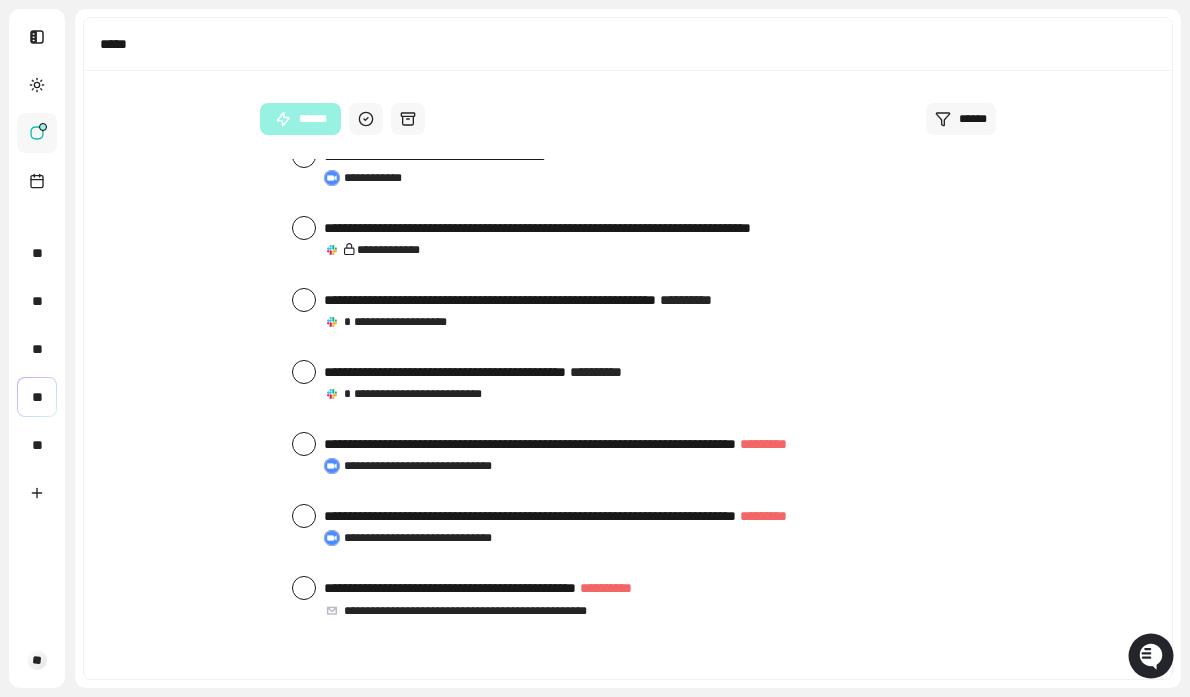click at bounding box center [304, 588] 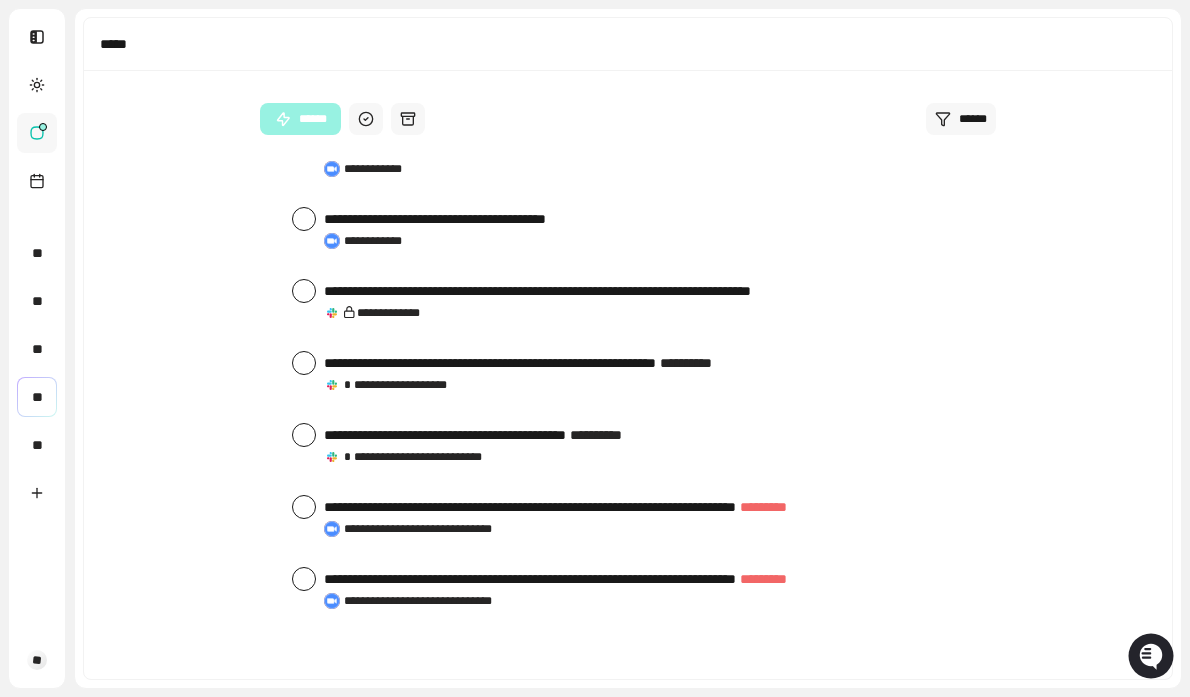 scroll, scrollTop: 869, scrollLeft: 0, axis: vertical 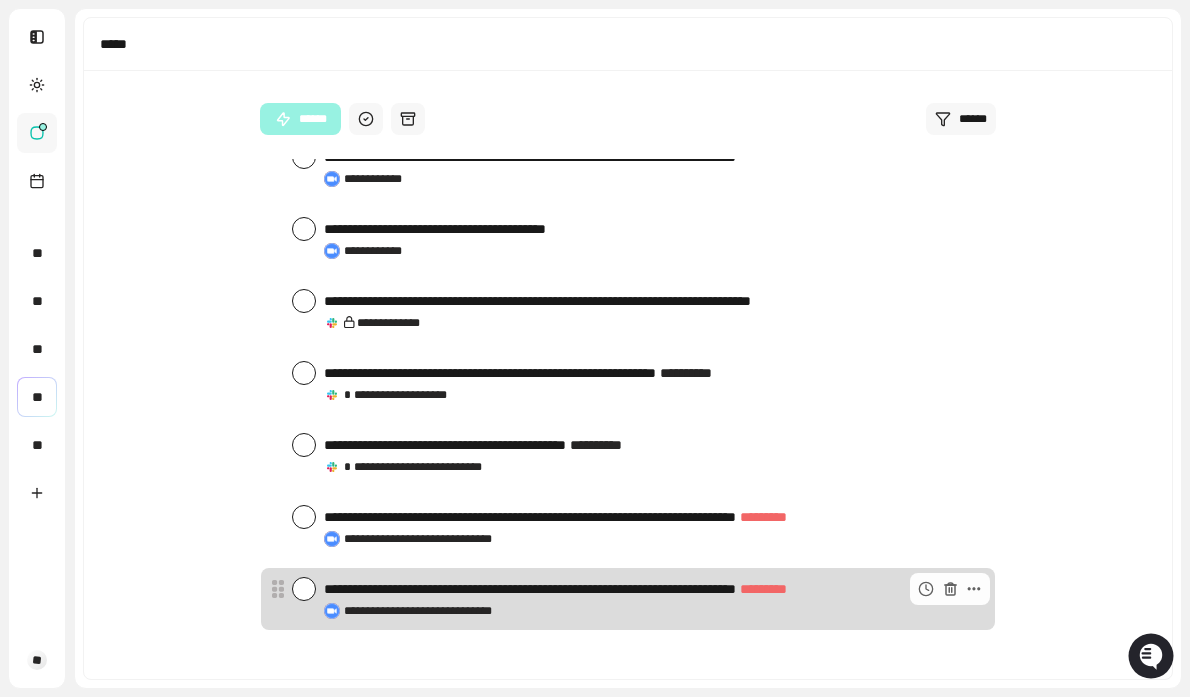 click at bounding box center [304, 589] 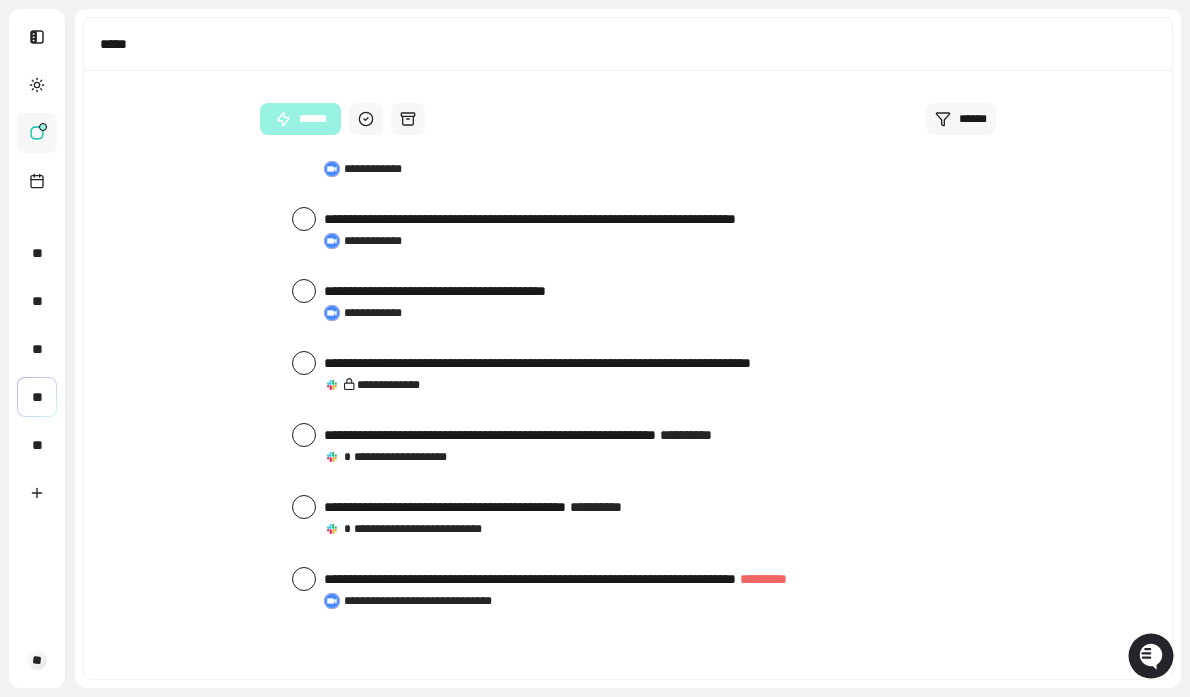 scroll, scrollTop: 797, scrollLeft: 0, axis: vertical 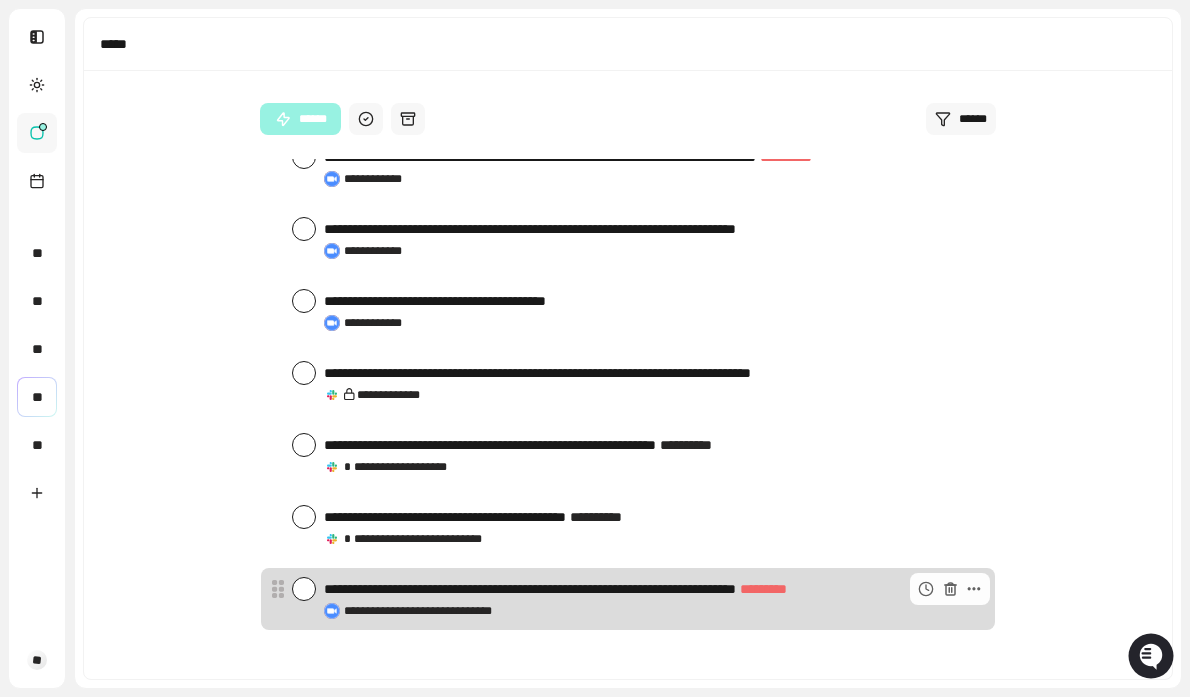 click at bounding box center [304, 589] 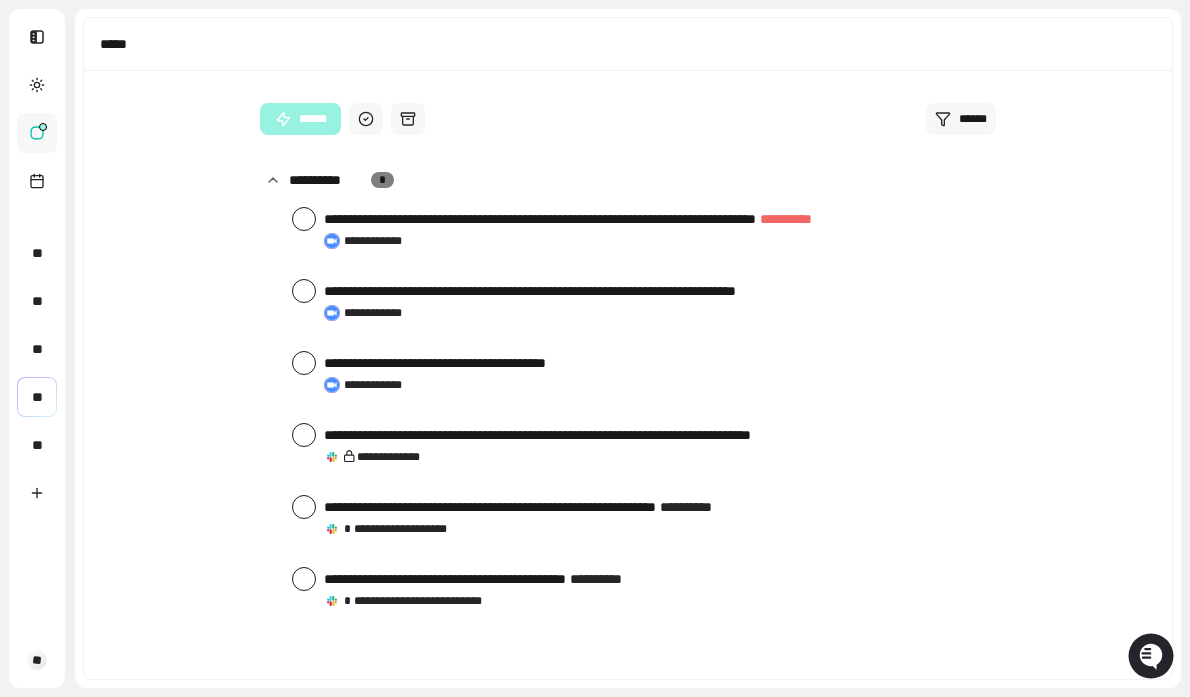 scroll, scrollTop: 725, scrollLeft: 0, axis: vertical 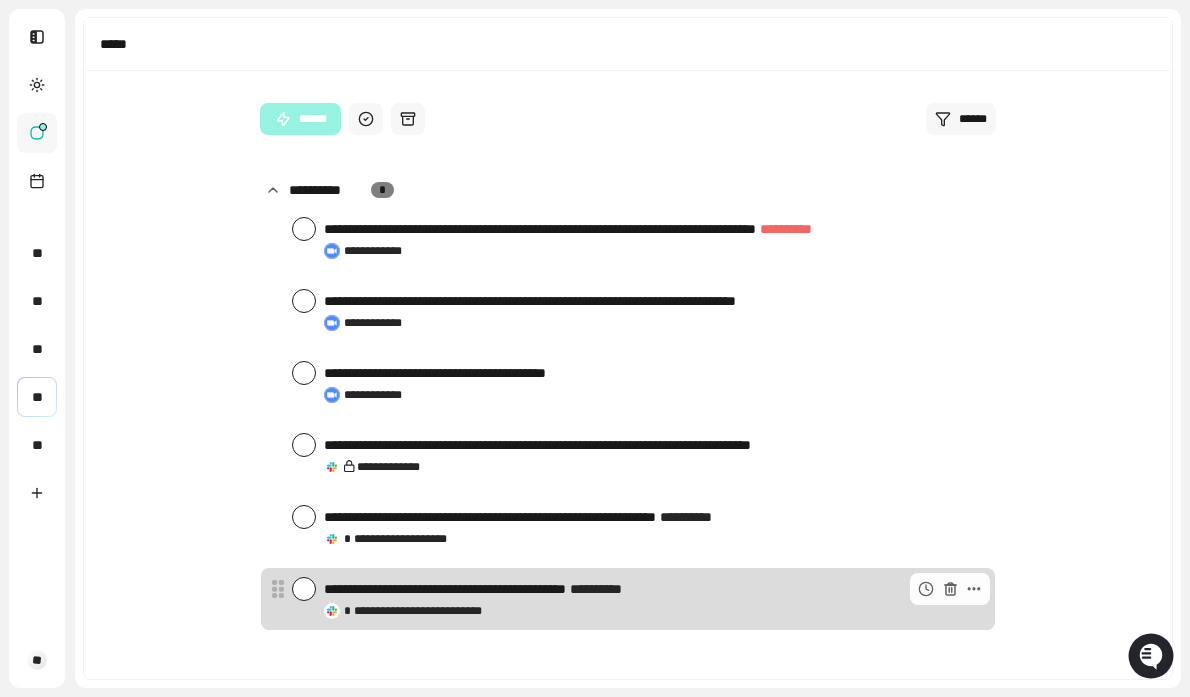click at bounding box center [304, 589] 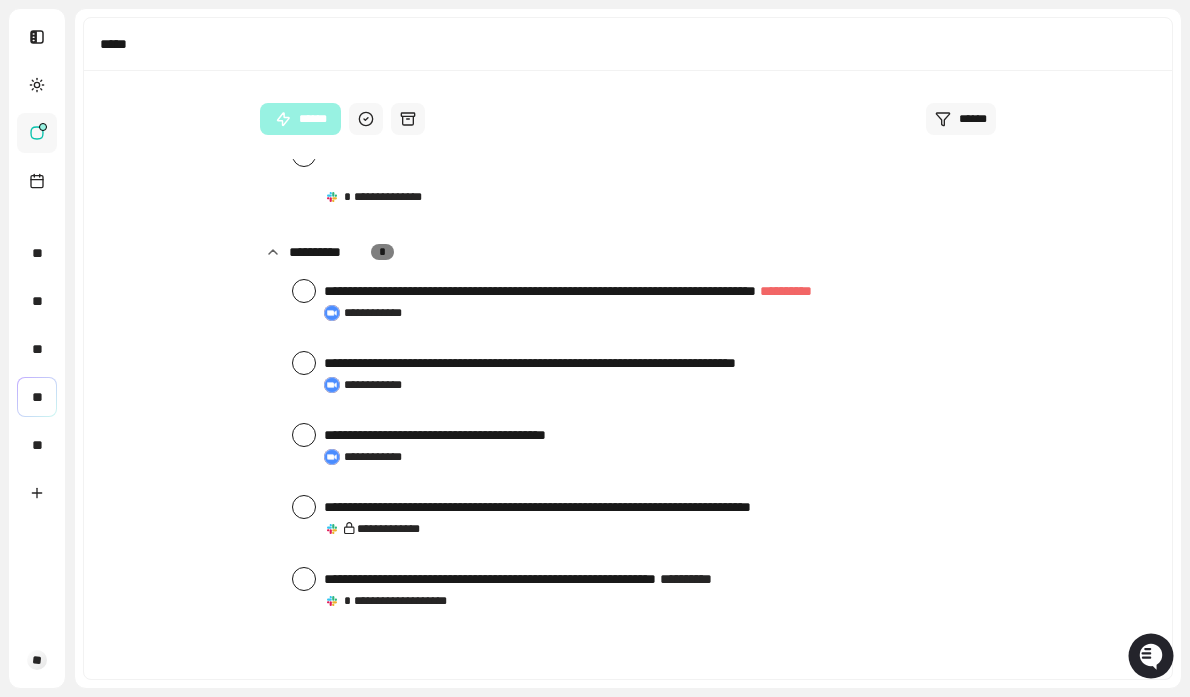 scroll, scrollTop: 653, scrollLeft: 0, axis: vertical 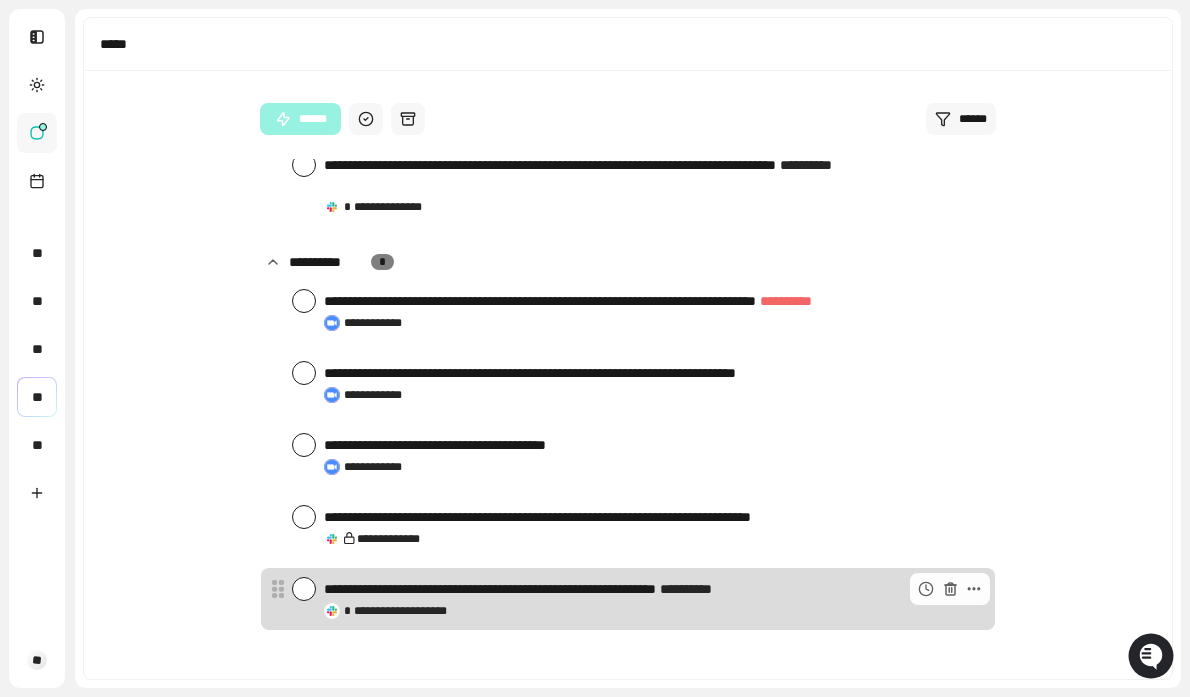 click at bounding box center (304, 589) 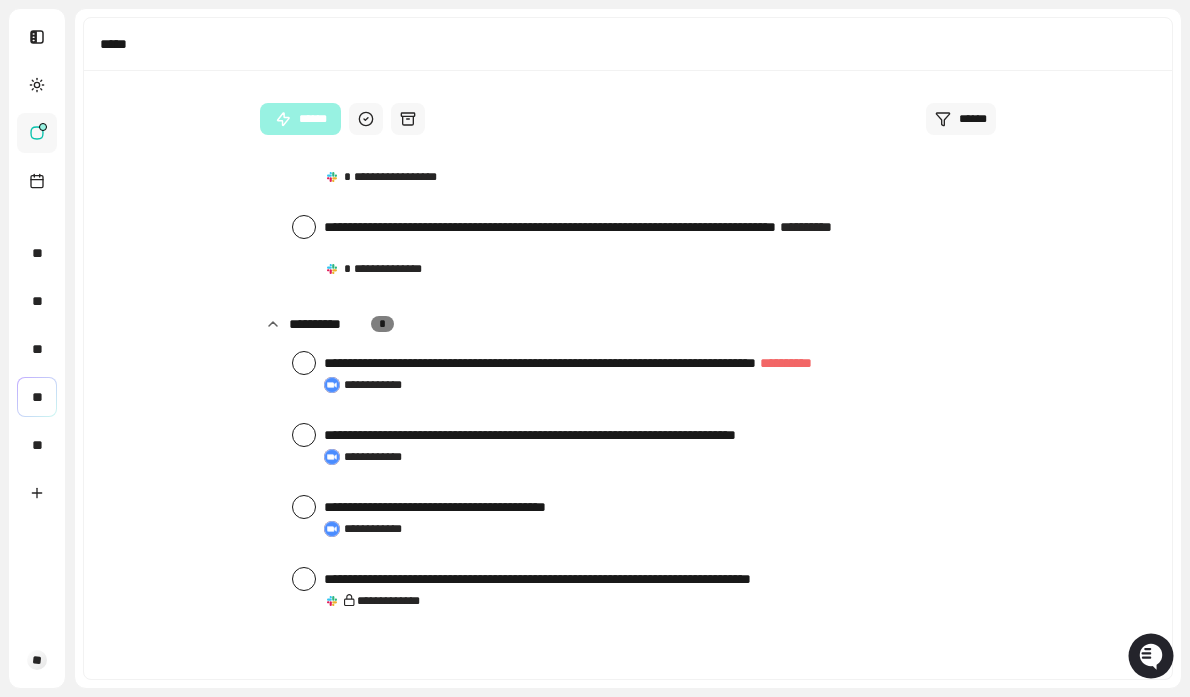scroll, scrollTop: 581, scrollLeft: 0, axis: vertical 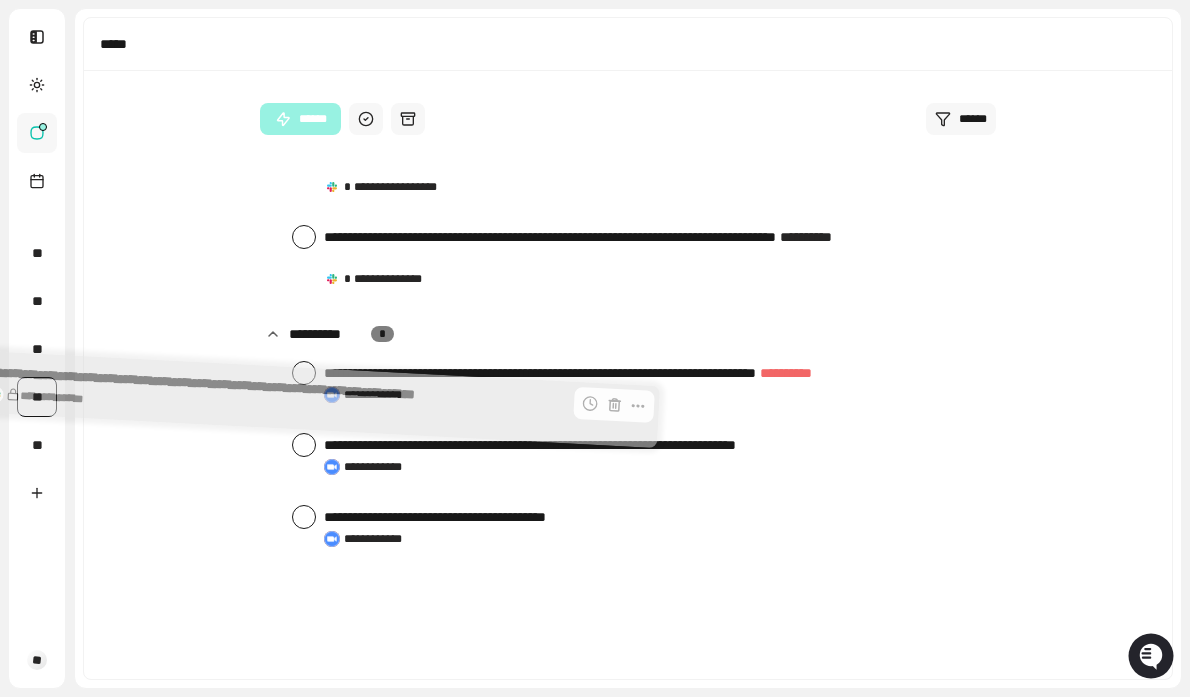 drag, startPoint x: 371, startPoint y: 596, endPoint x: 39, endPoint y: 397, distance: 387.07236 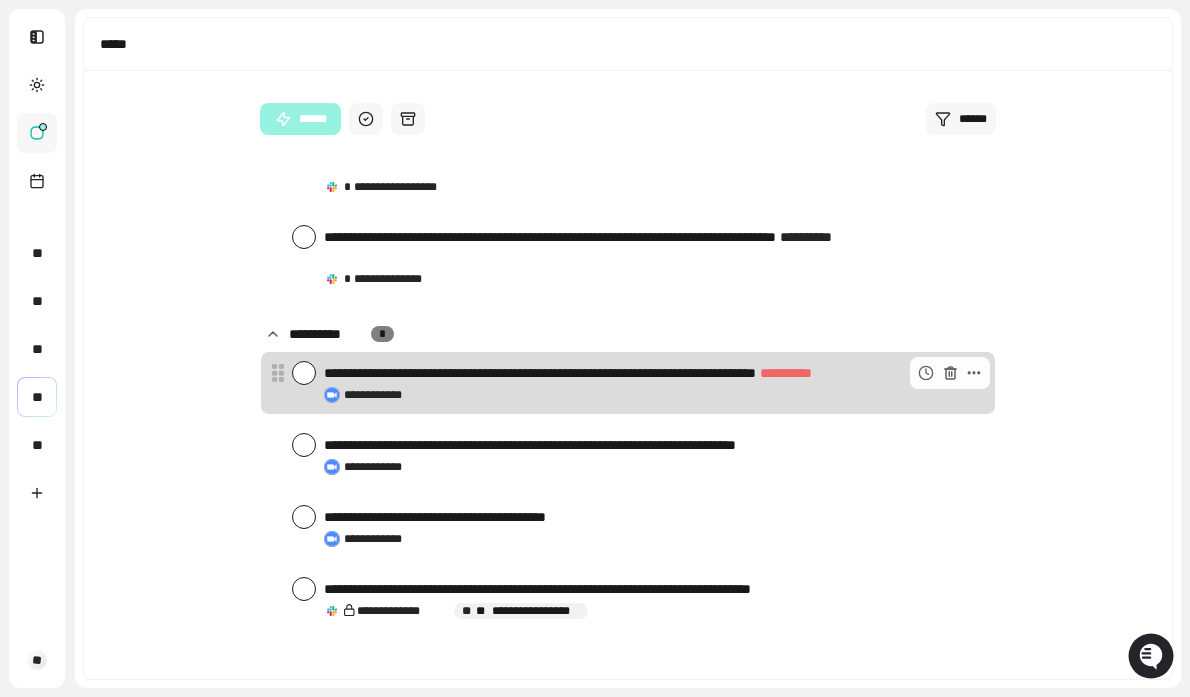 scroll, scrollTop: 509, scrollLeft: 0, axis: vertical 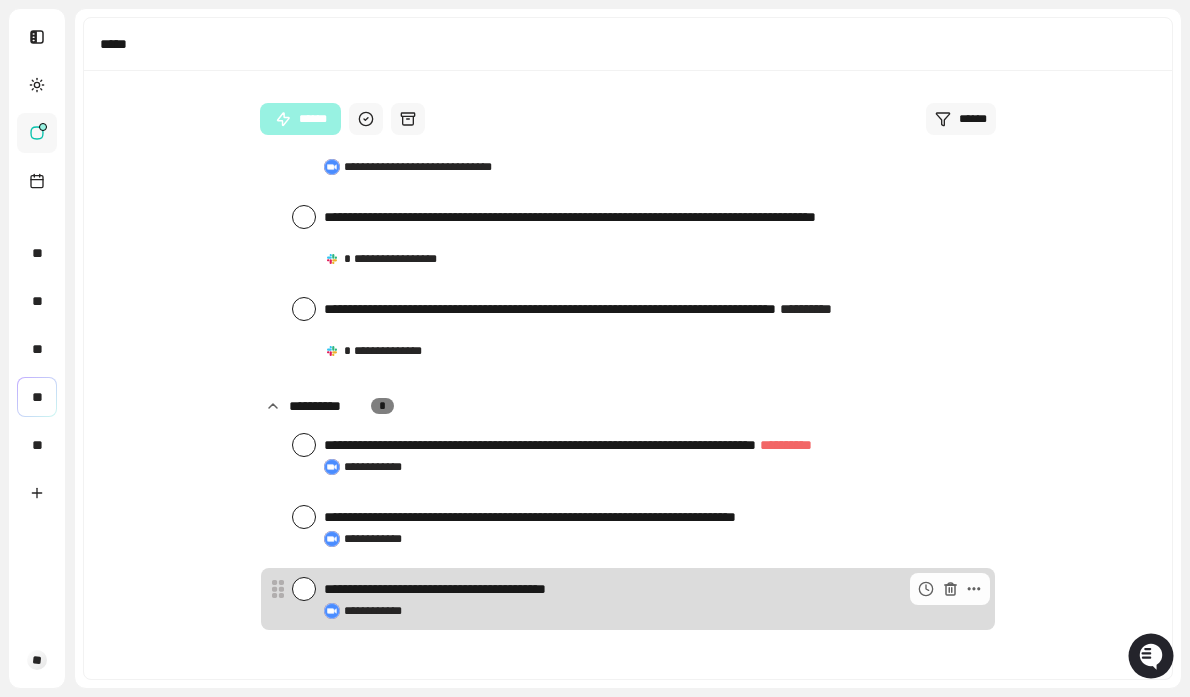 click at bounding box center (304, 589) 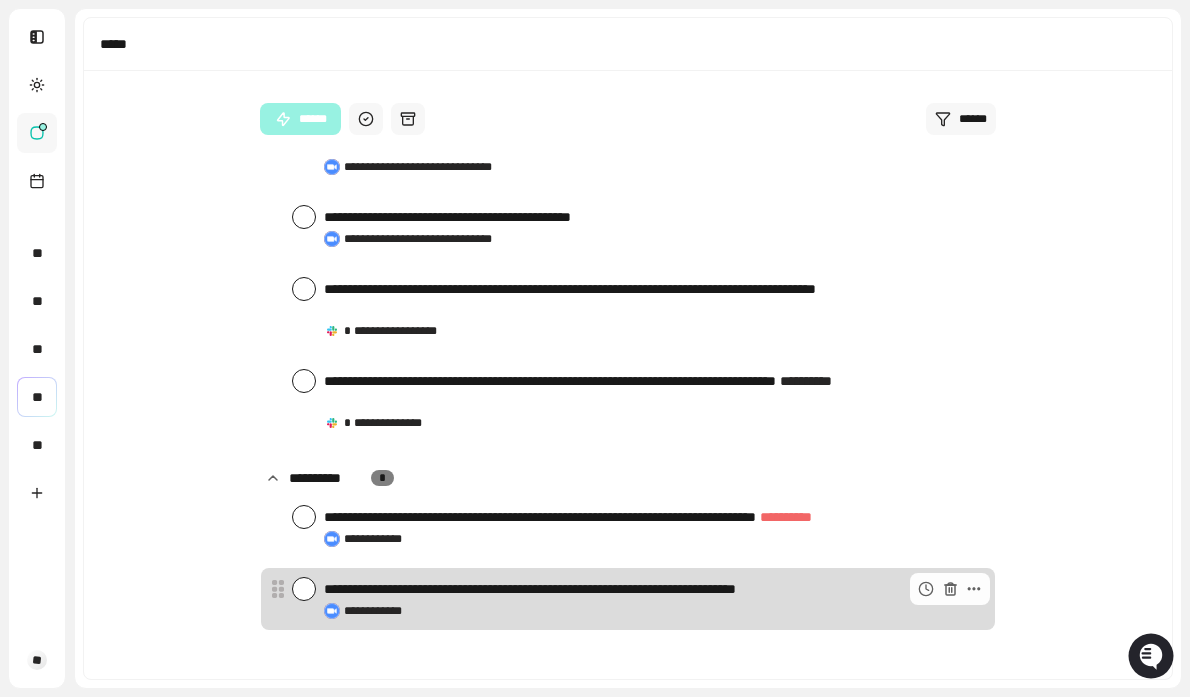 click at bounding box center (304, 589) 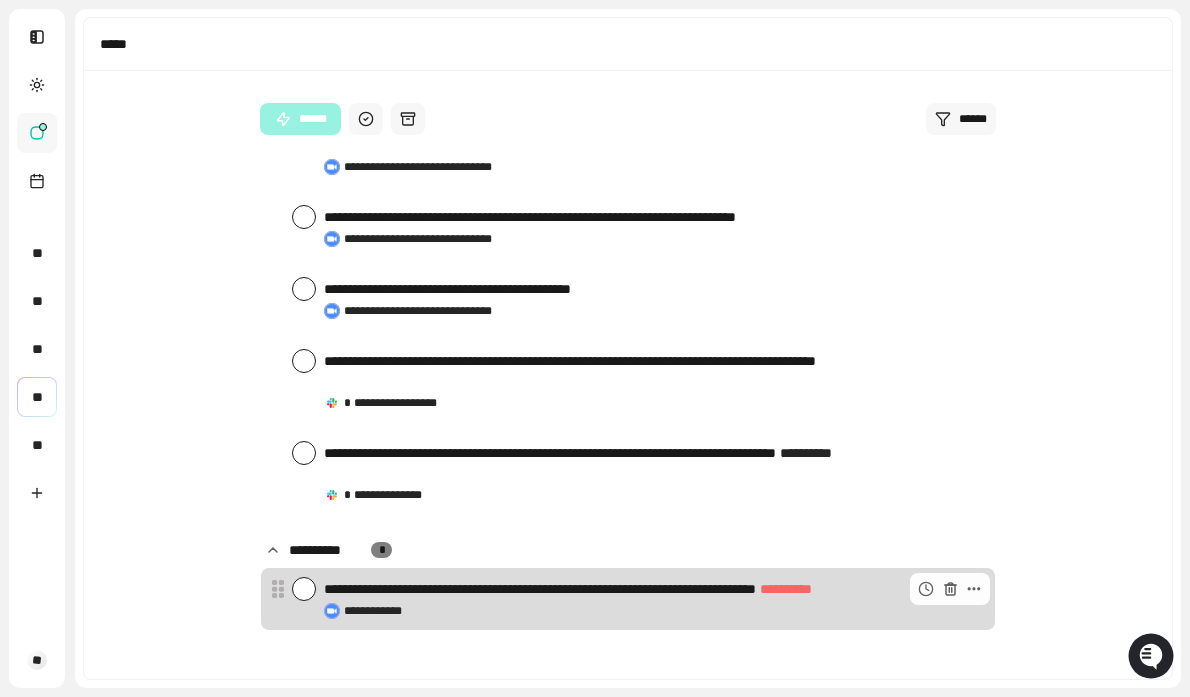 click at bounding box center (304, 589) 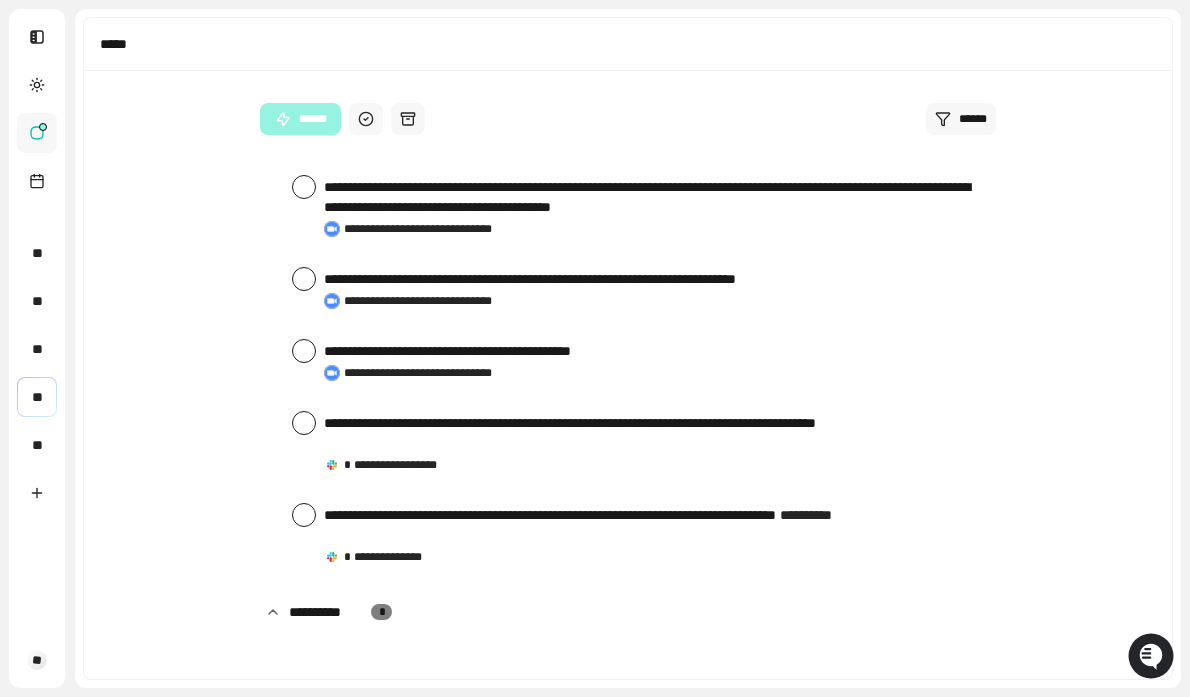 scroll, scrollTop: 249, scrollLeft: 0, axis: vertical 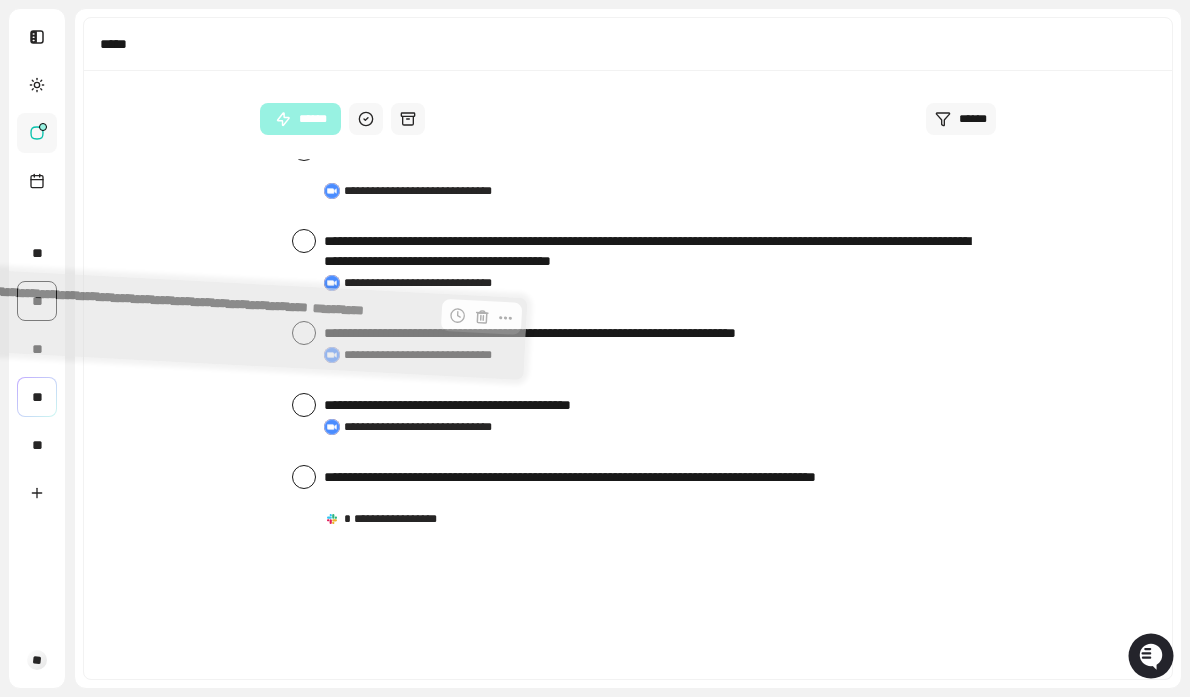 drag, startPoint x: 492, startPoint y: 575, endPoint x: 27, endPoint y: 306, distance: 537.202 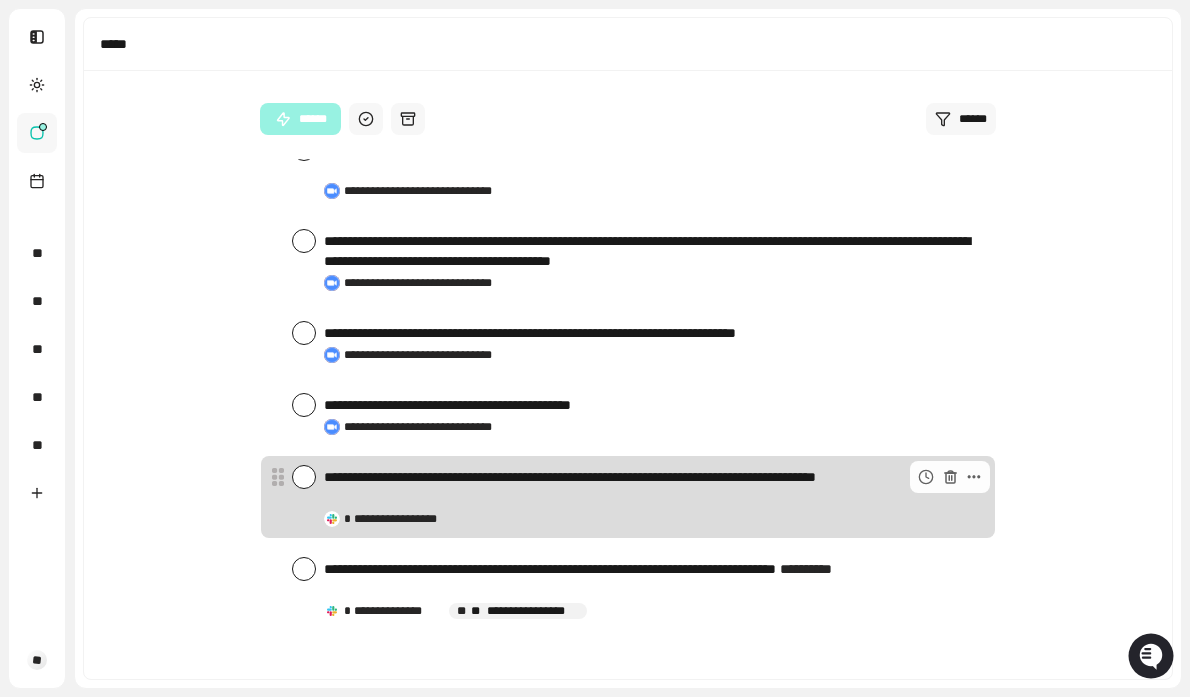 scroll, scrollTop: 157, scrollLeft: 0, axis: vertical 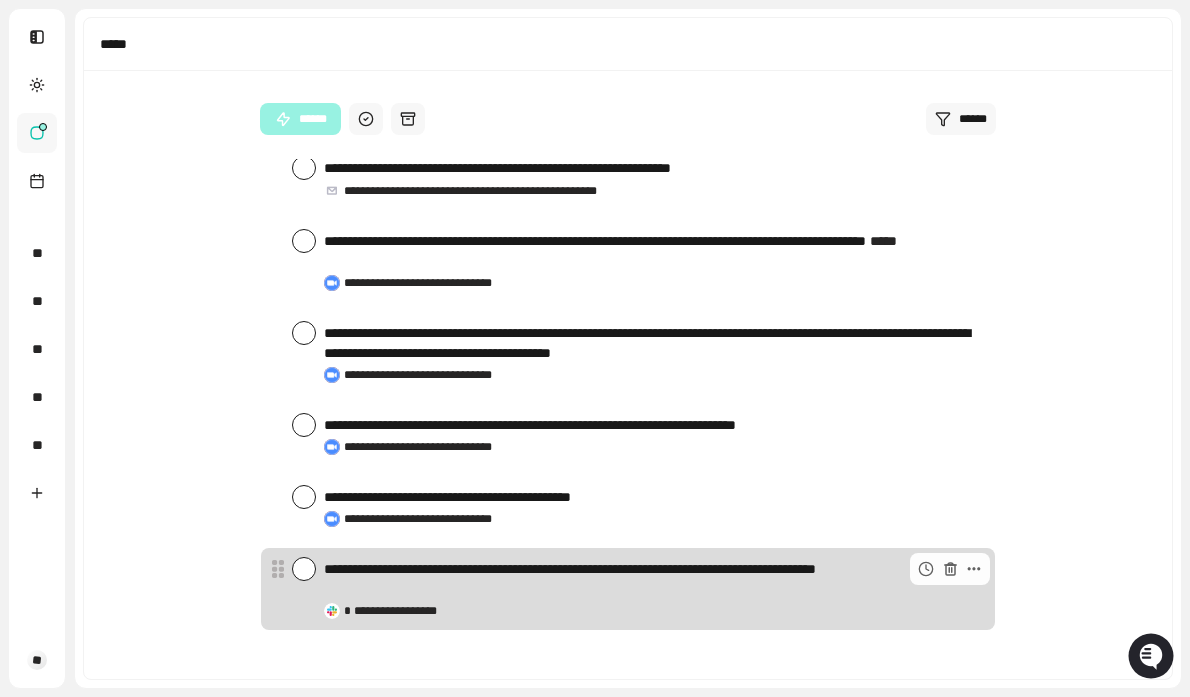 click at bounding box center (304, 569) 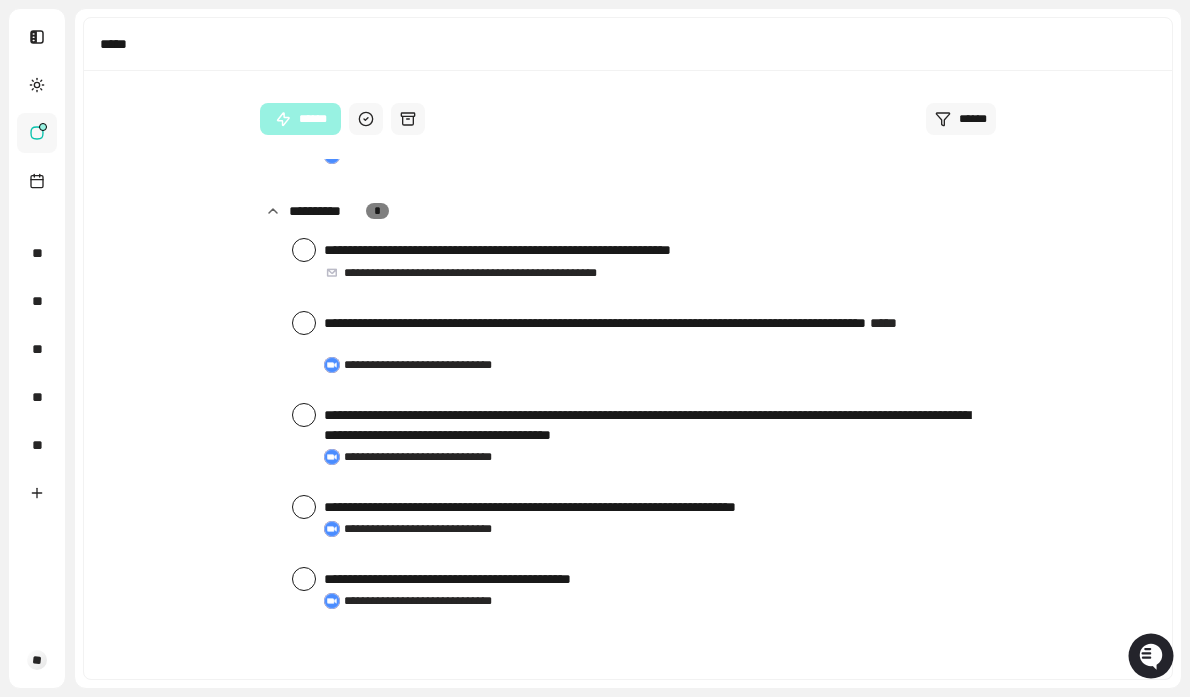 scroll, scrollTop: 65, scrollLeft: 0, axis: vertical 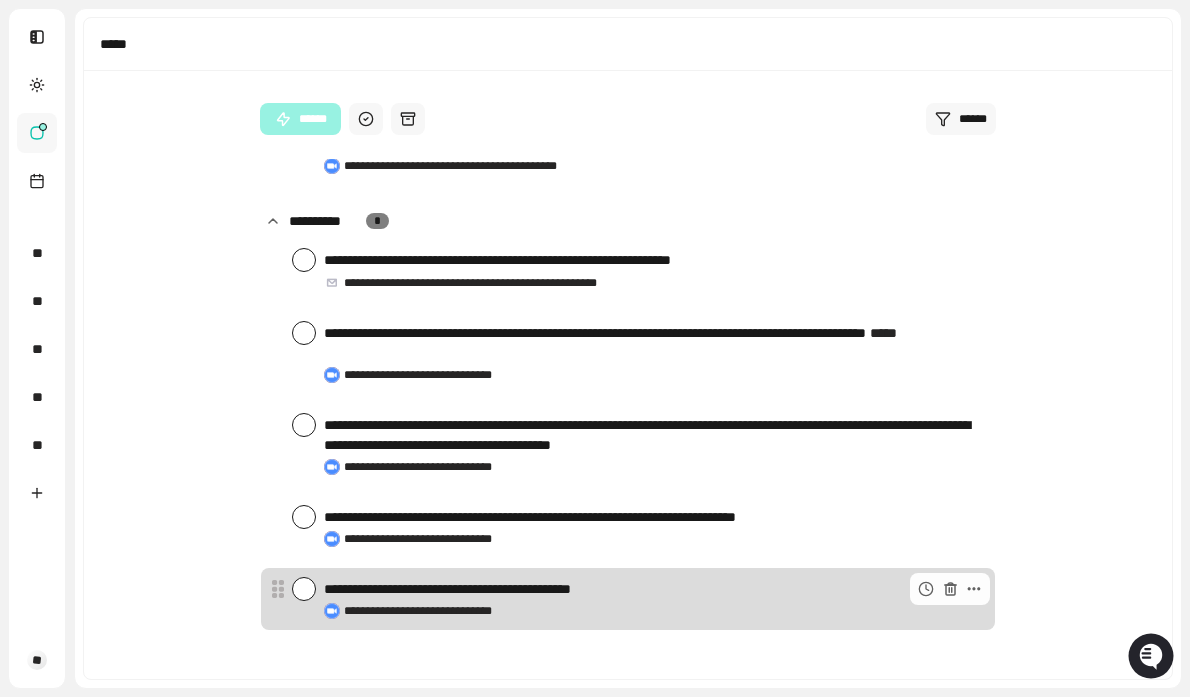 click at bounding box center (304, 589) 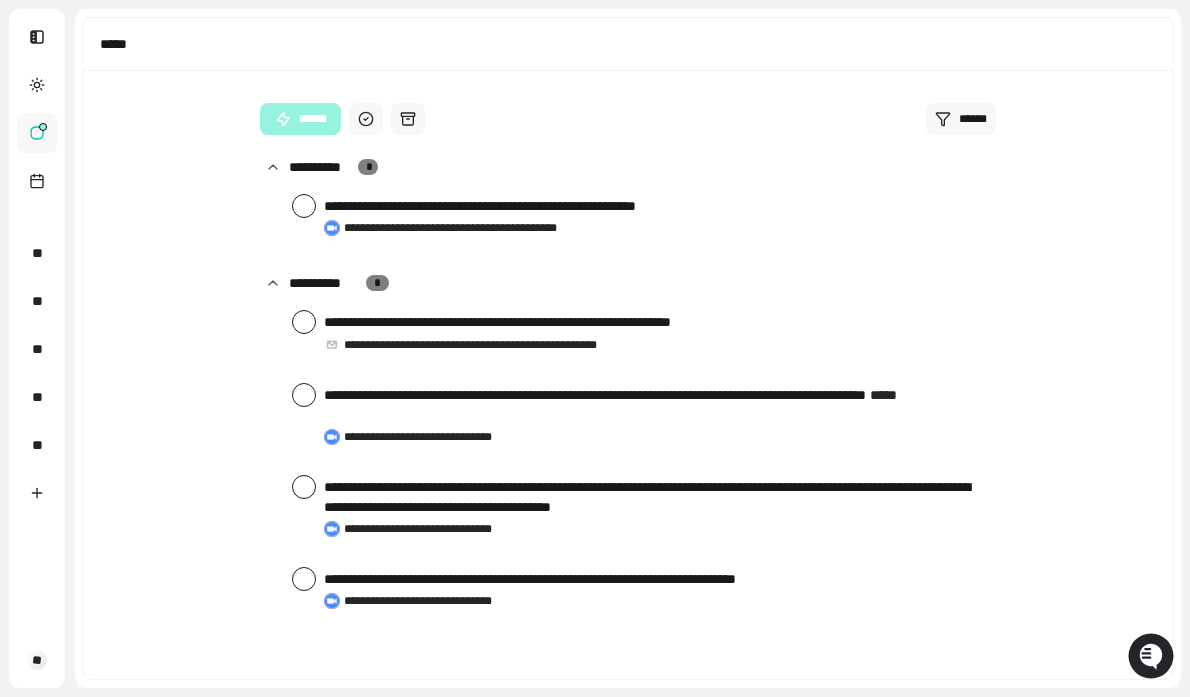 scroll, scrollTop: 0, scrollLeft: 0, axis: both 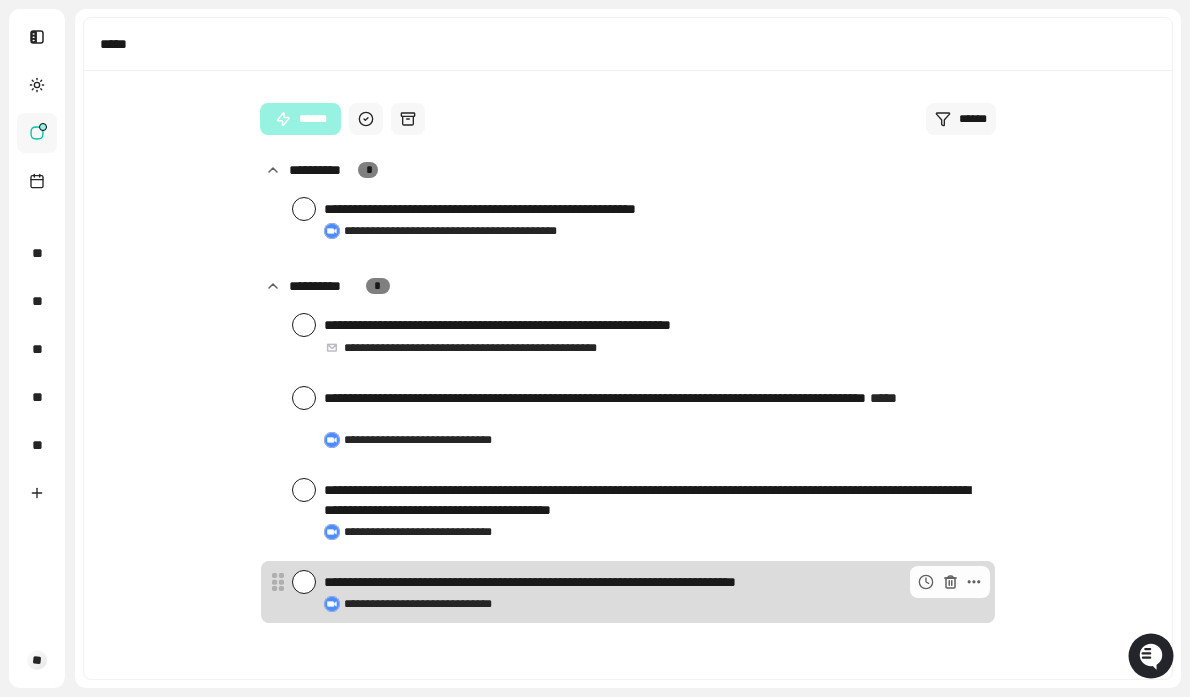 click at bounding box center [304, 582] 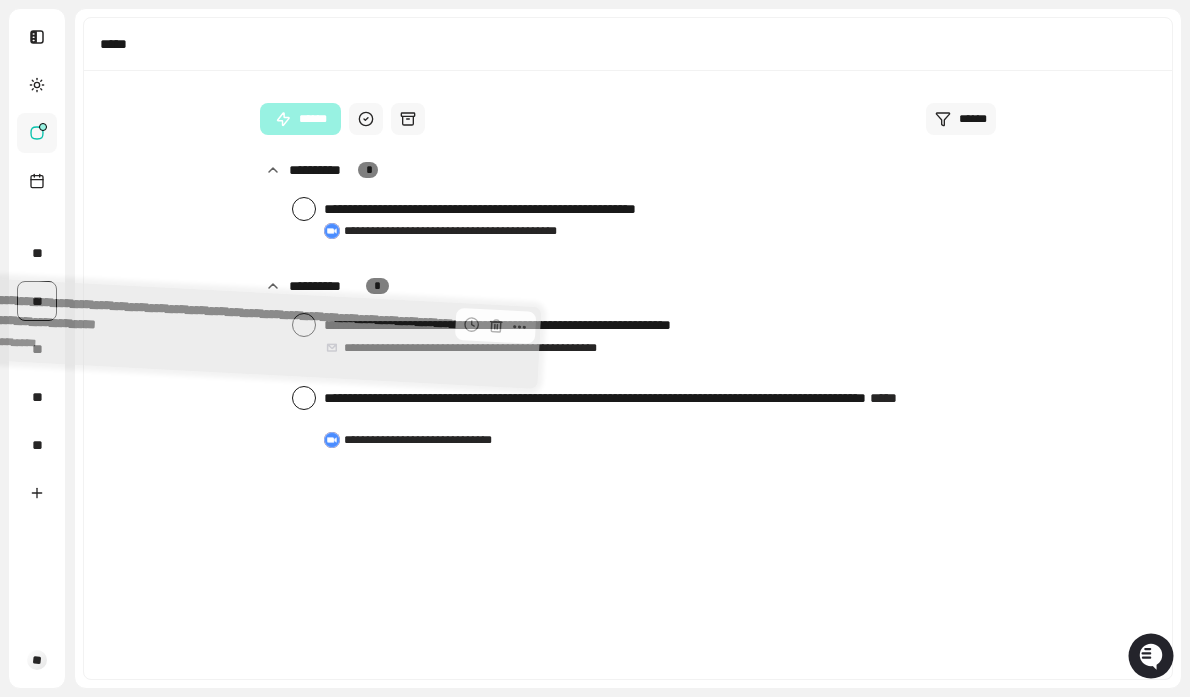 drag, startPoint x: 494, startPoint y: 490, endPoint x: 42, endPoint y: 308, distance: 487.26584 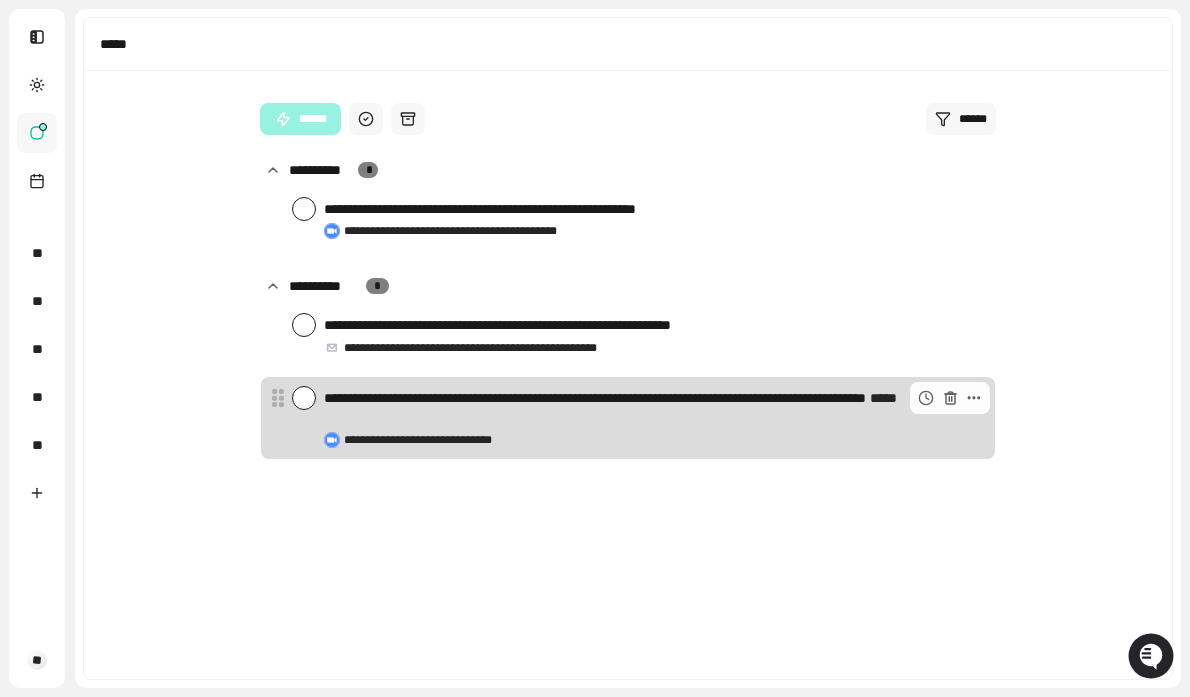 click at bounding box center (304, 398) 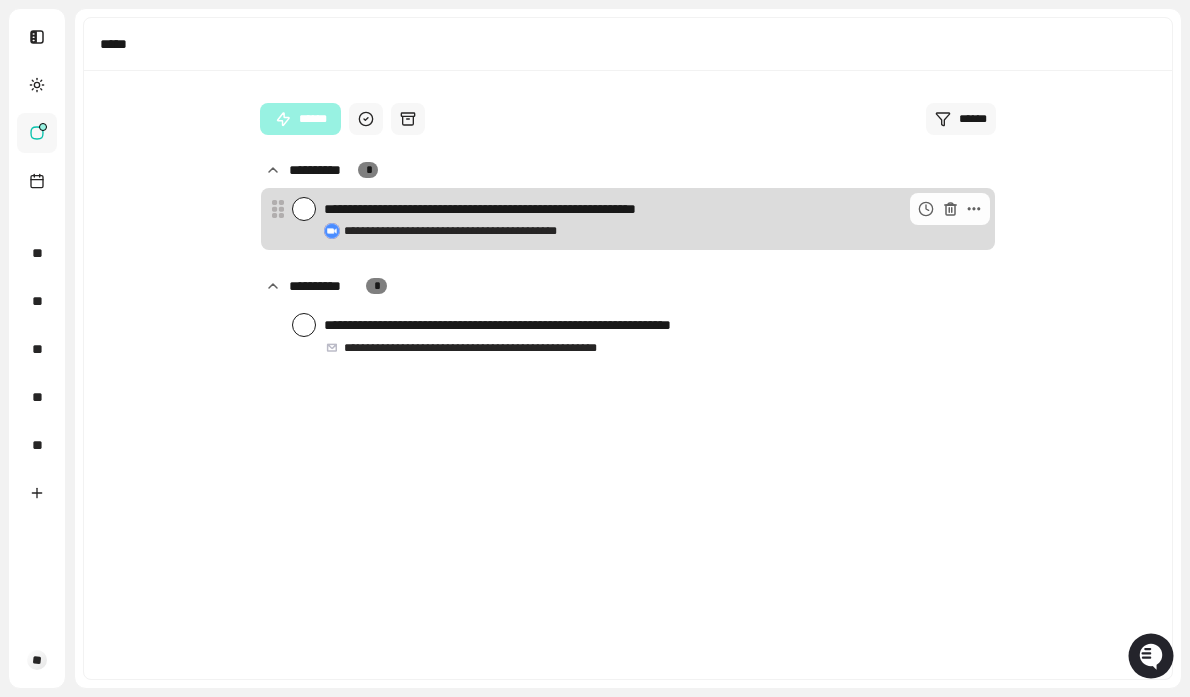 click at bounding box center (304, 209) 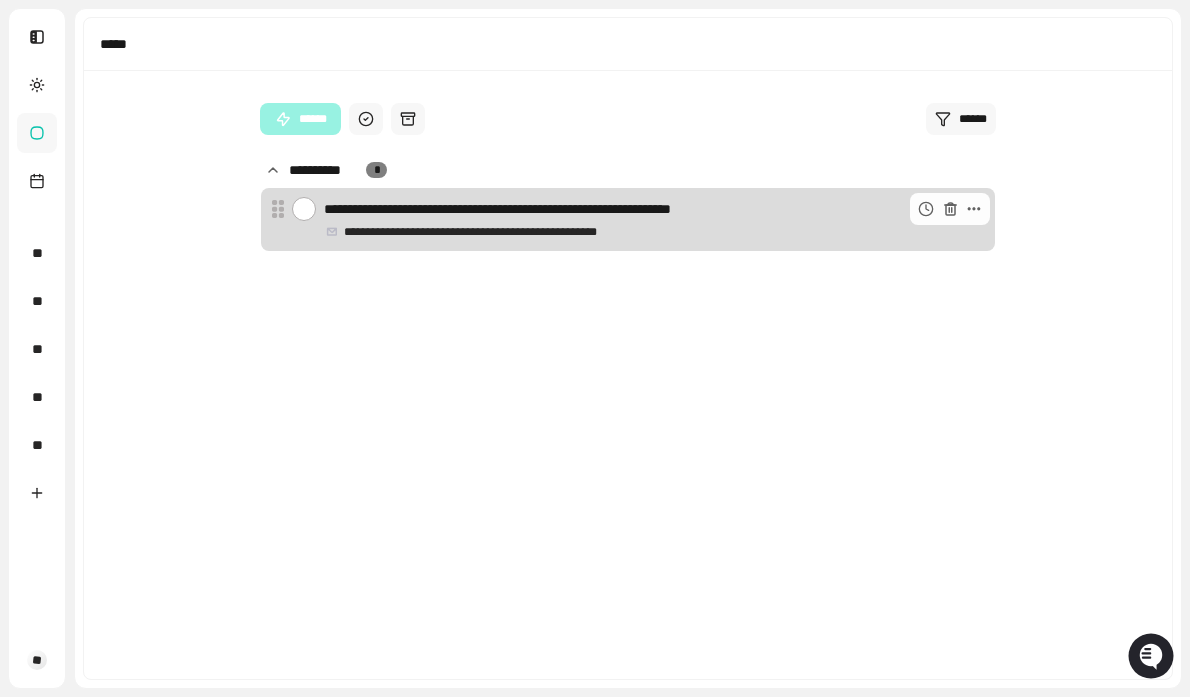 click on "**********" at bounding box center (491, 232) 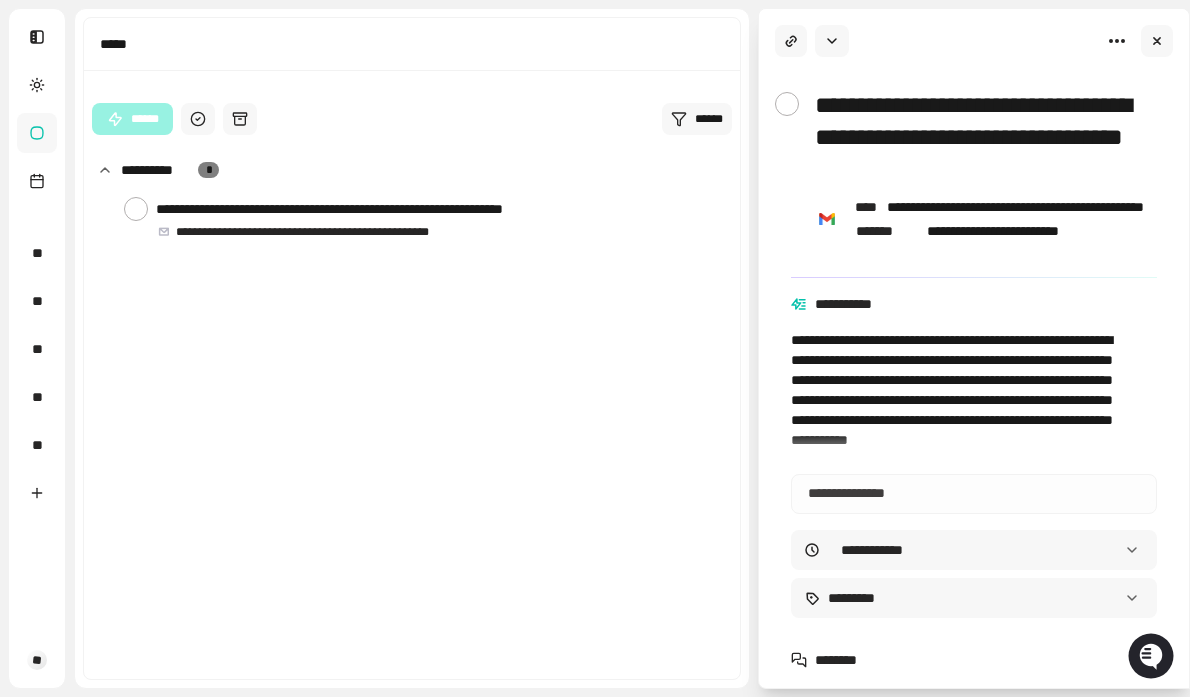 scroll, scrollTop: 90, scrollLeft: 0, axis: vertical 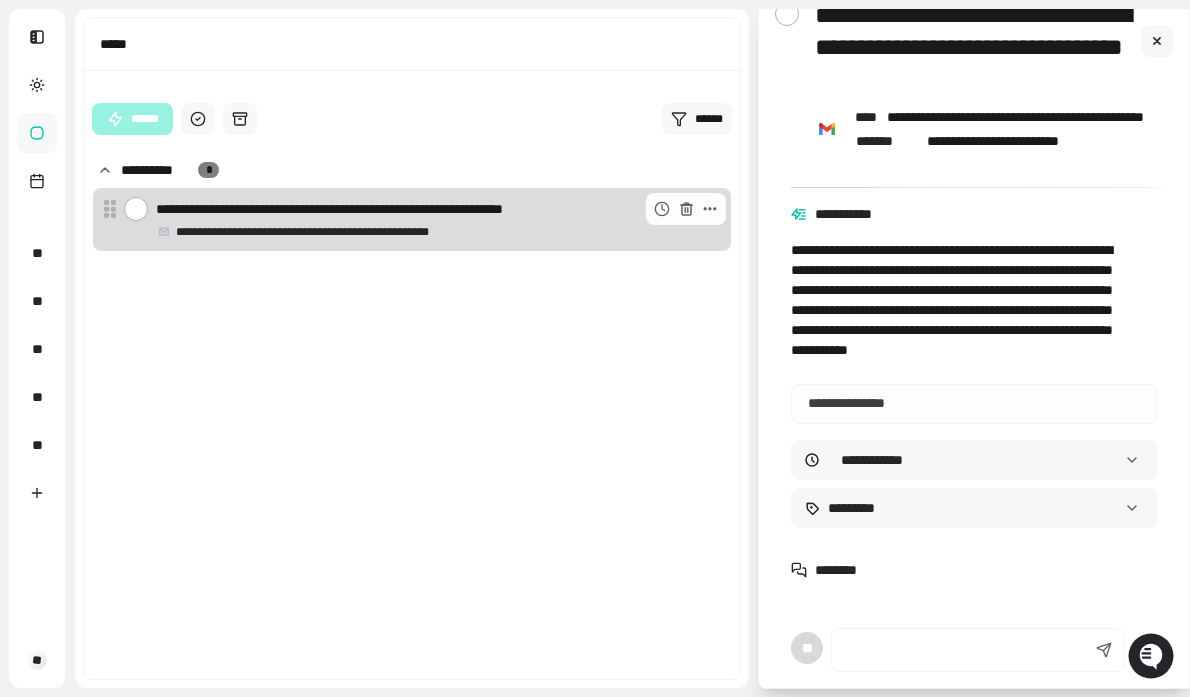 click at bounding box center (136, 209) 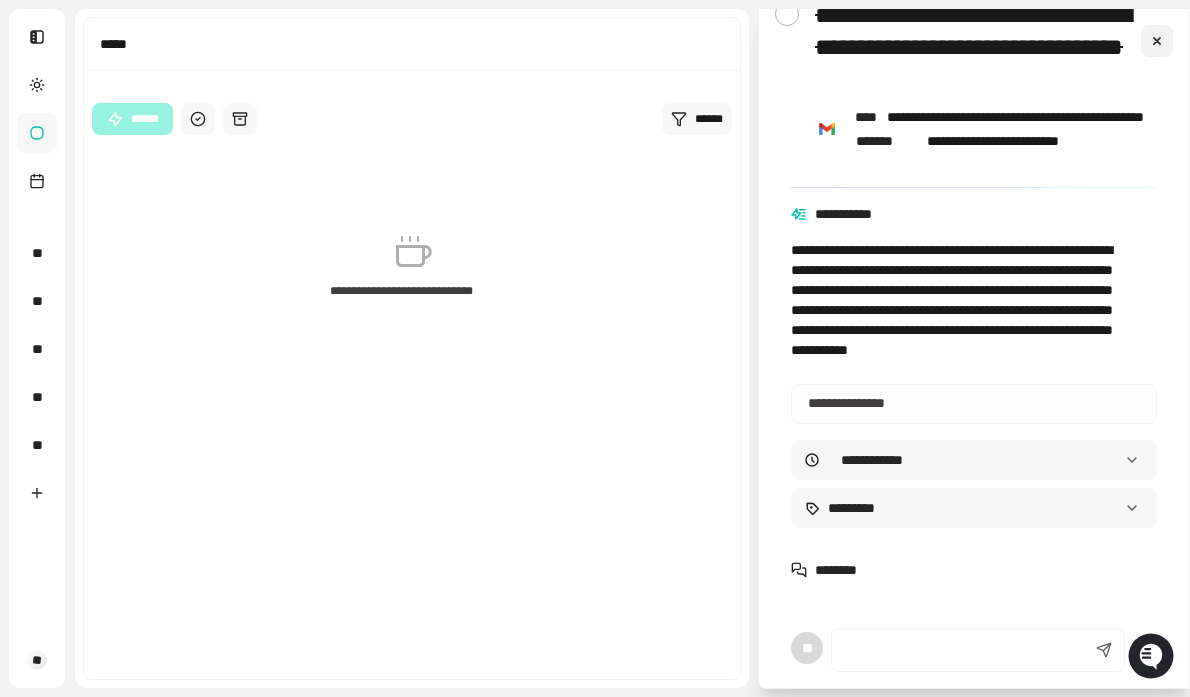 click at bounding box center (1157, 41) 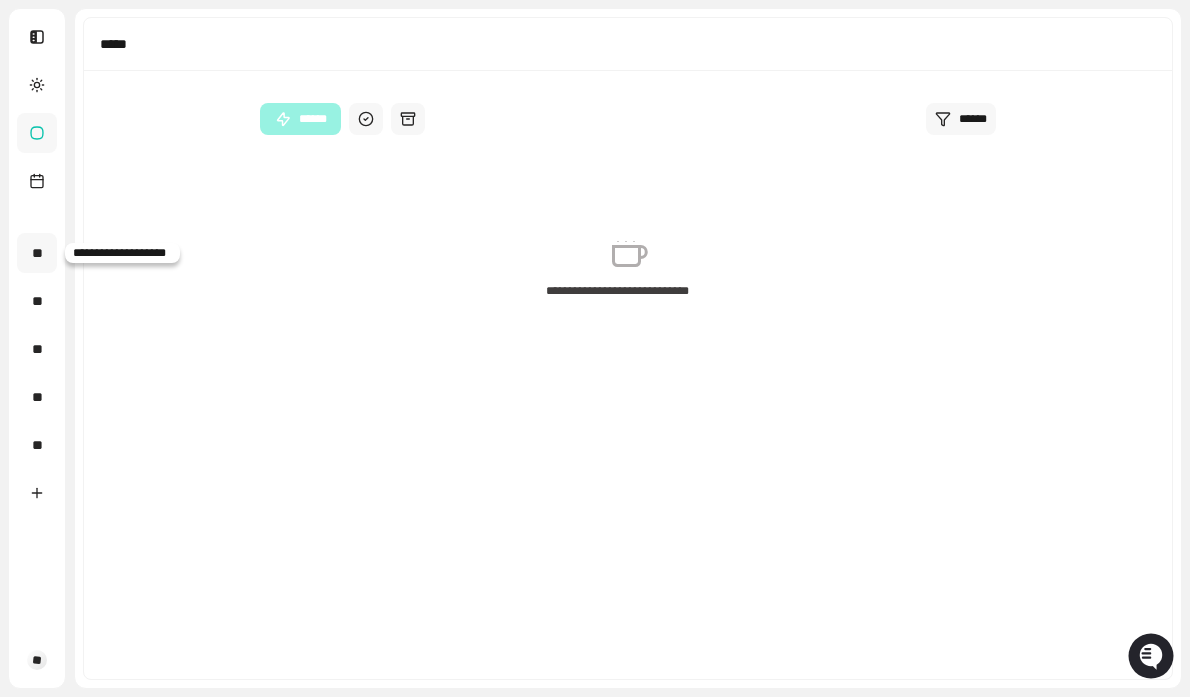 click on "**" at bounding box center [37, 253] 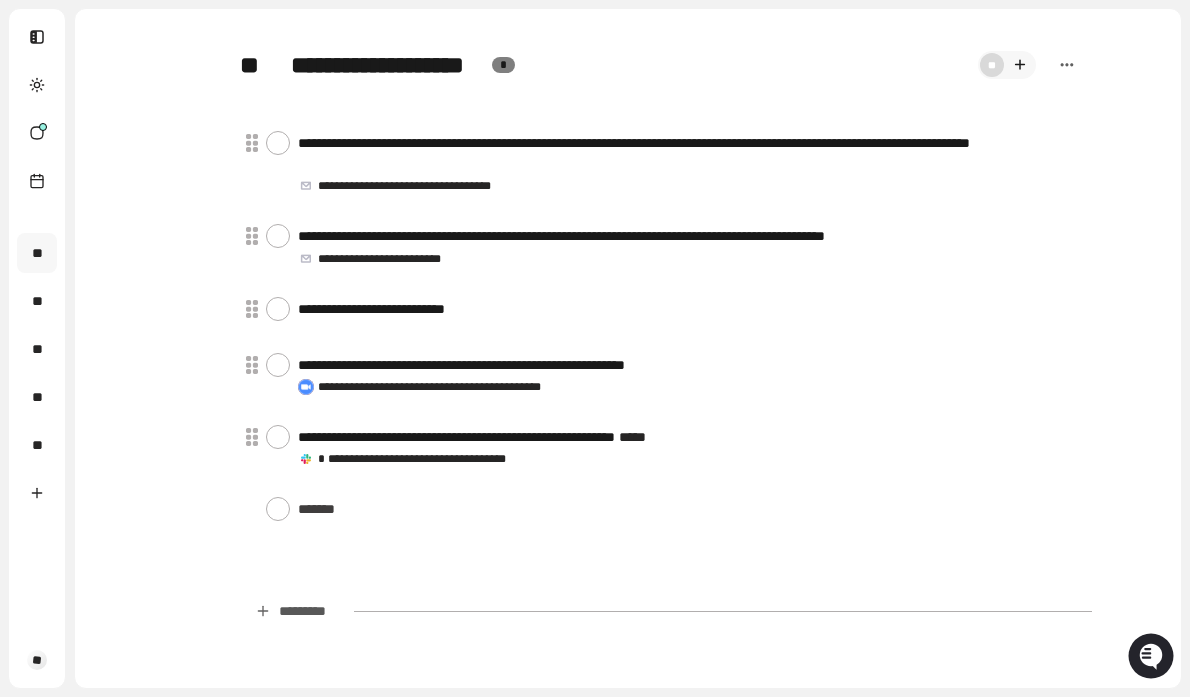 type on "*" 